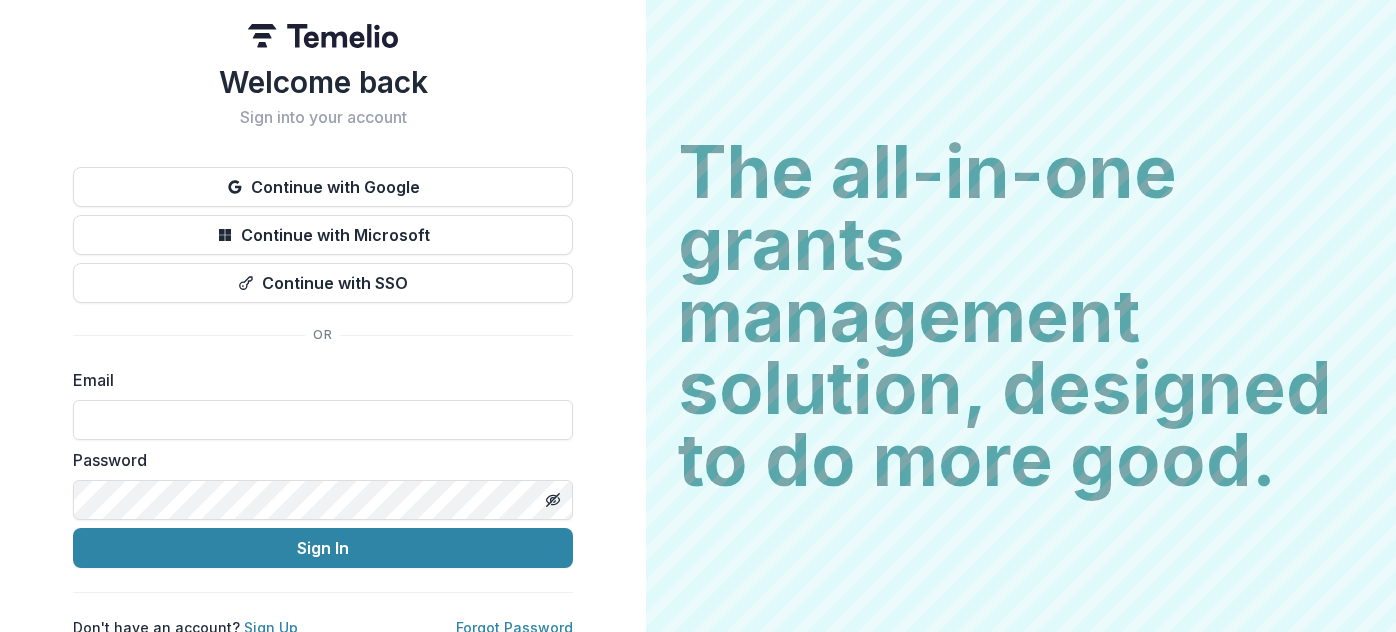 scroll, scrollTop: 0, scrollLeft: 0, axis: both 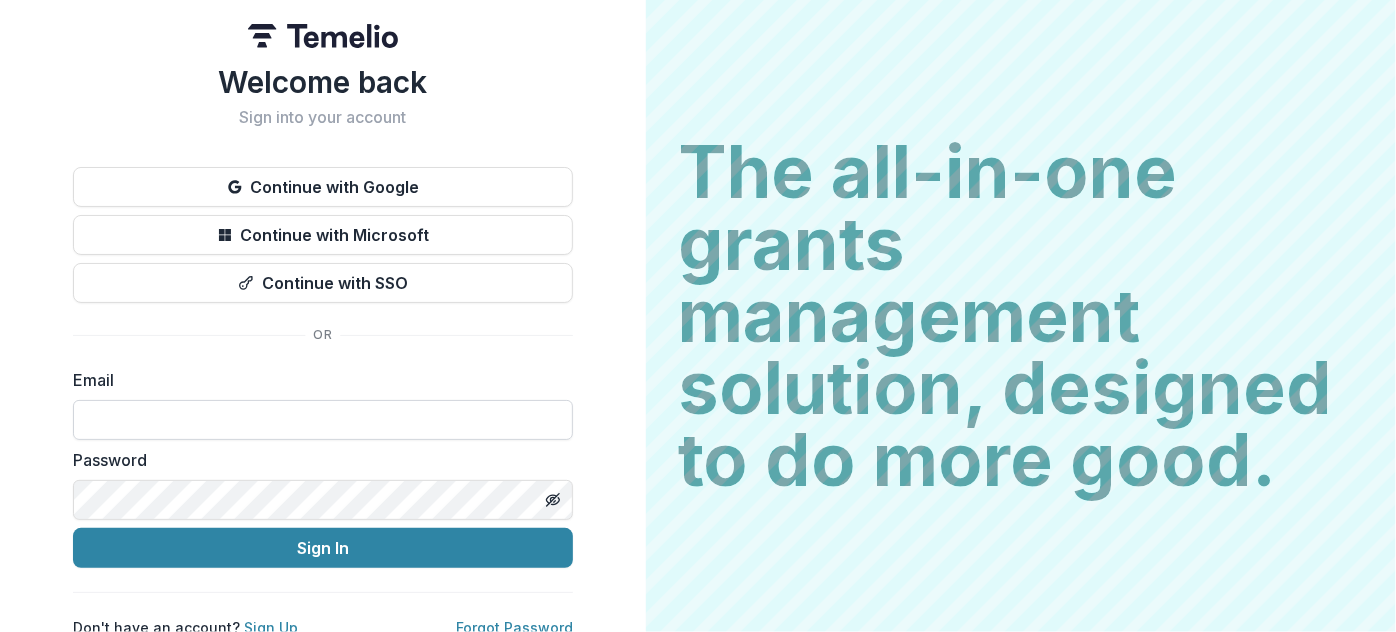 click at bounding box center (323, 420) 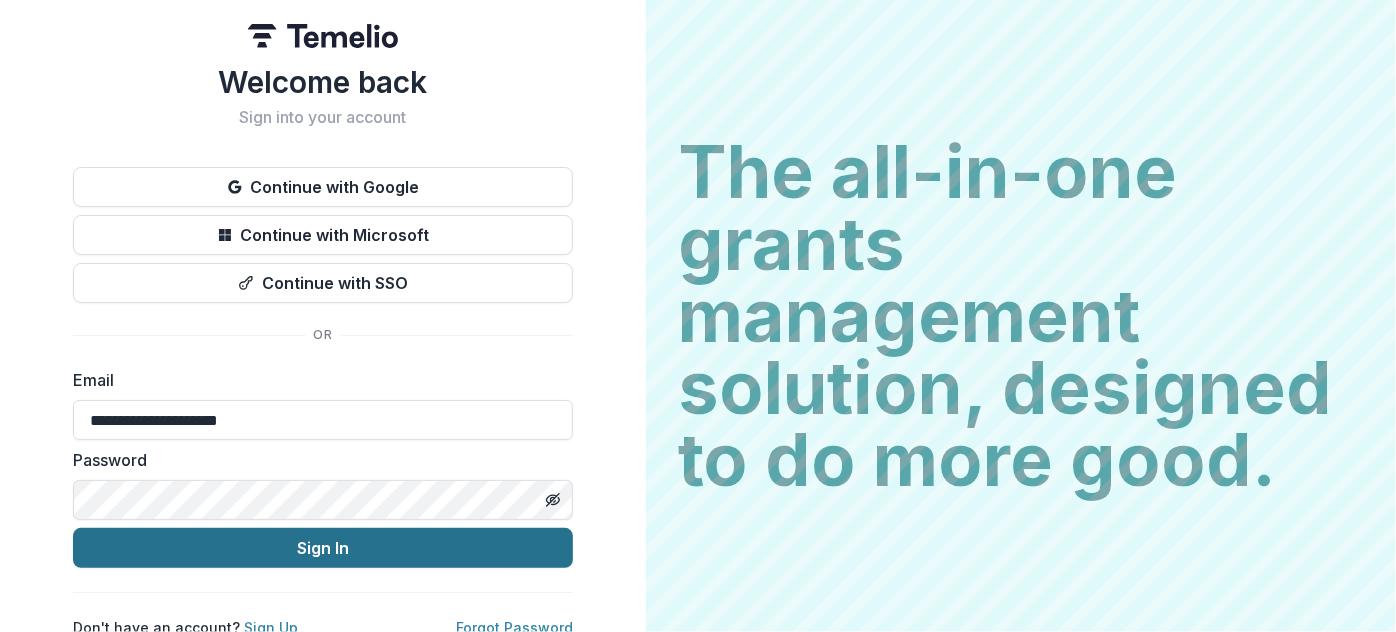 click on "Sign In" at bounding box center (323, 548) 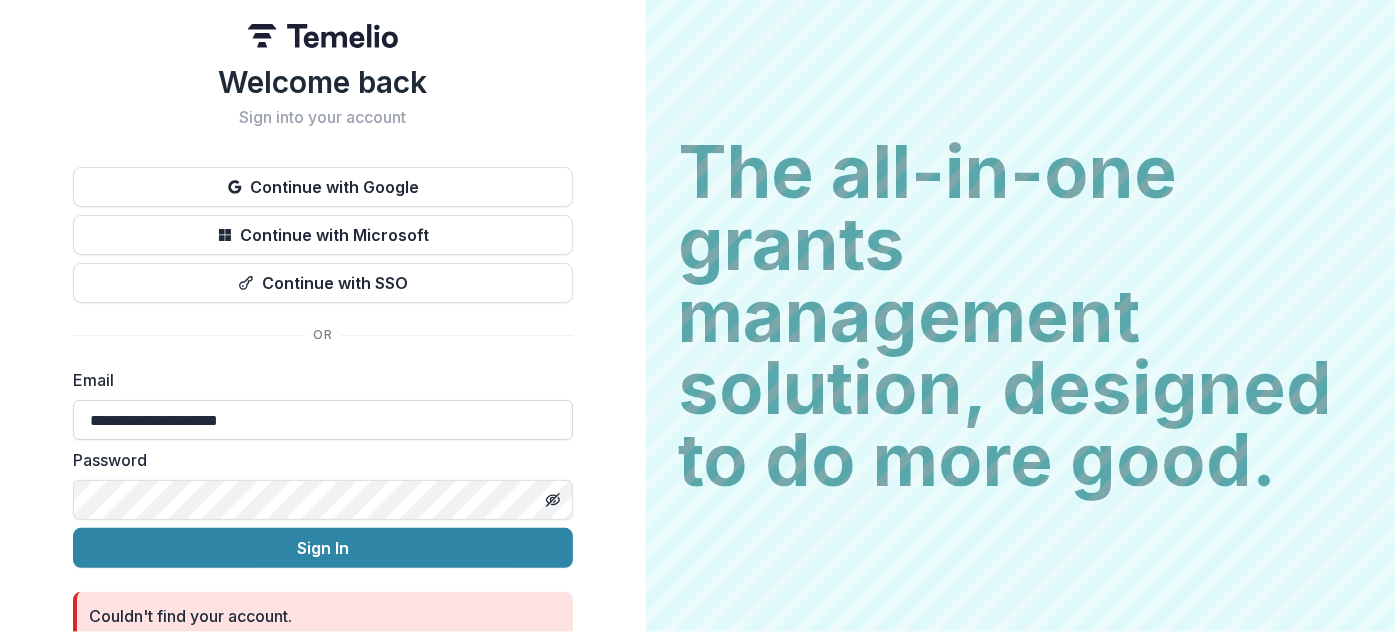 click on "**********" at bounding box center [323, 420] 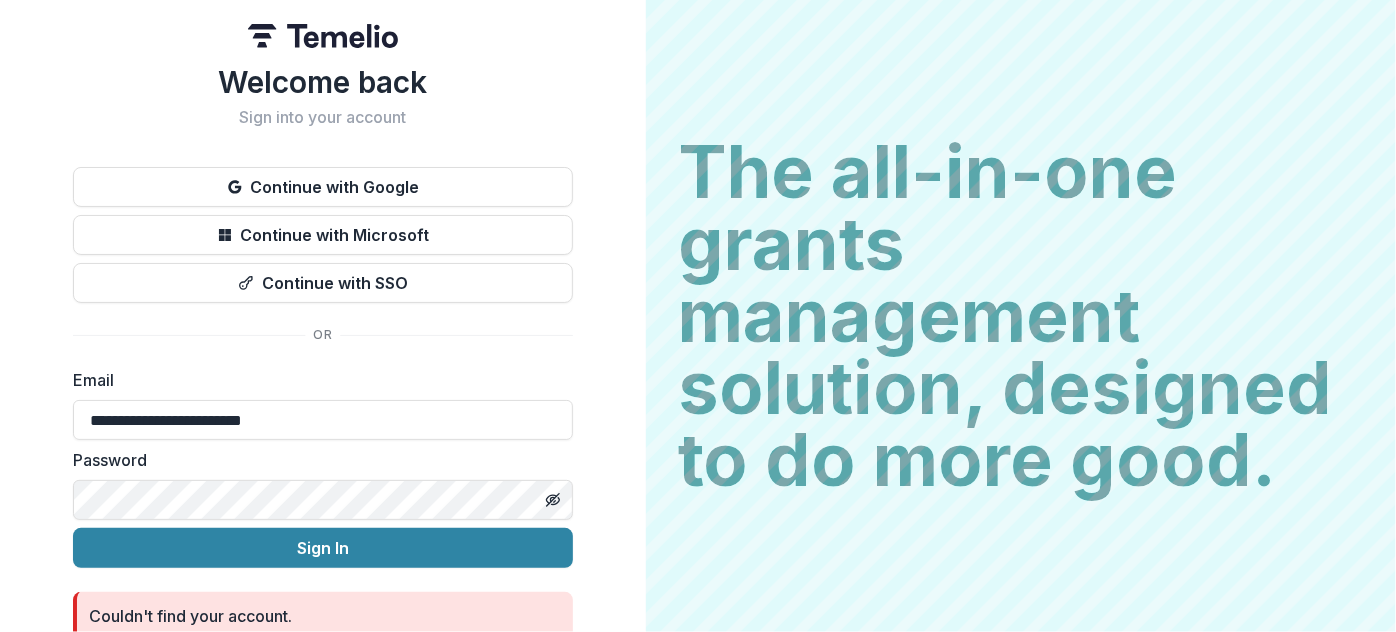 type on "**********" 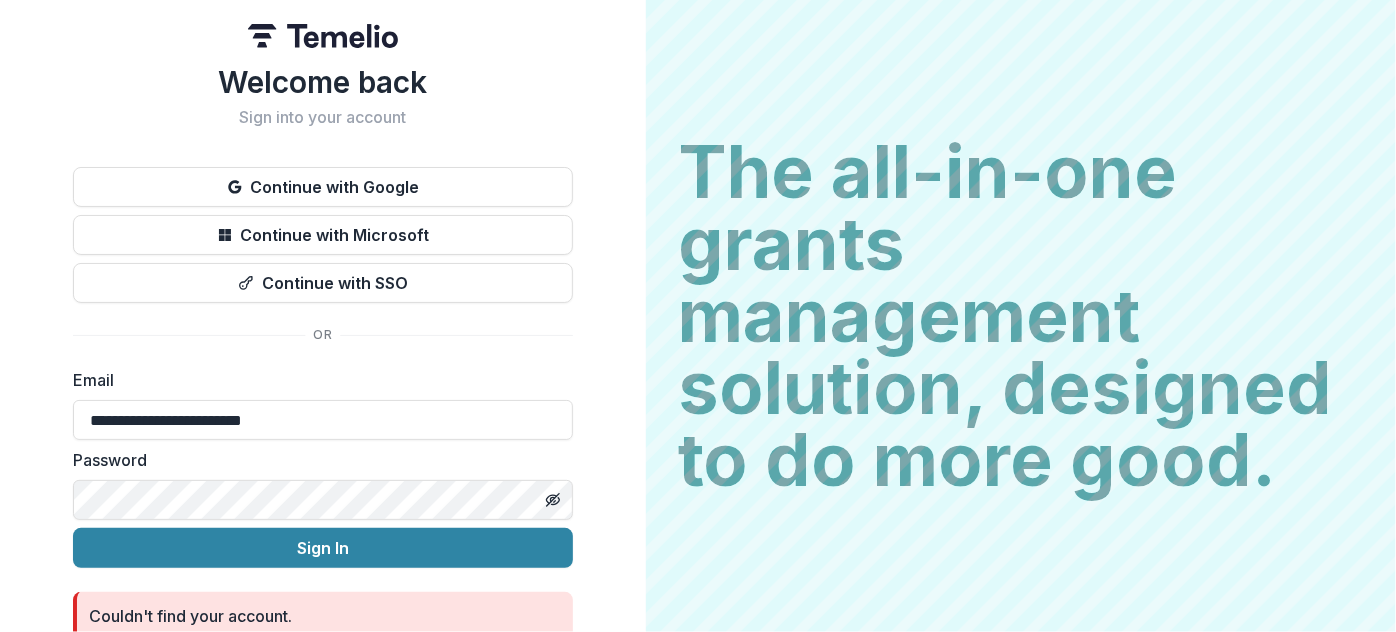 click on "**********" at bounding box center (323, 355) 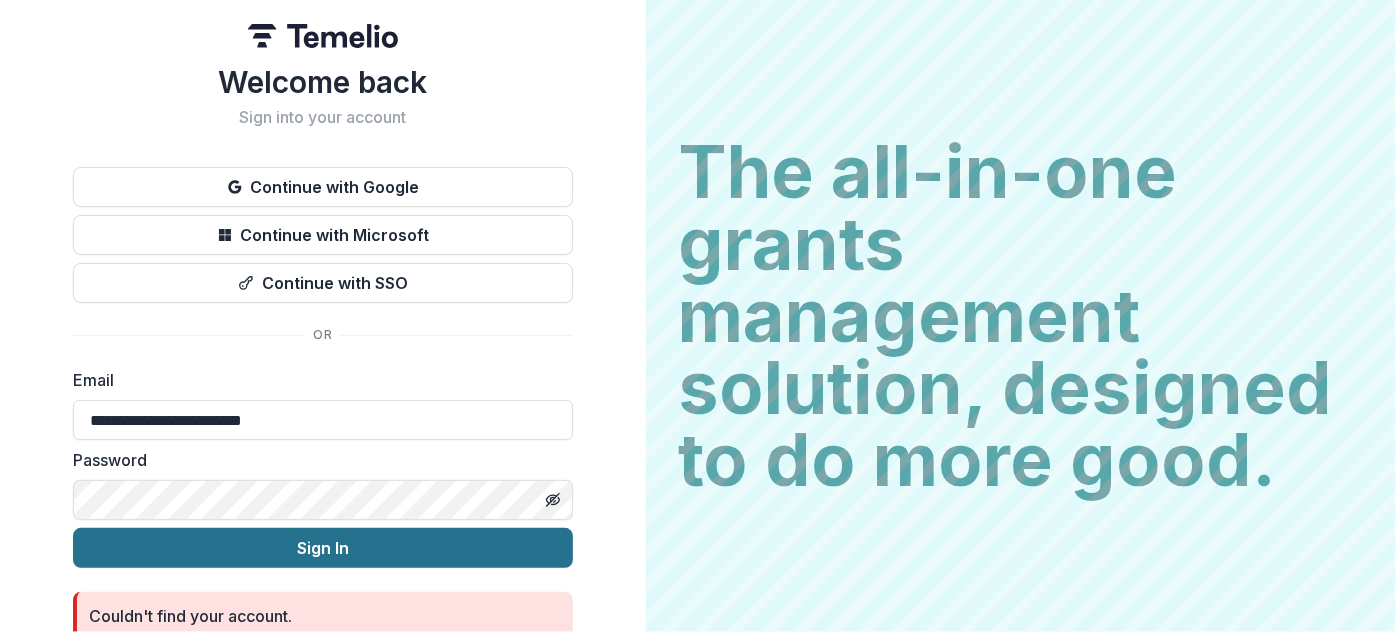 click on "Sign In" at bounding box center [323, 548] 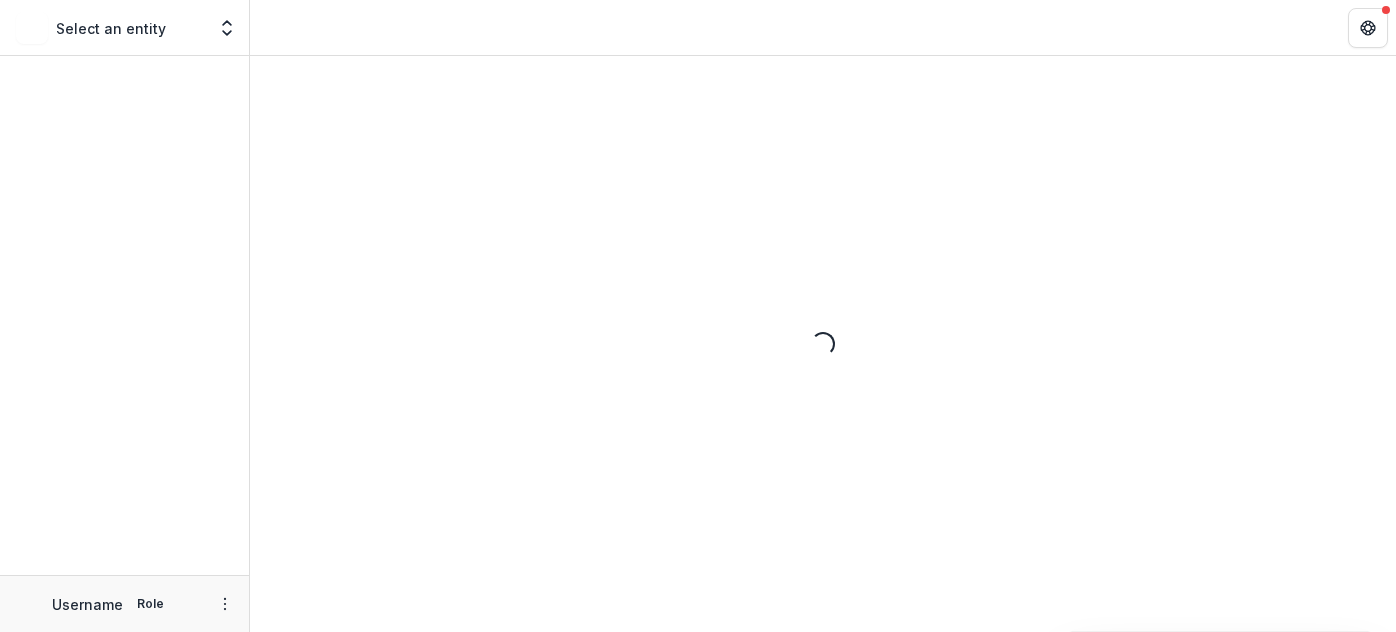 scroll, scrollTop: 0, scrollLeft: 0, axis: both 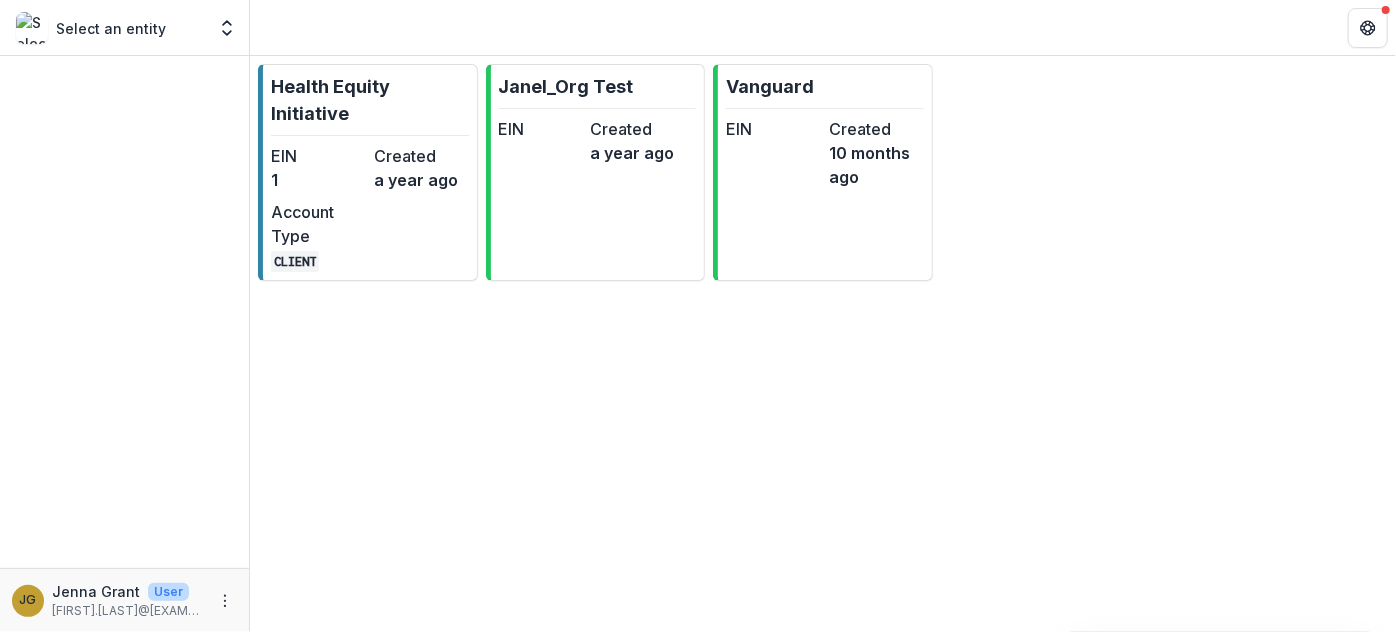 drag, startPoint x: 409, startPoint y: 88, endPoint x: 422, endPoint y: 89, distance: 13.038404 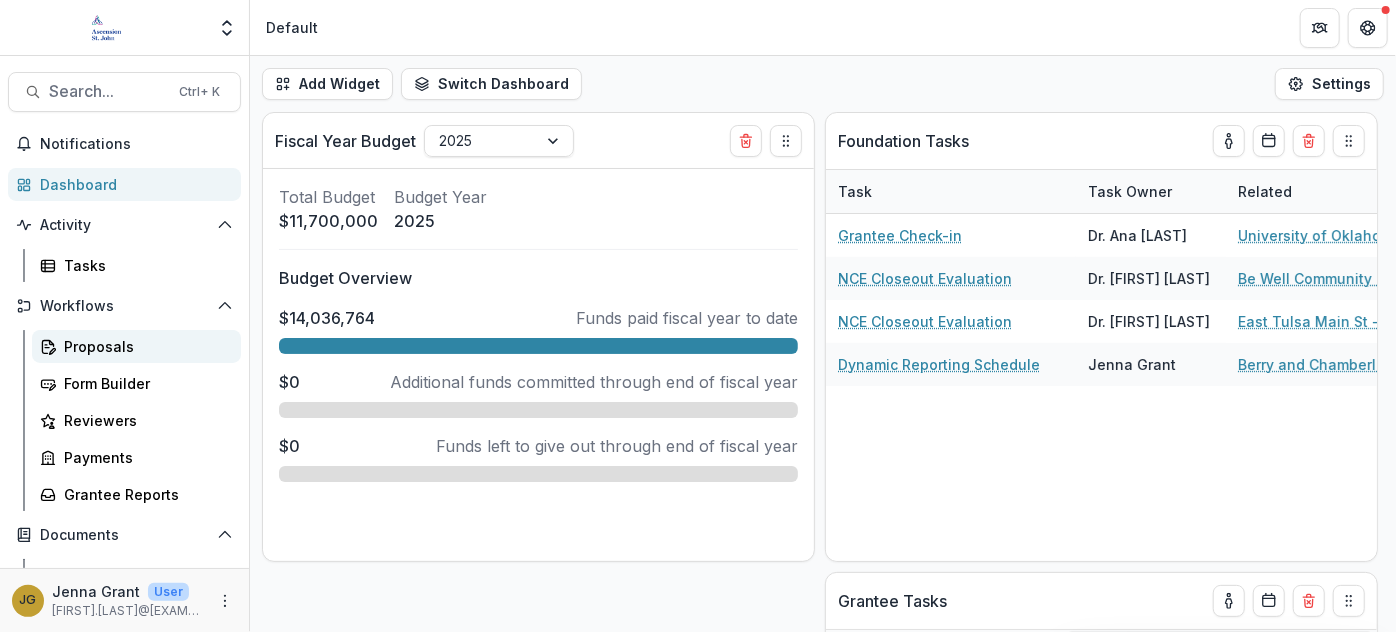 click on "Proposals" at bounding box center [144, 346] 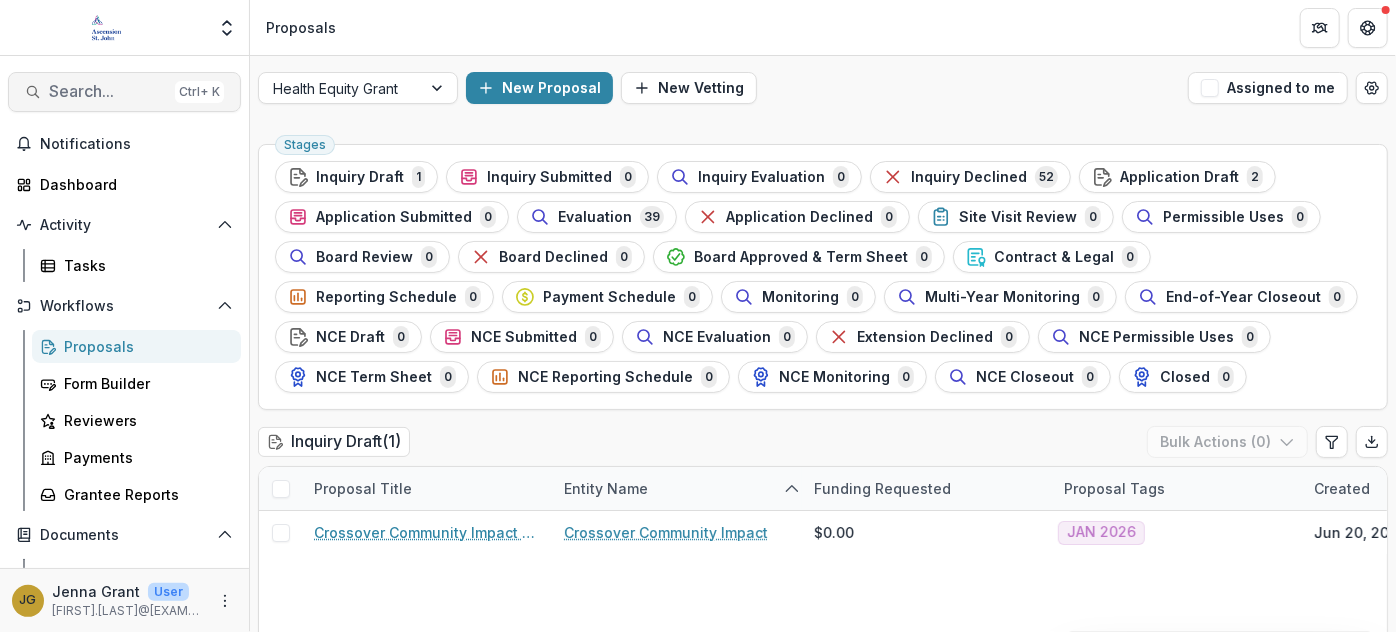 click on "Search..." at bounding box center (108, 91) 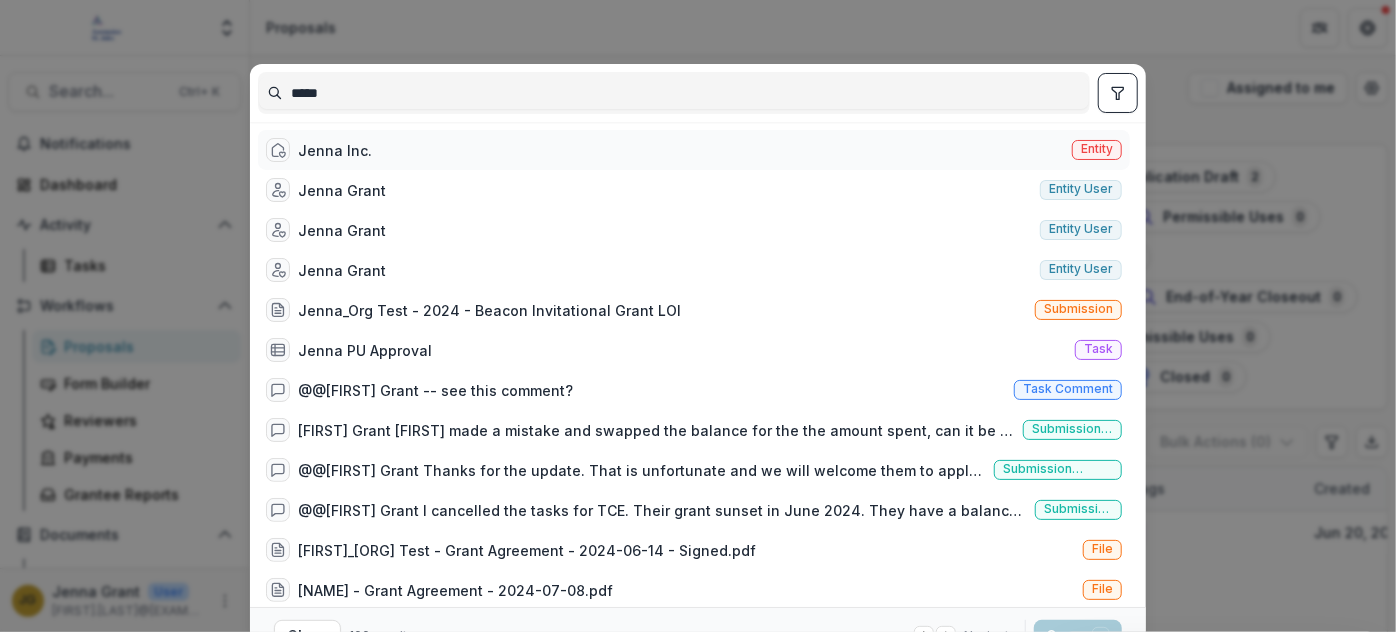 type on "*****" 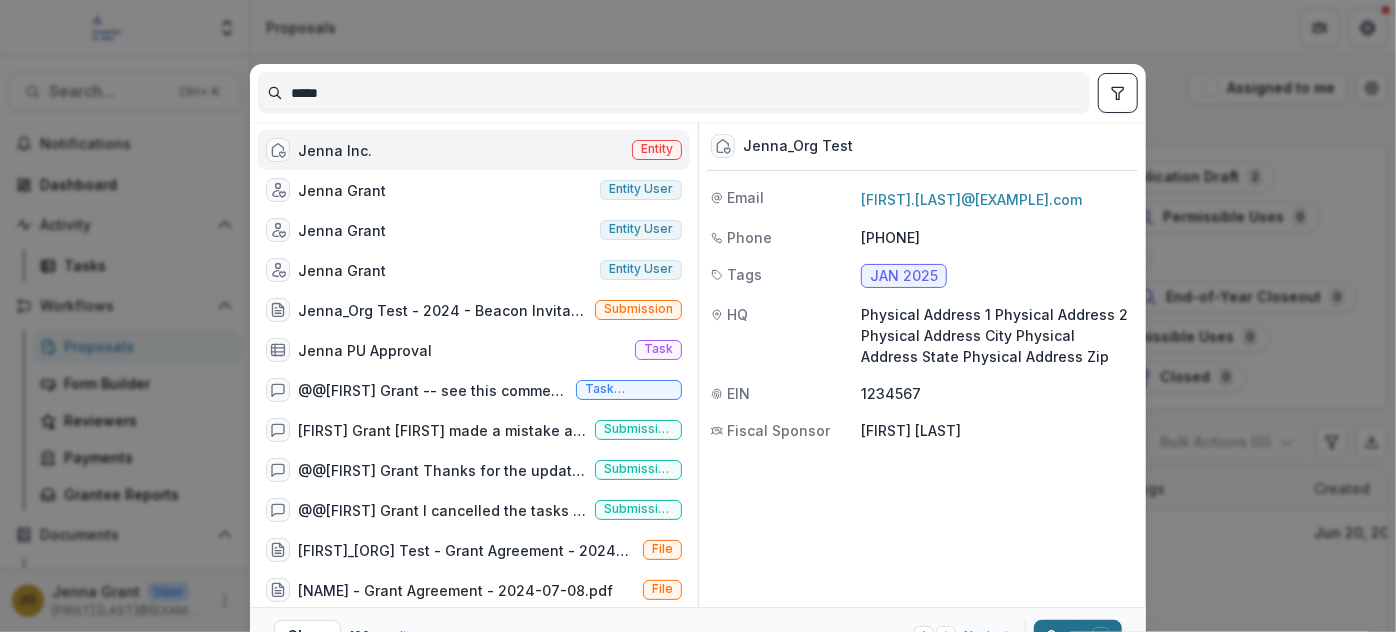 click on "Open with enter key" at bounding box center (1078, 636) 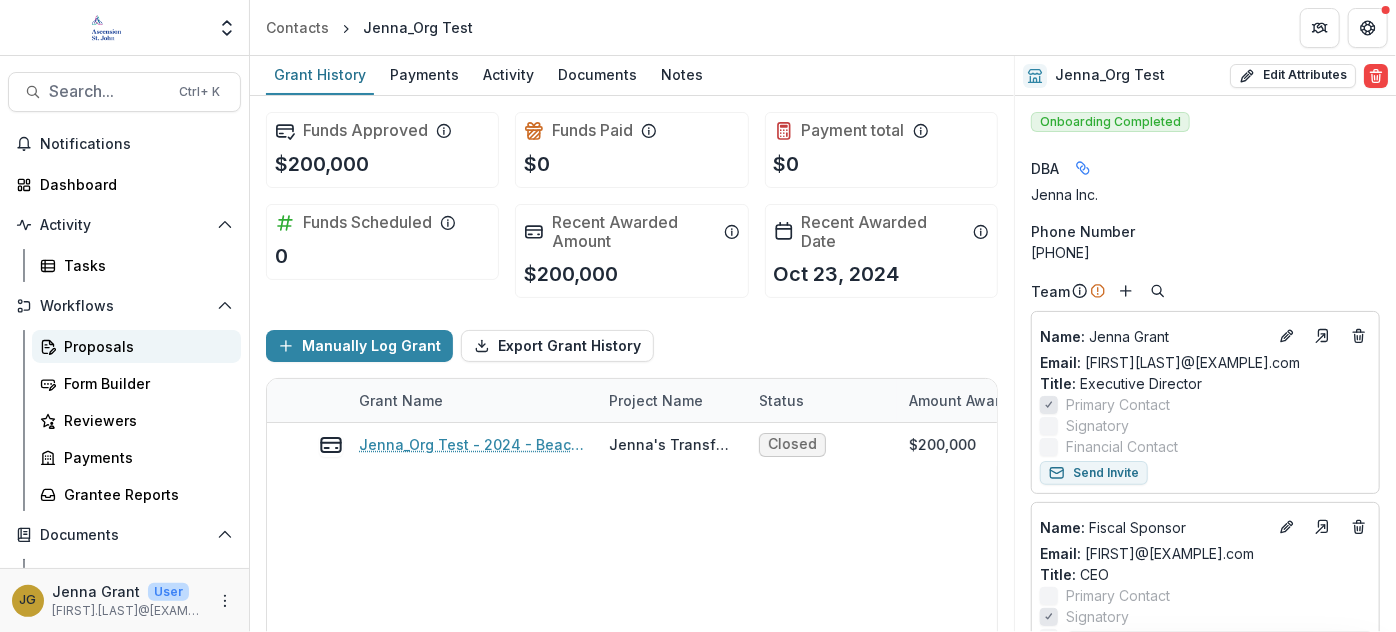 click on "Proposals" at bounding box center (144, 346) 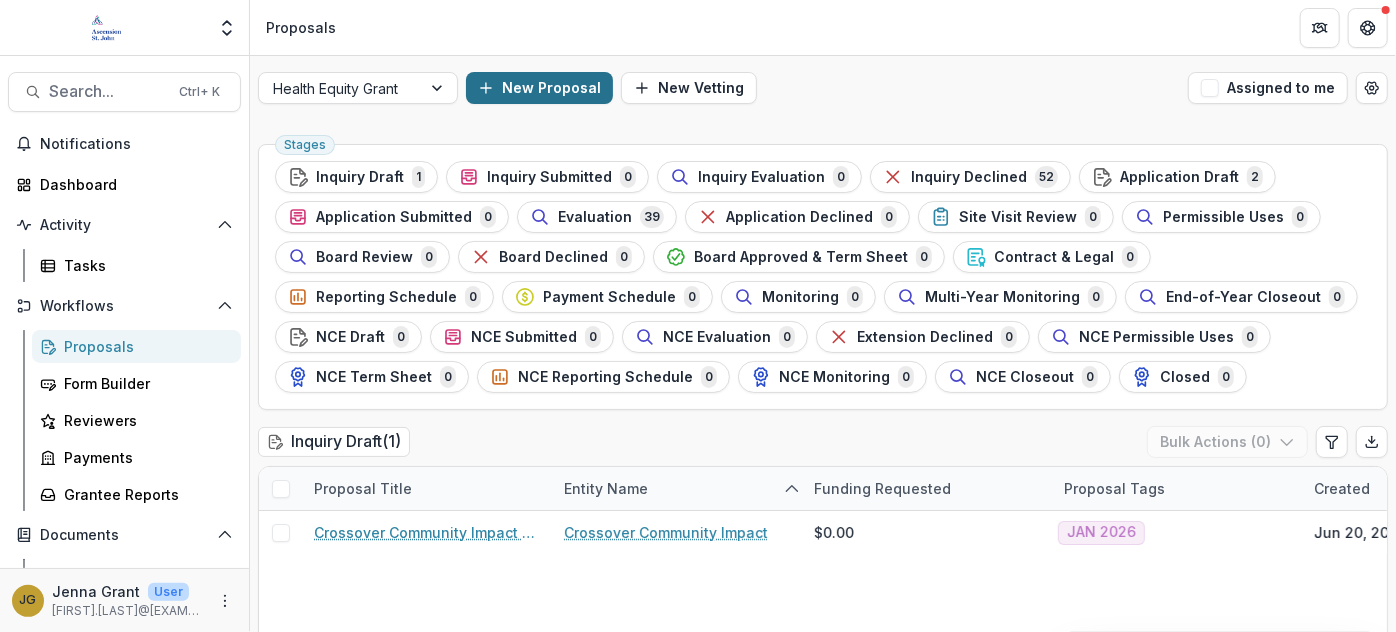 click on "New Proposal" at bounding box center [539, 88] 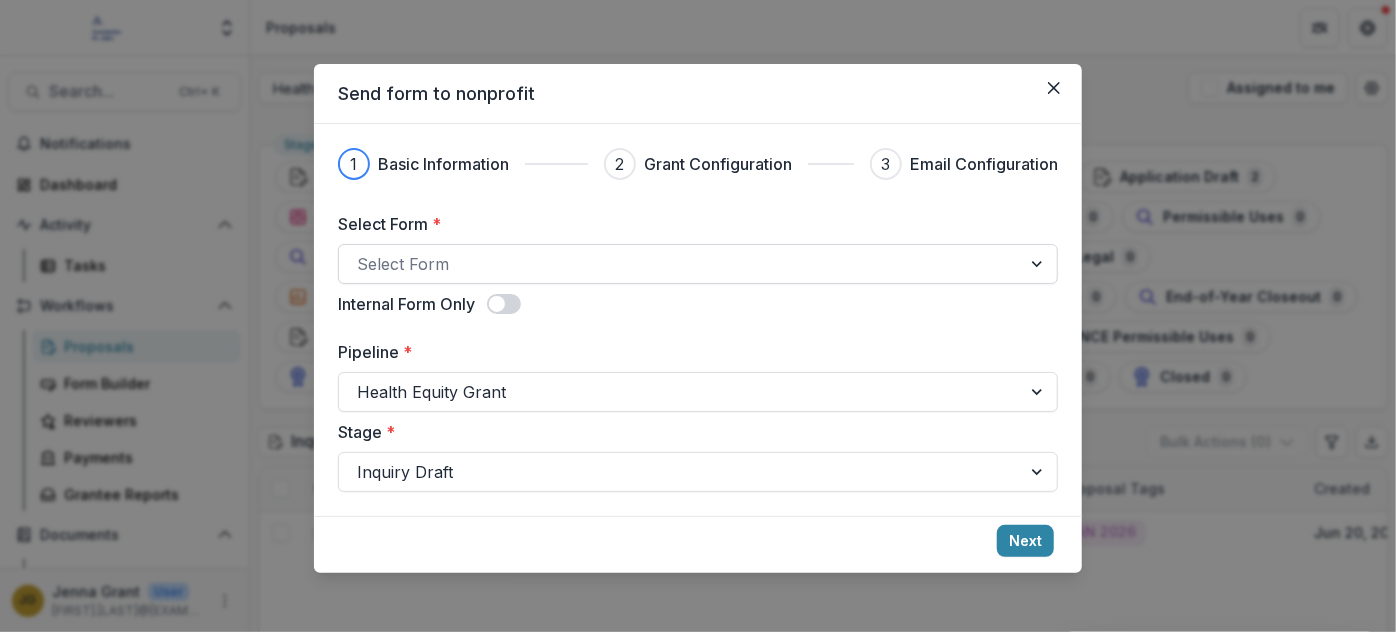 click at bounding box center (680, 264) 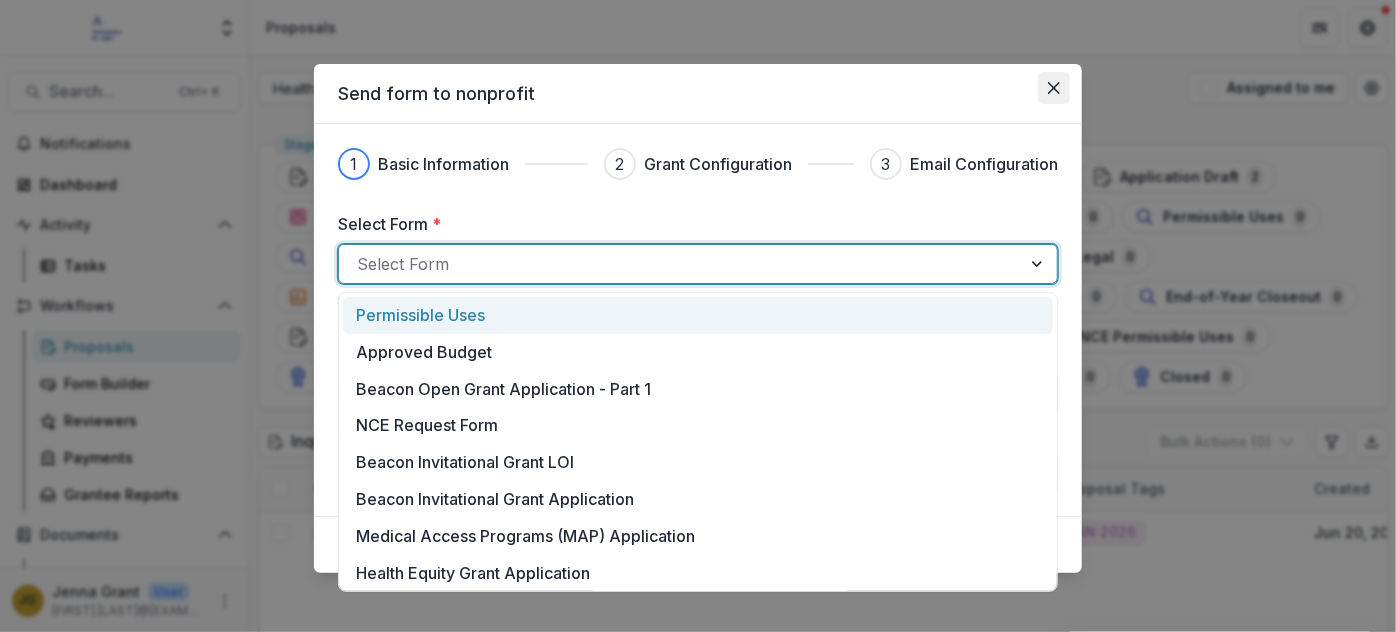 click at bounding box center (1054, 88) 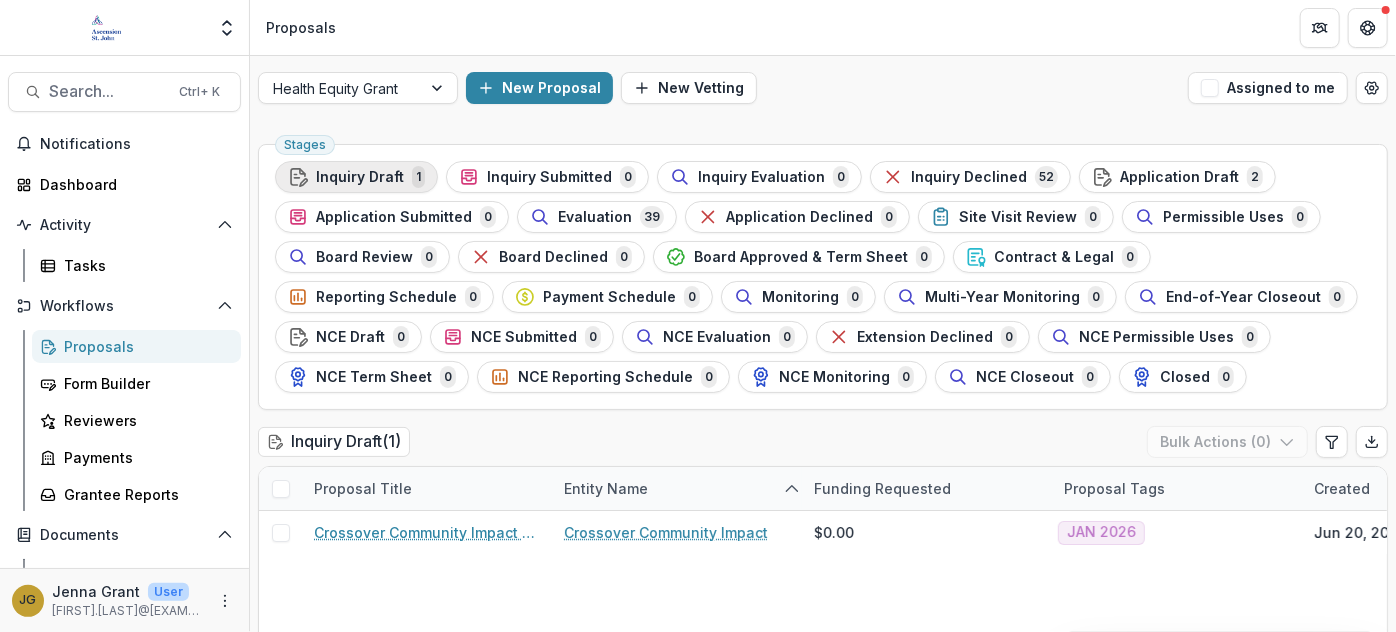 click on "Inquiry Draft" at bounding box center (360, 177) 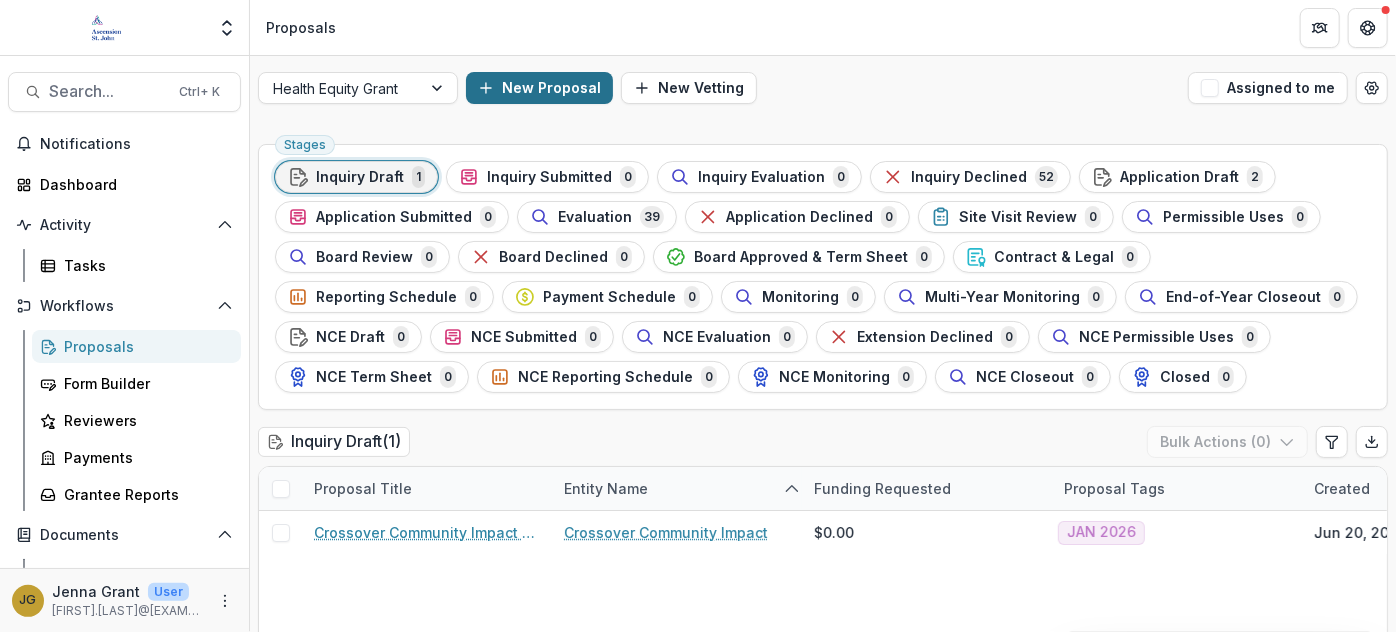 click 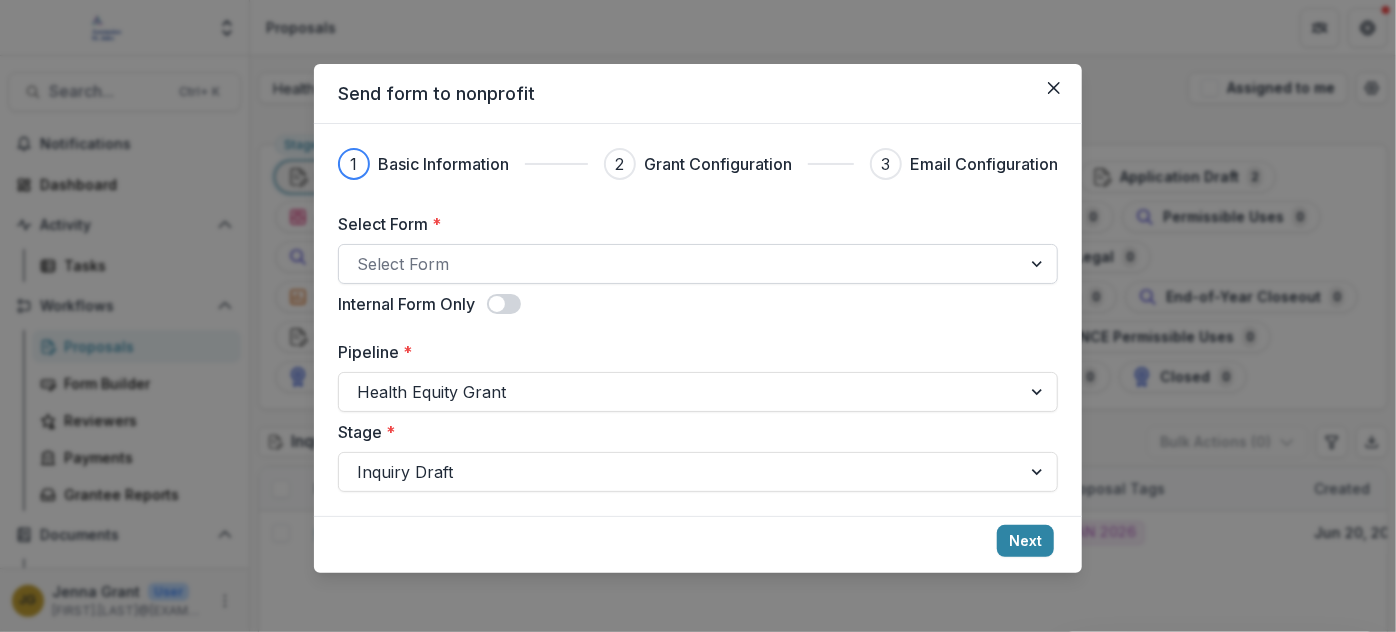 click at bounding box center (1039, 264) 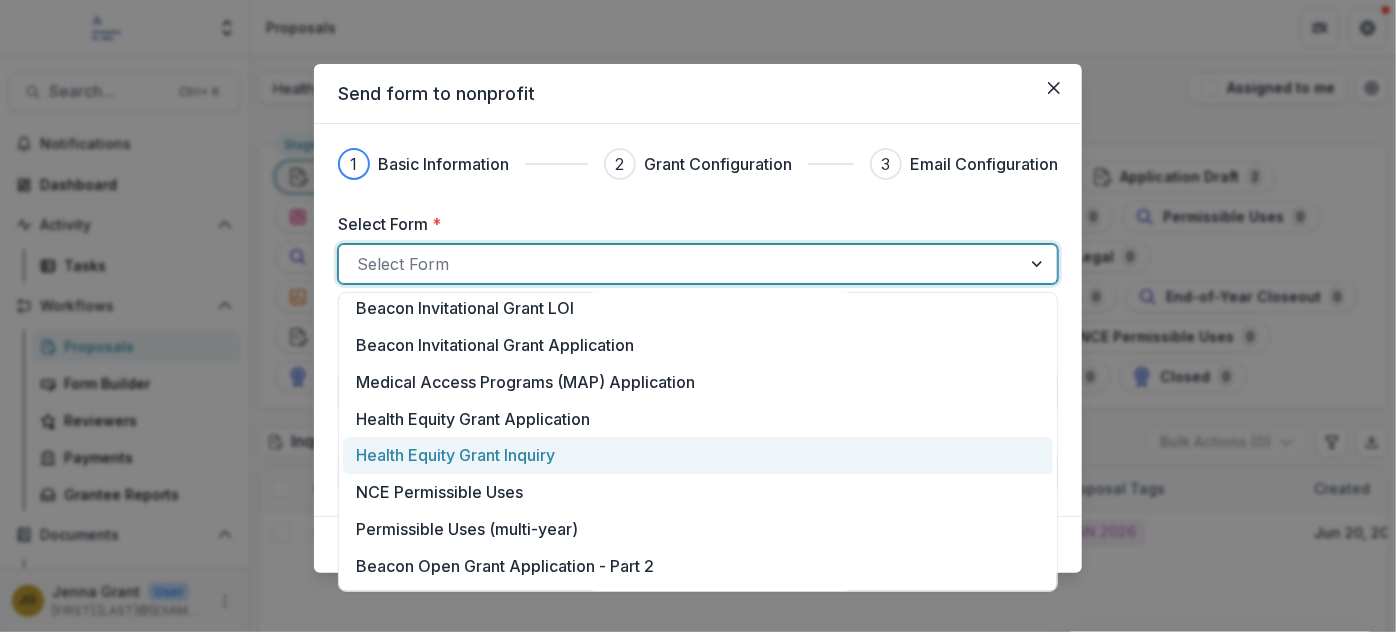 scroll, scrollTop: 187, scrollLeft: 0, axis: vertical 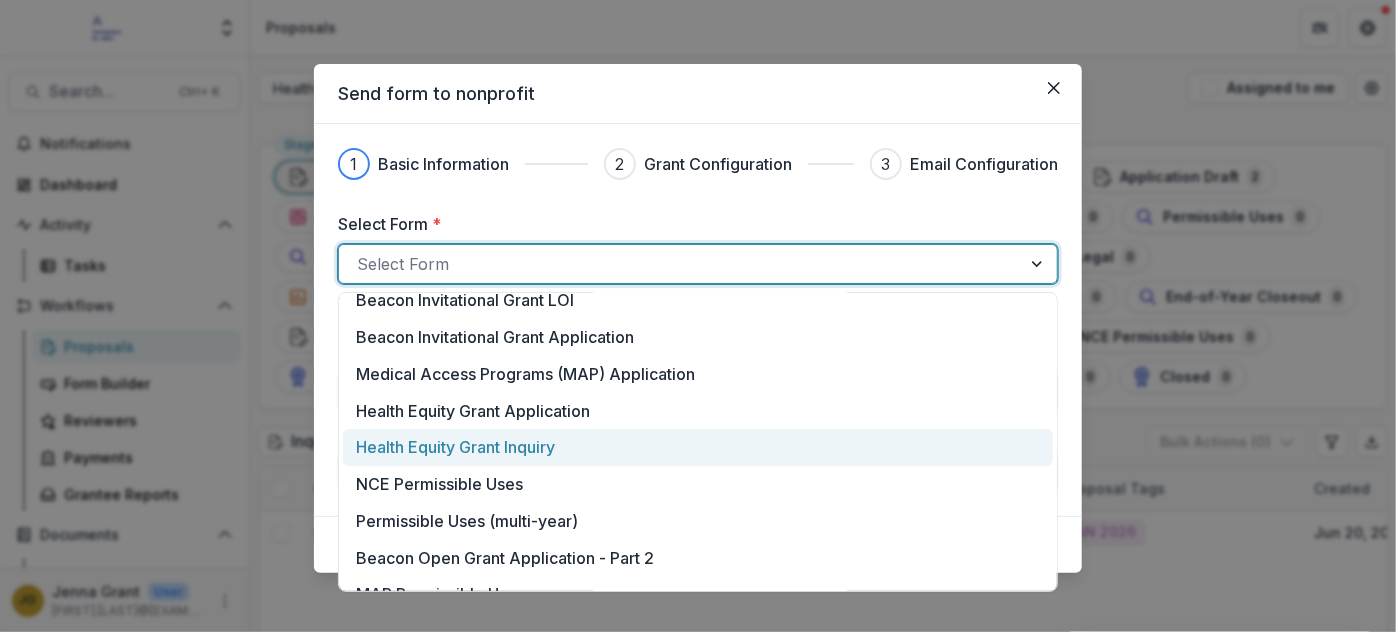 click on "Health Equity Grant Inquiry" at bounding box center [455, 447] 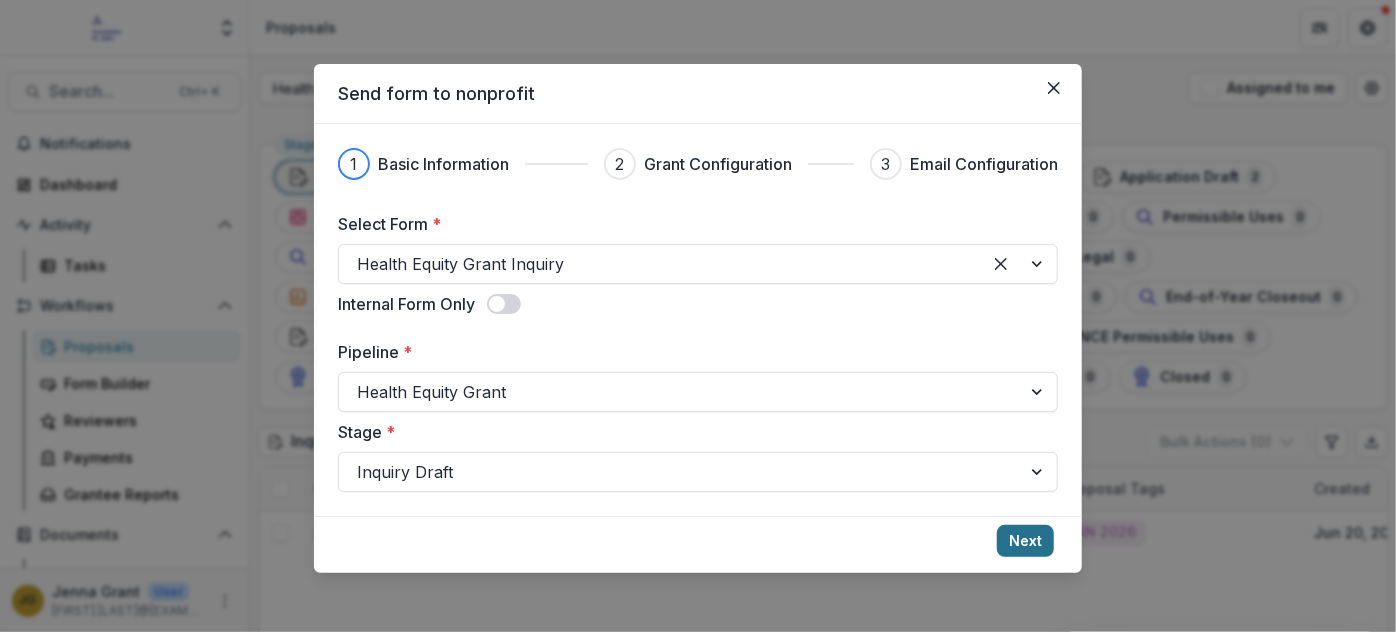click on "Next" at bounding box center [1025, 541] 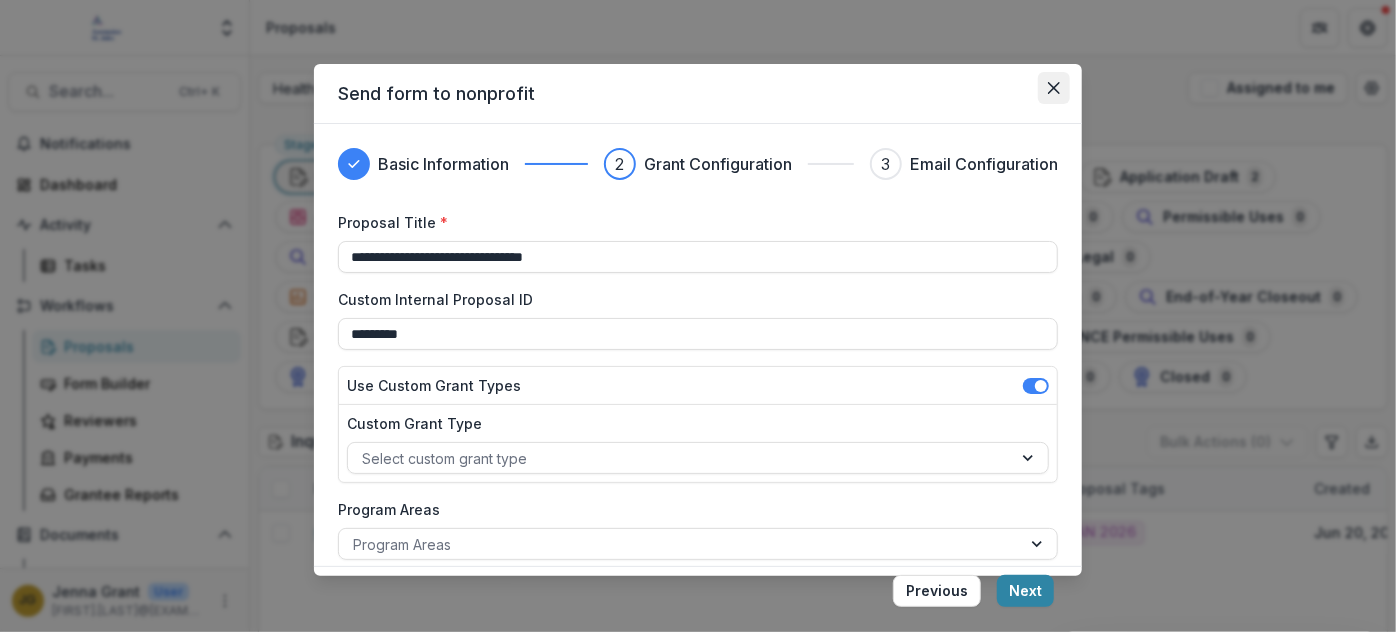 click 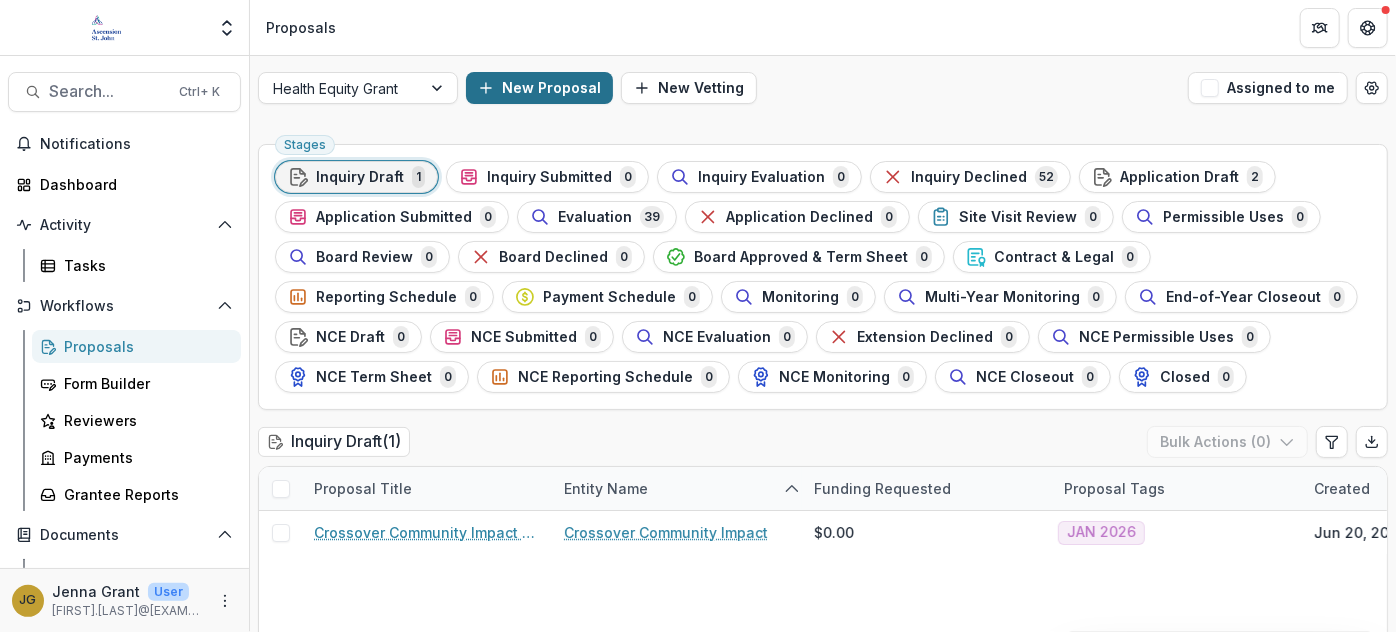 click 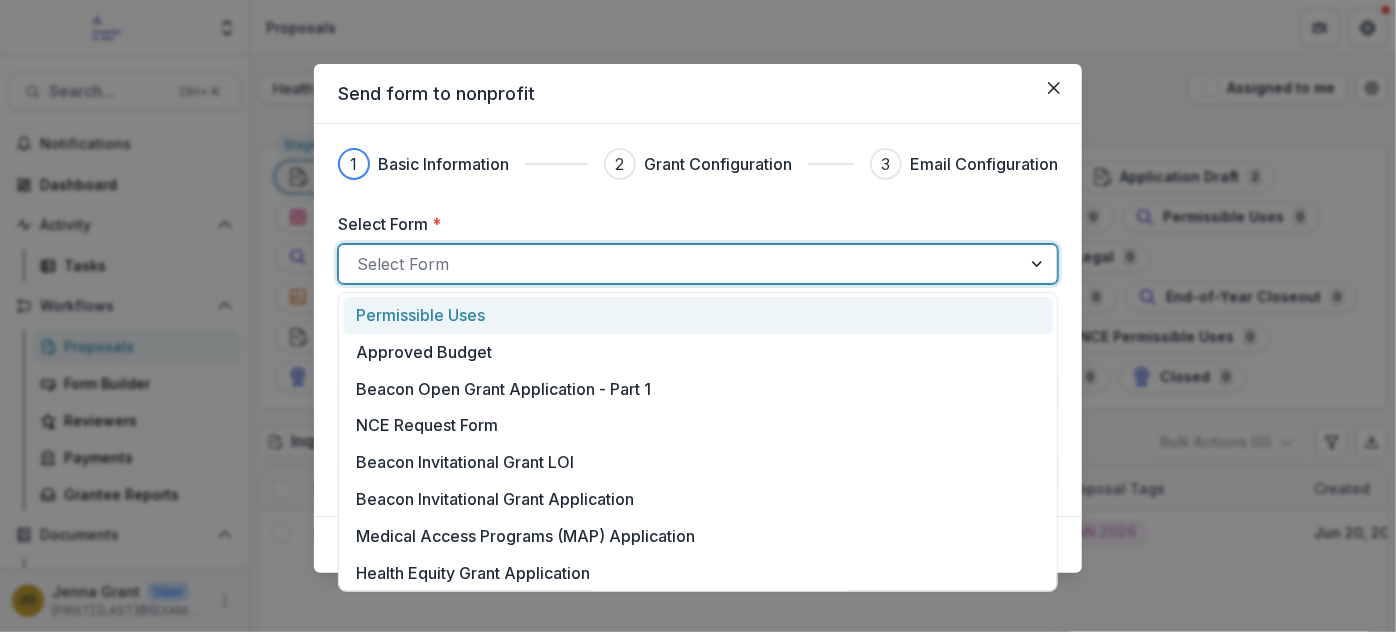 click at bounding box center [1039, 264] 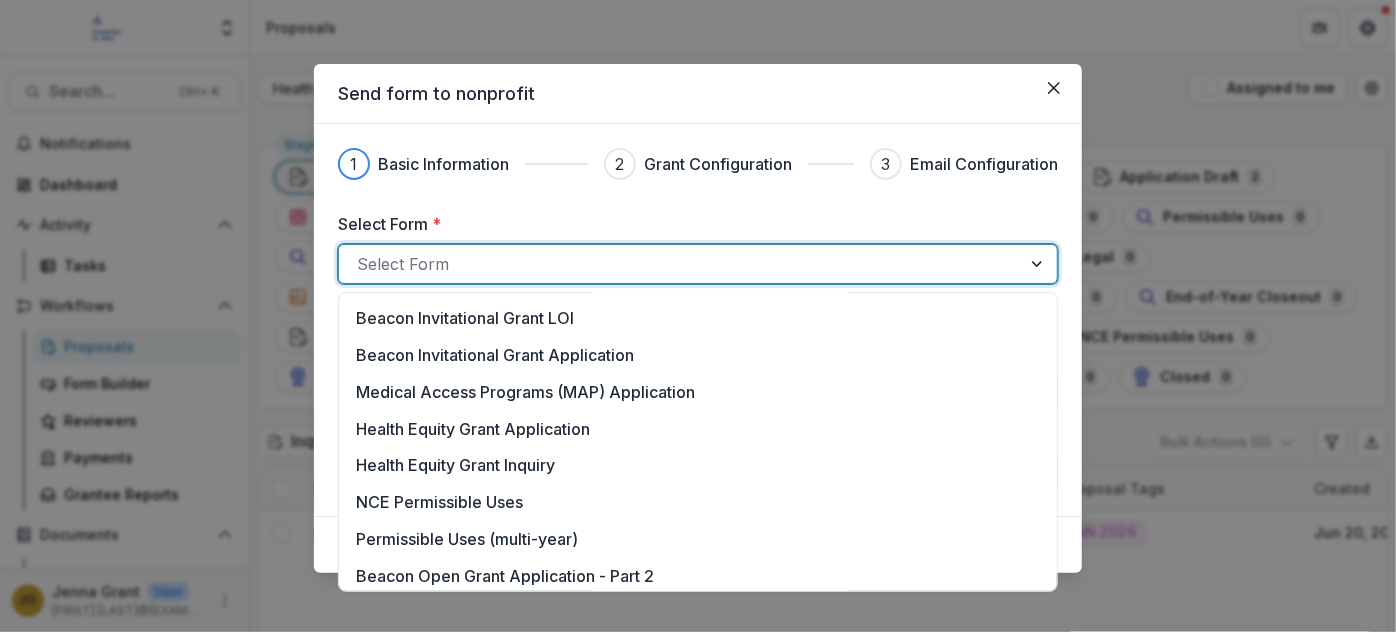 scroll, scrollTop: 181, scrollLeft: 0, axis: vertical 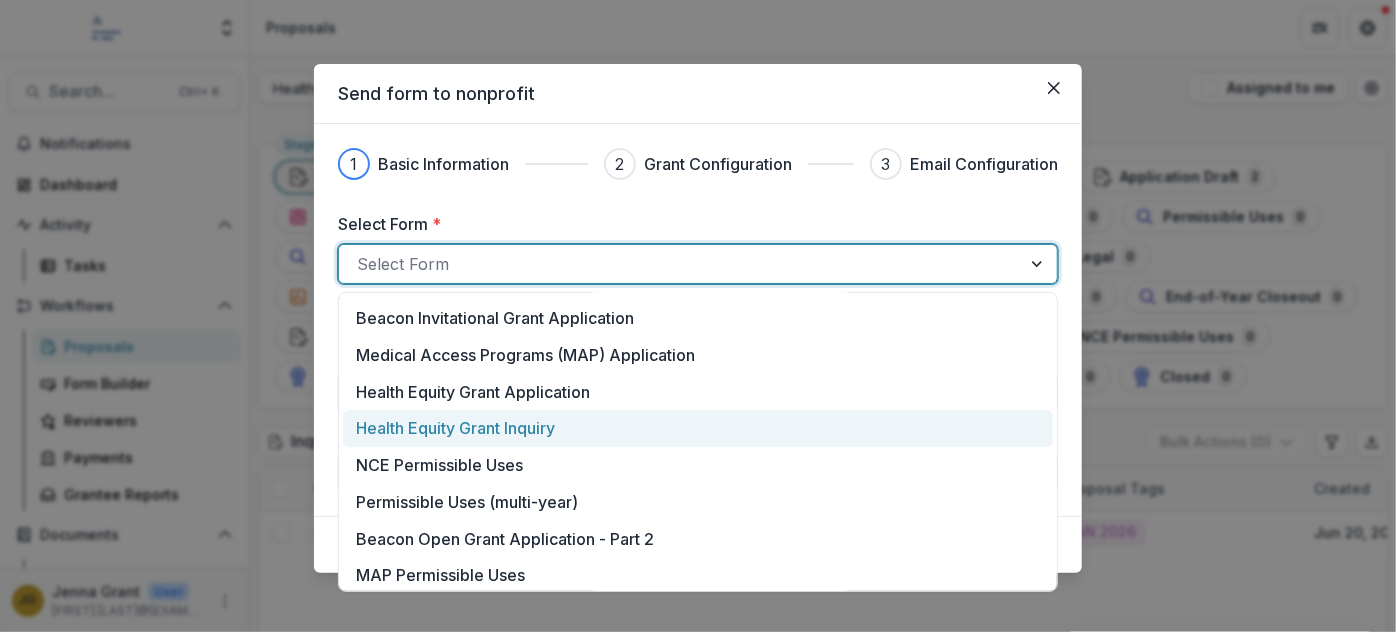 click on "Health Equity Grant Inquiry" at bounding box center (455, 428) 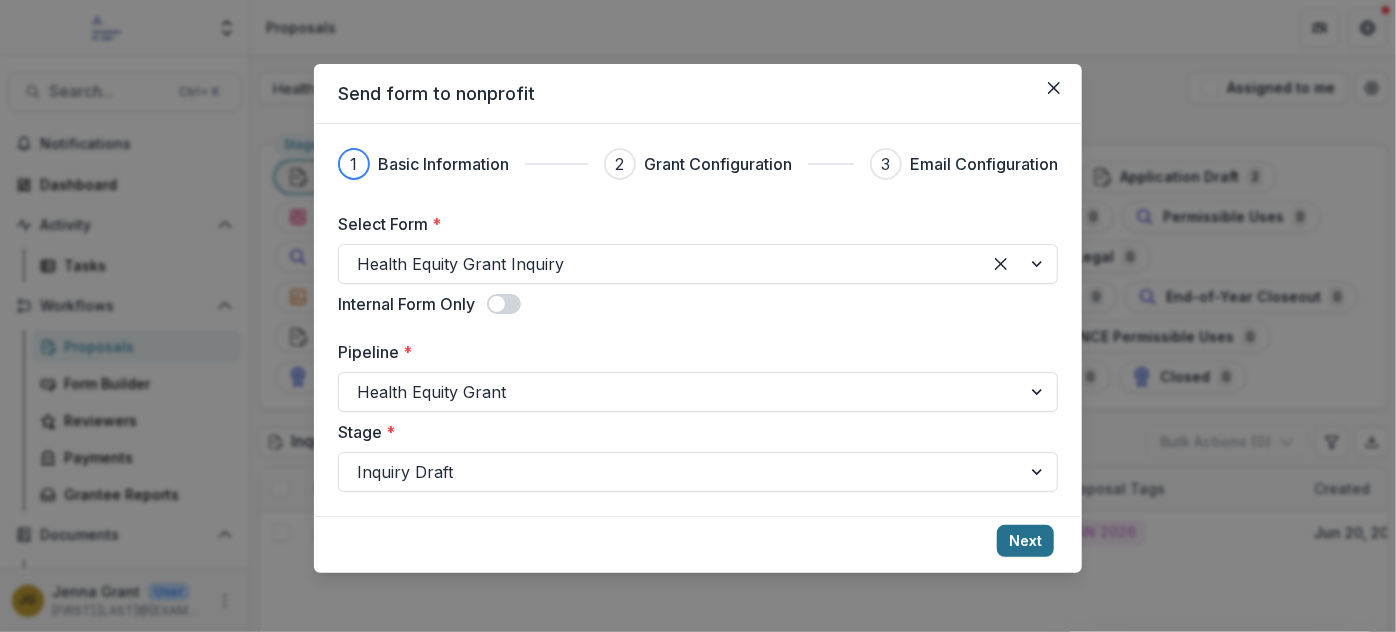 click on "Next" at bounding box center (1025, 541) 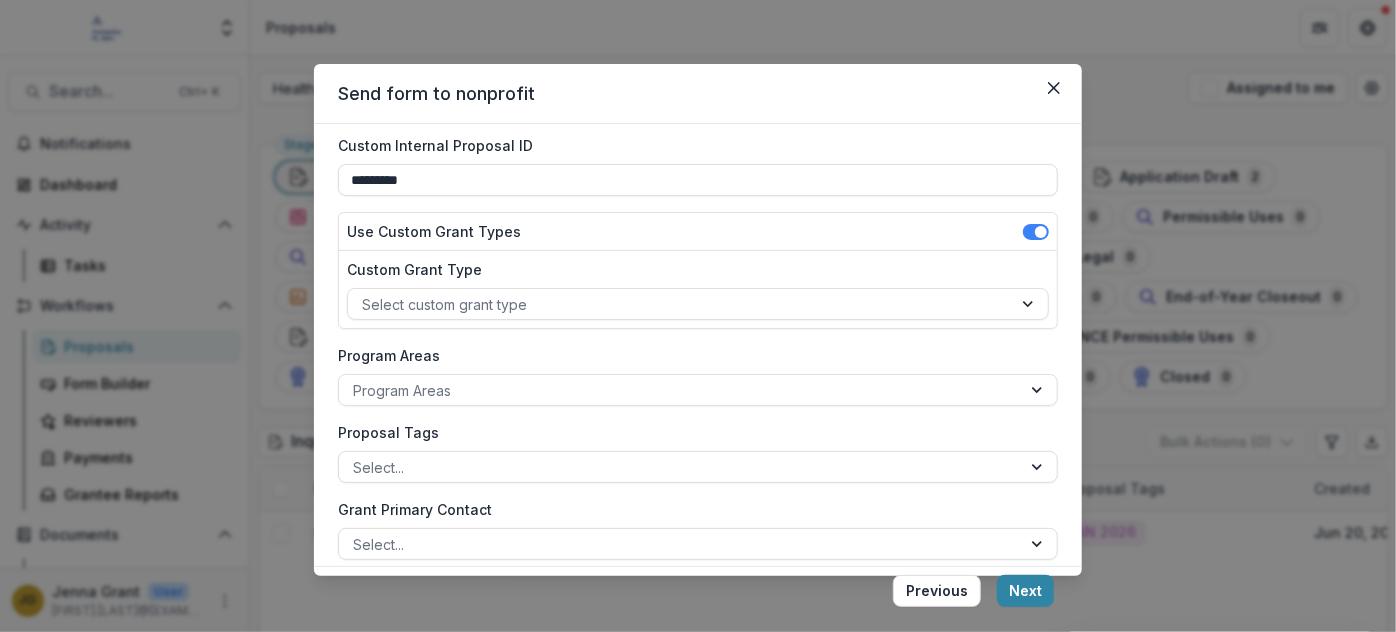 scroll, scrollTop: 181, scrollLeft: 0, axis: vertical 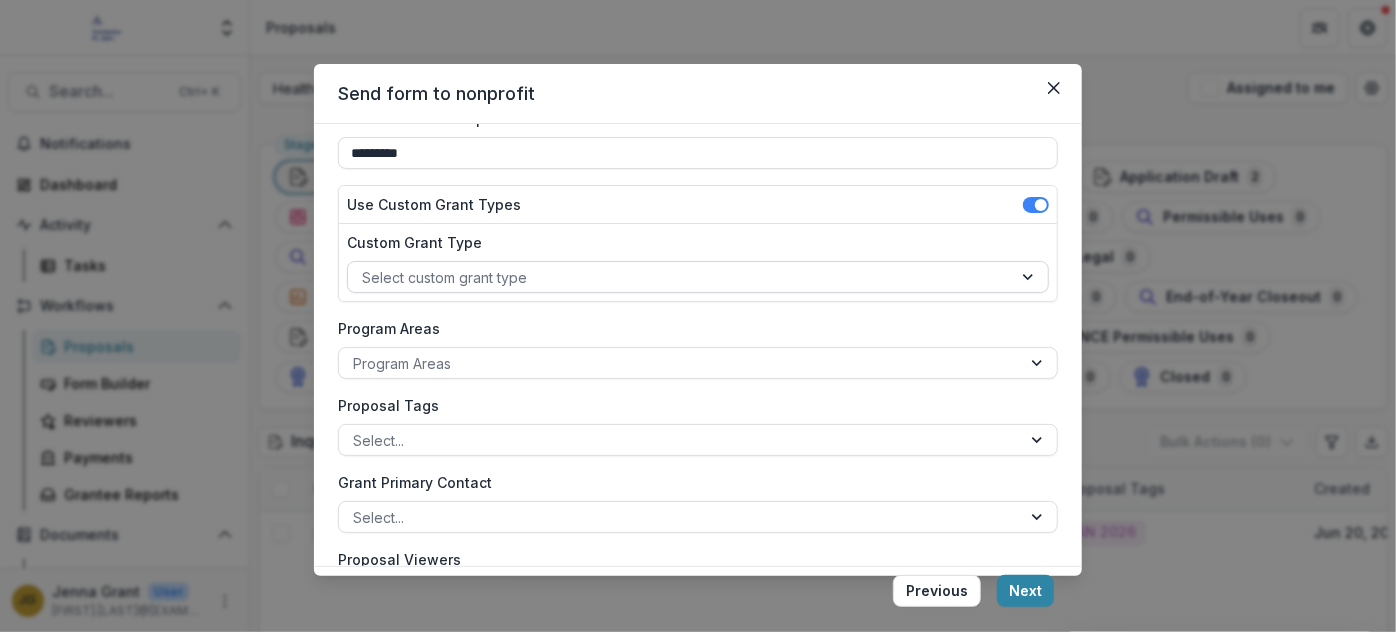 click at bounding box center [1030, 277] 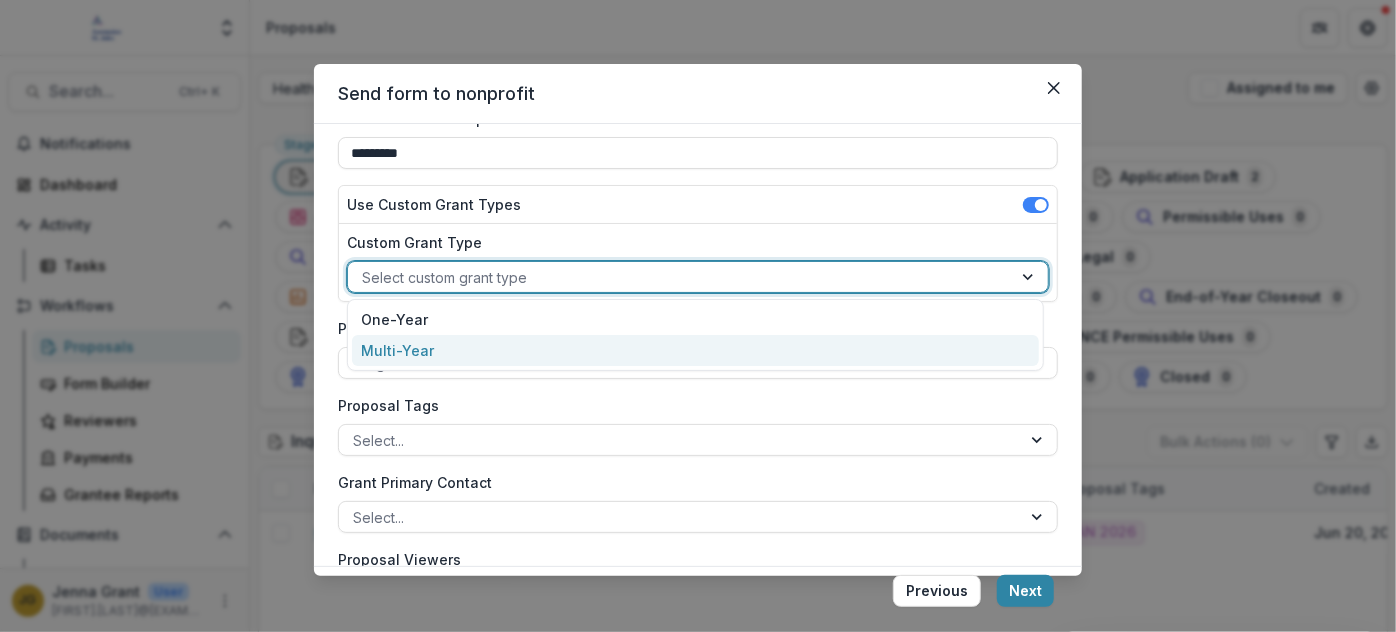 click on "Multi-Year" at bounding box center [695, 350] 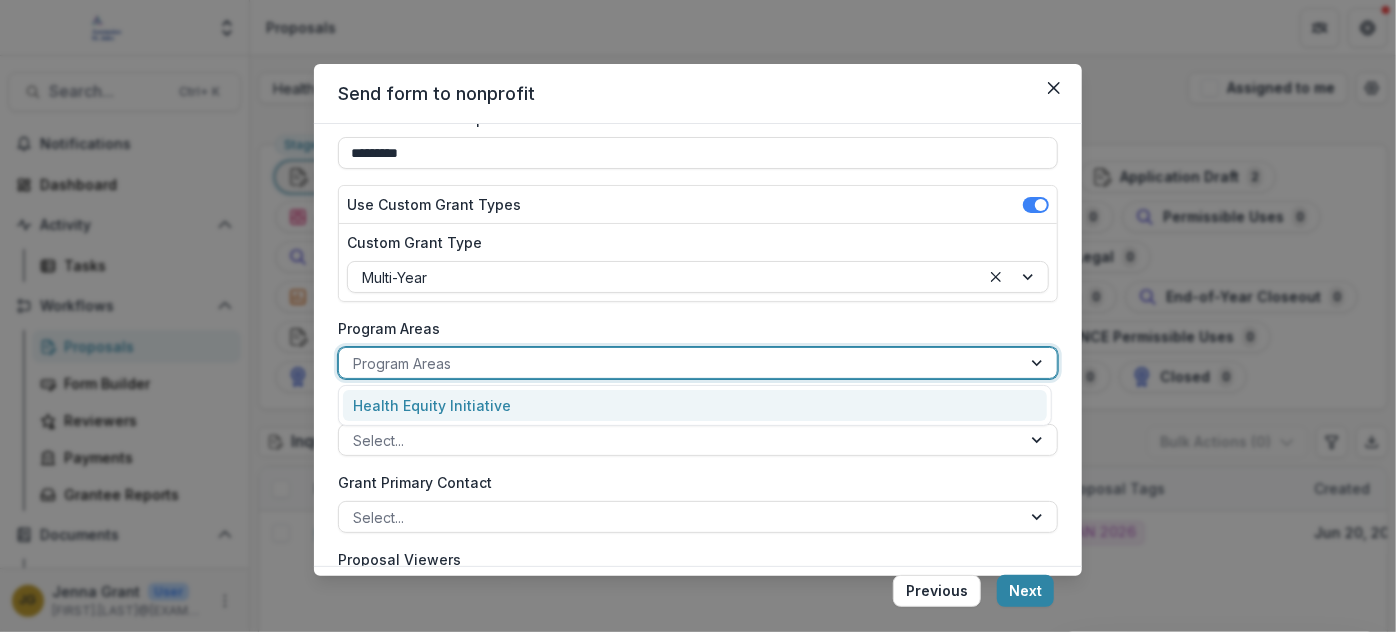 click at bounding box center (1039, 363) 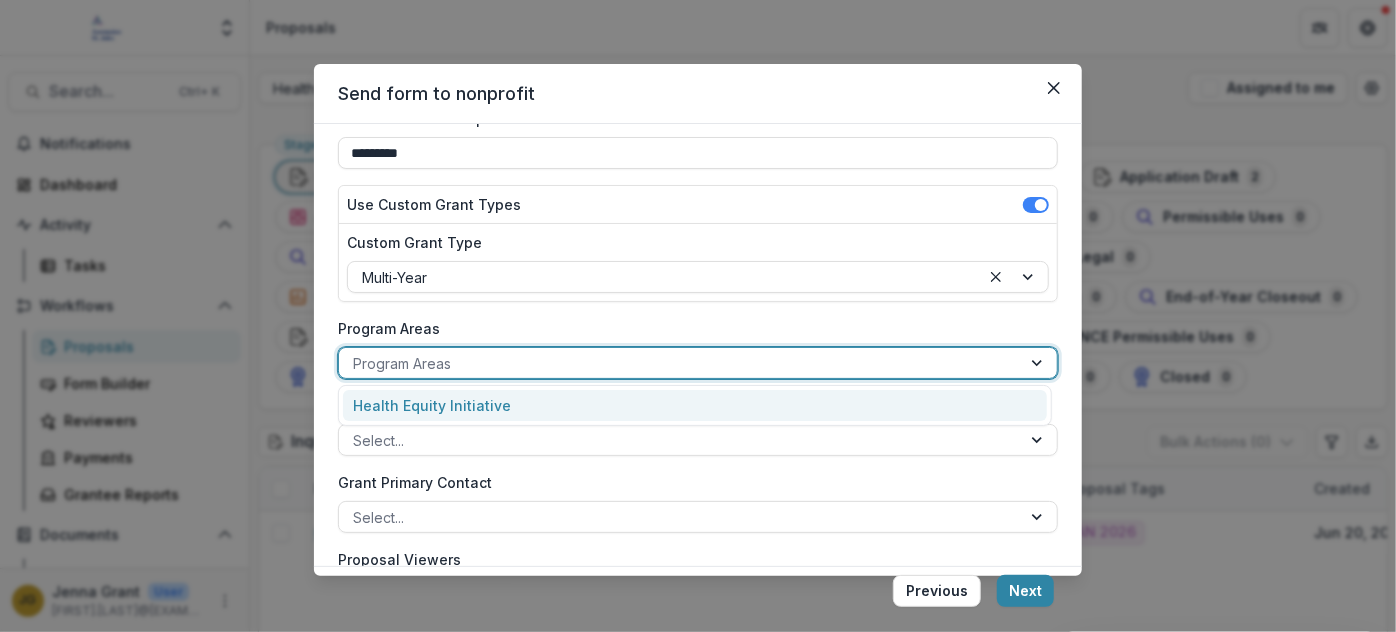 click on "Program Areas" at bounding box center (680, 363) 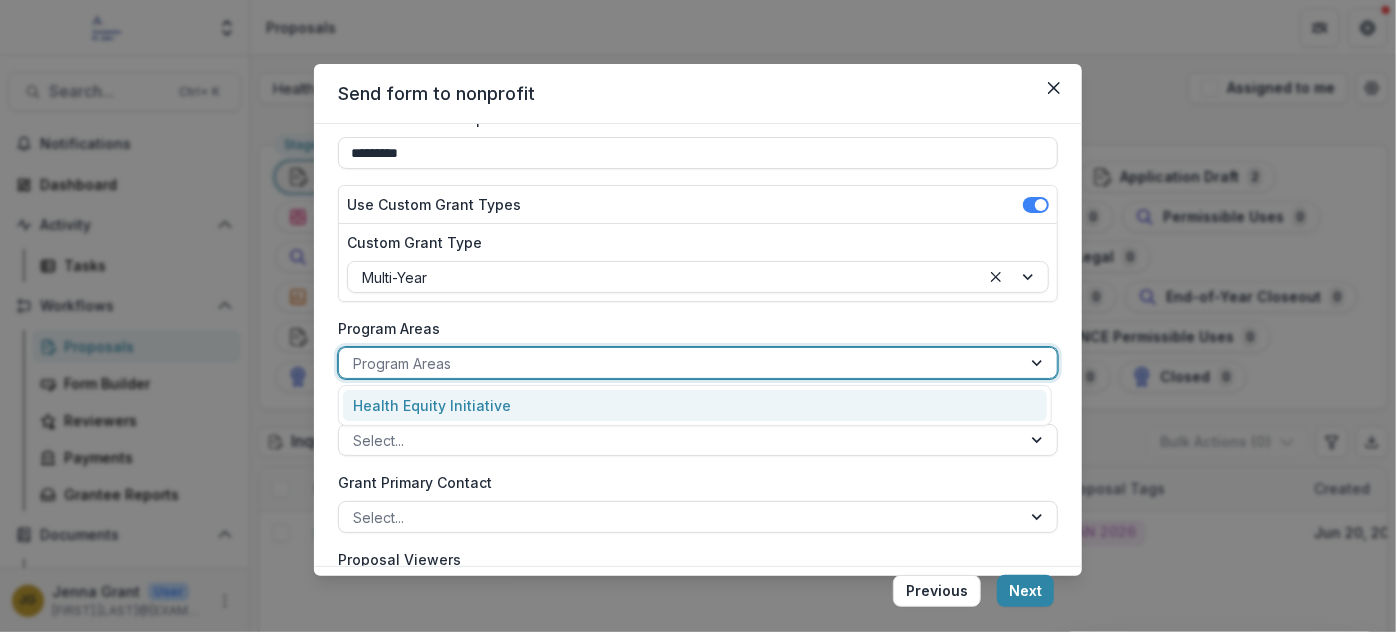 click at bounding box center (1039, 363) 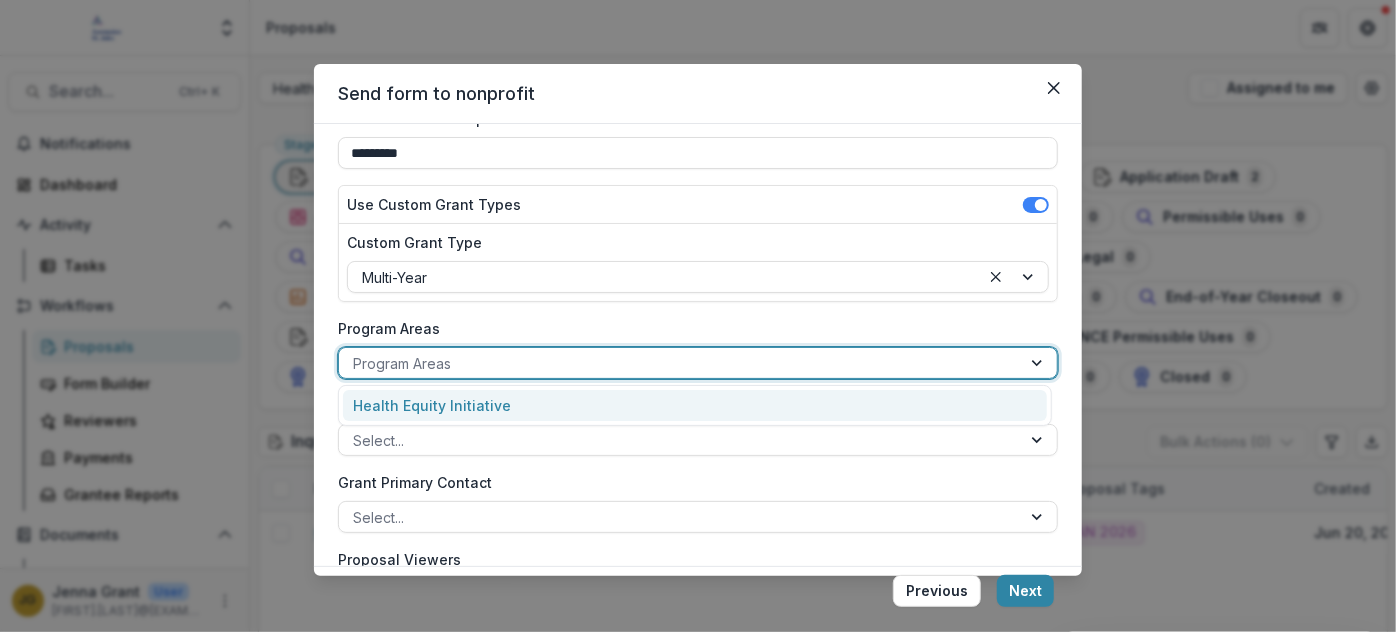click on "Health Equity Initiative" at bounding box center [695, 405] 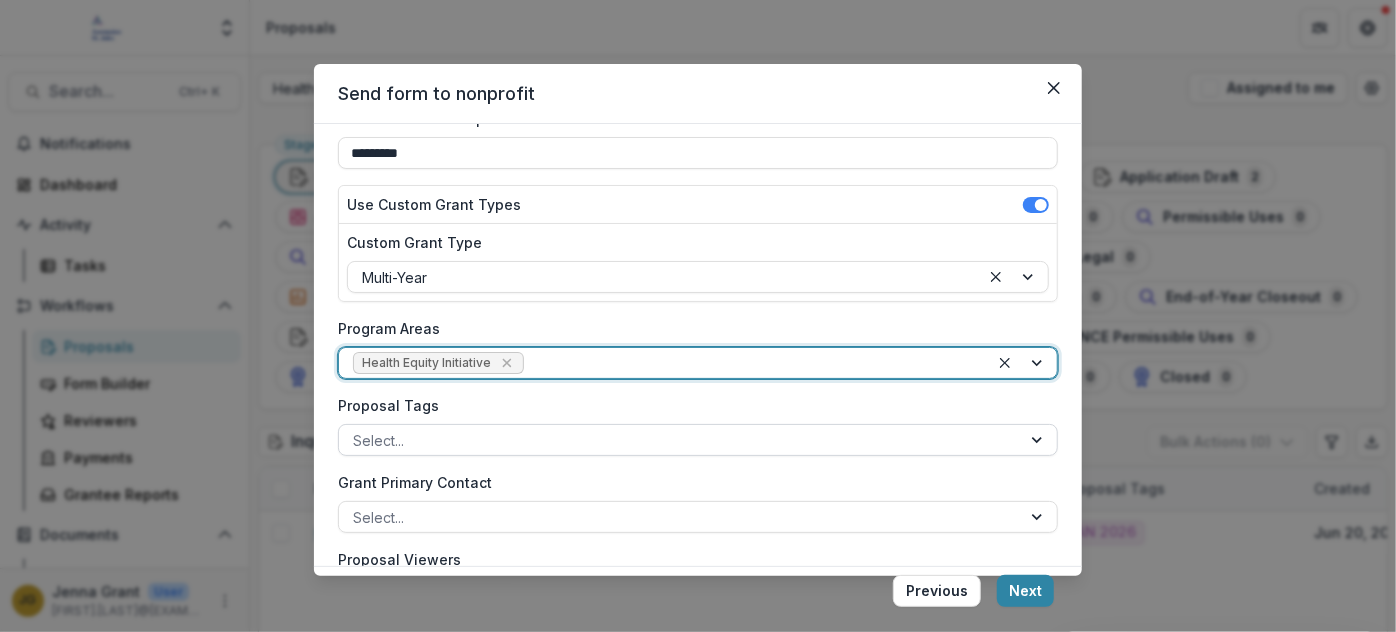 click at bounding box center (680, 440) 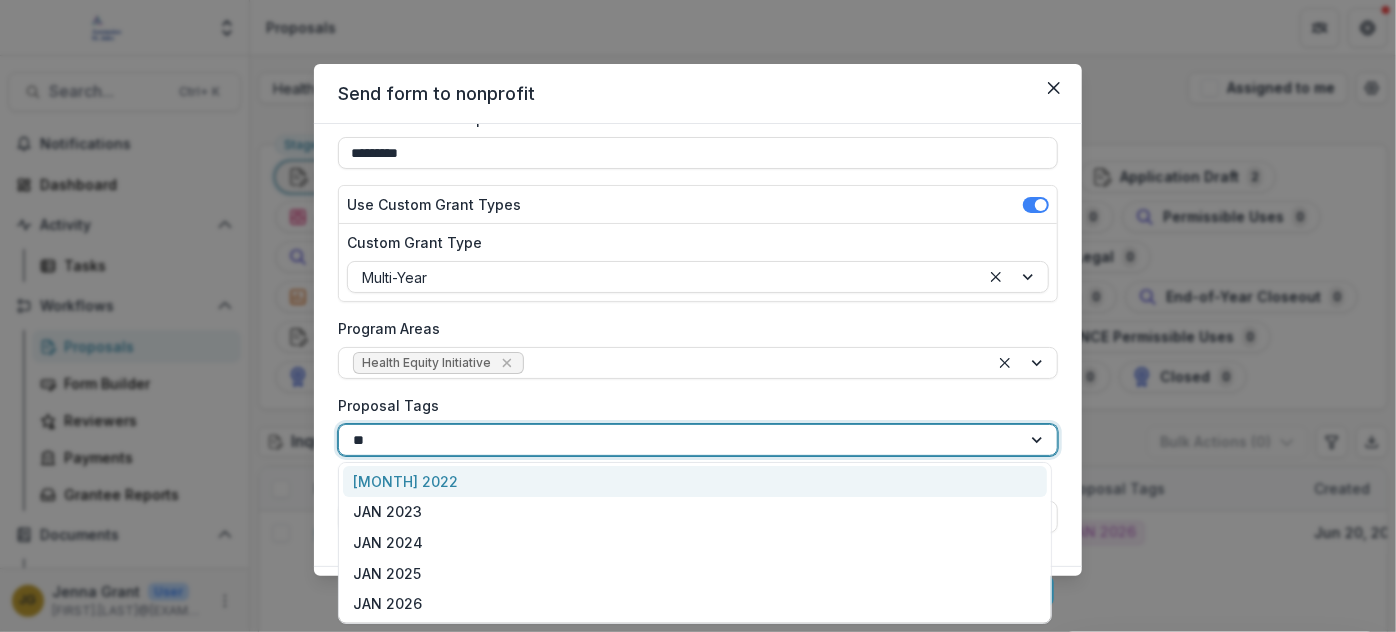 scroll, scrollTop: 0, scrollLeft: 0, axis: both 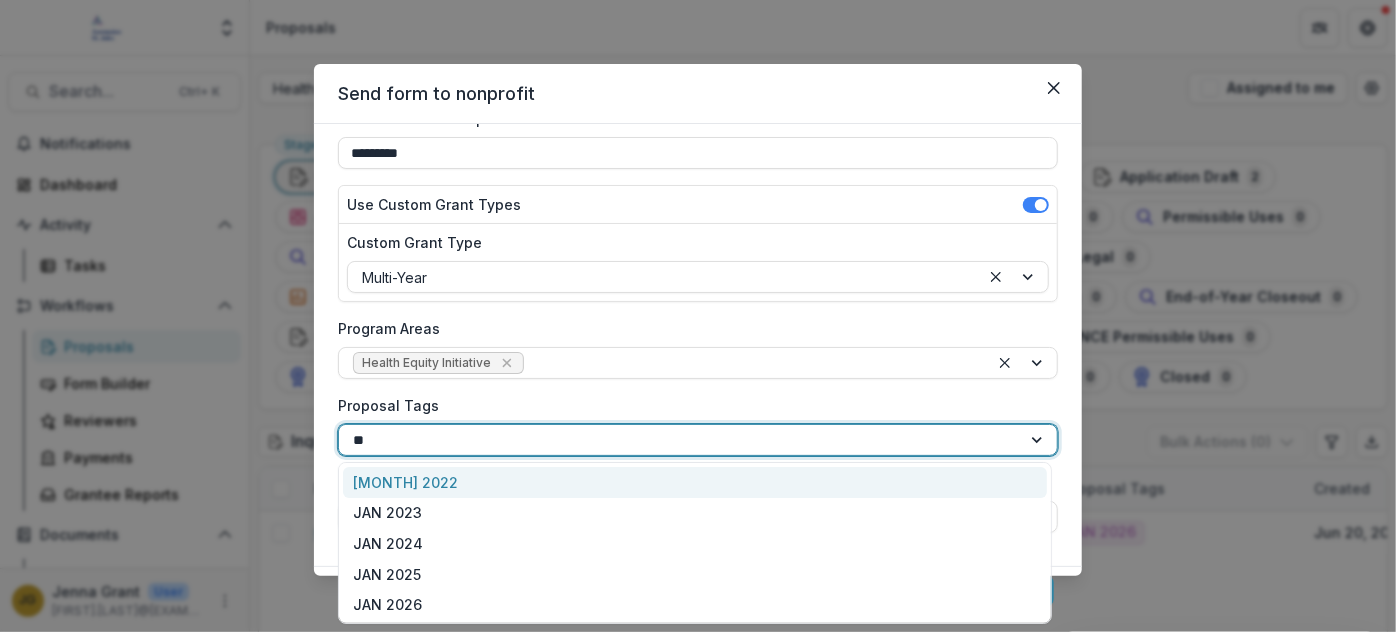 type on "***" 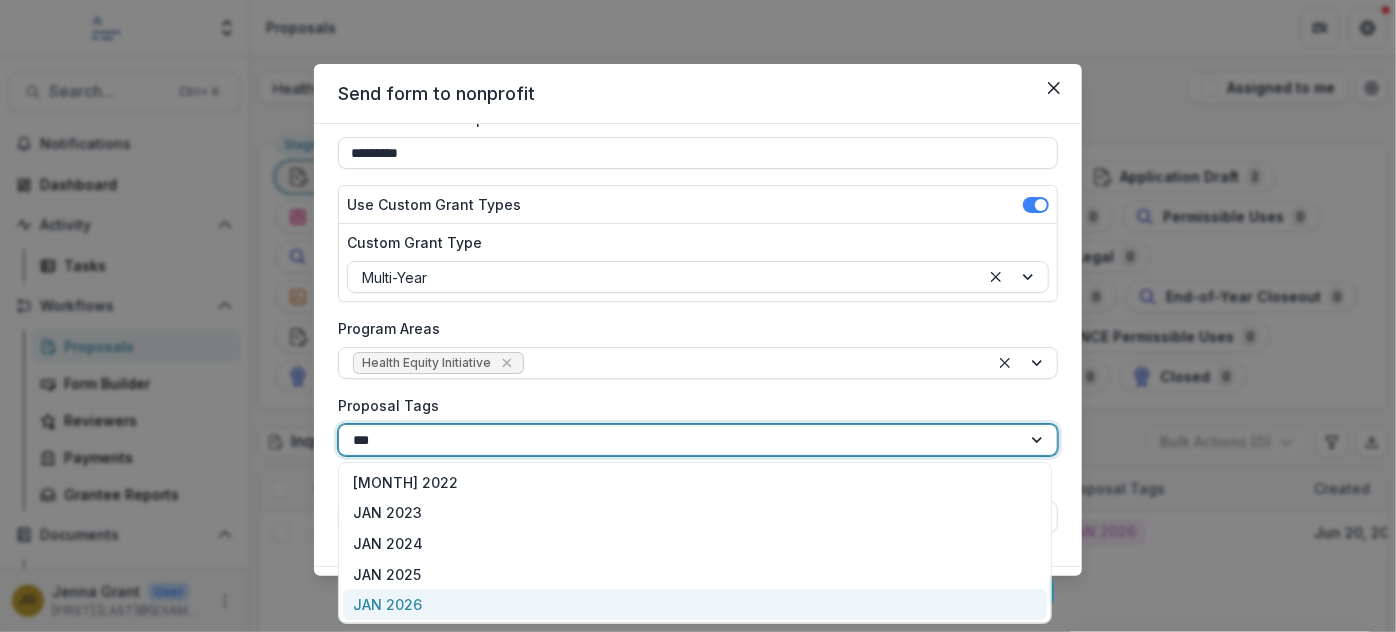 click on "JAN 2026" at bounding box center (695, 604) 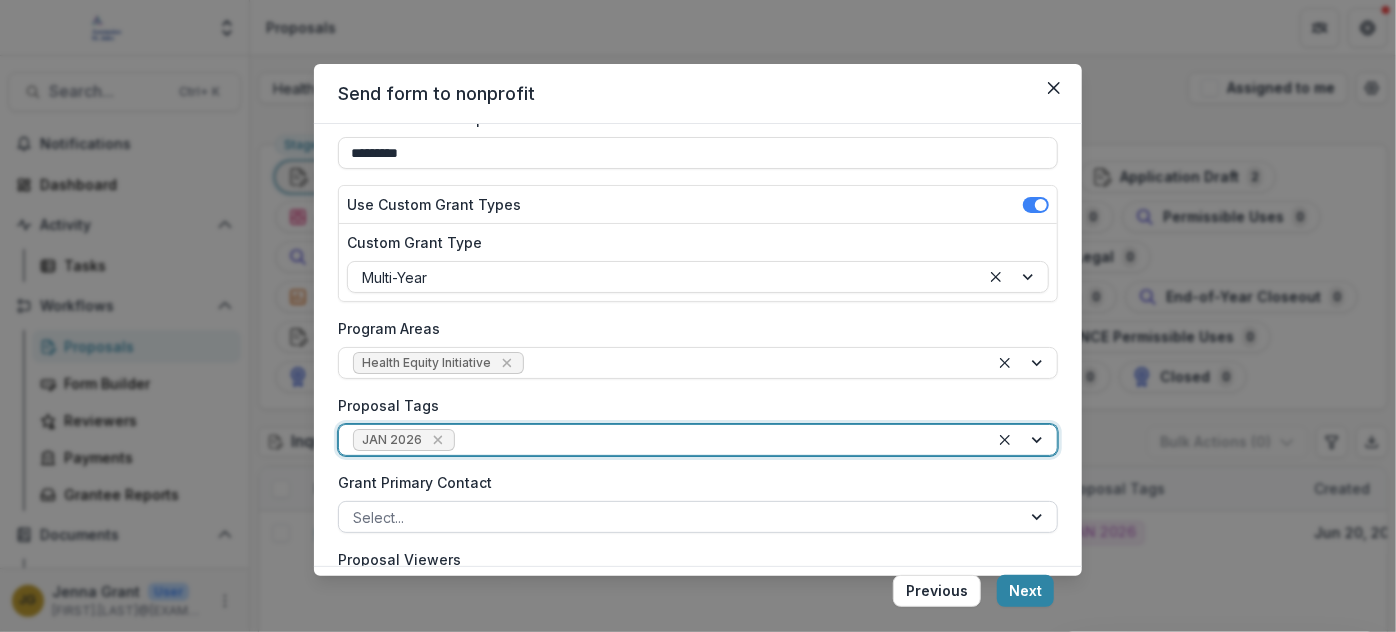 click at bounding box center [1039, 517] 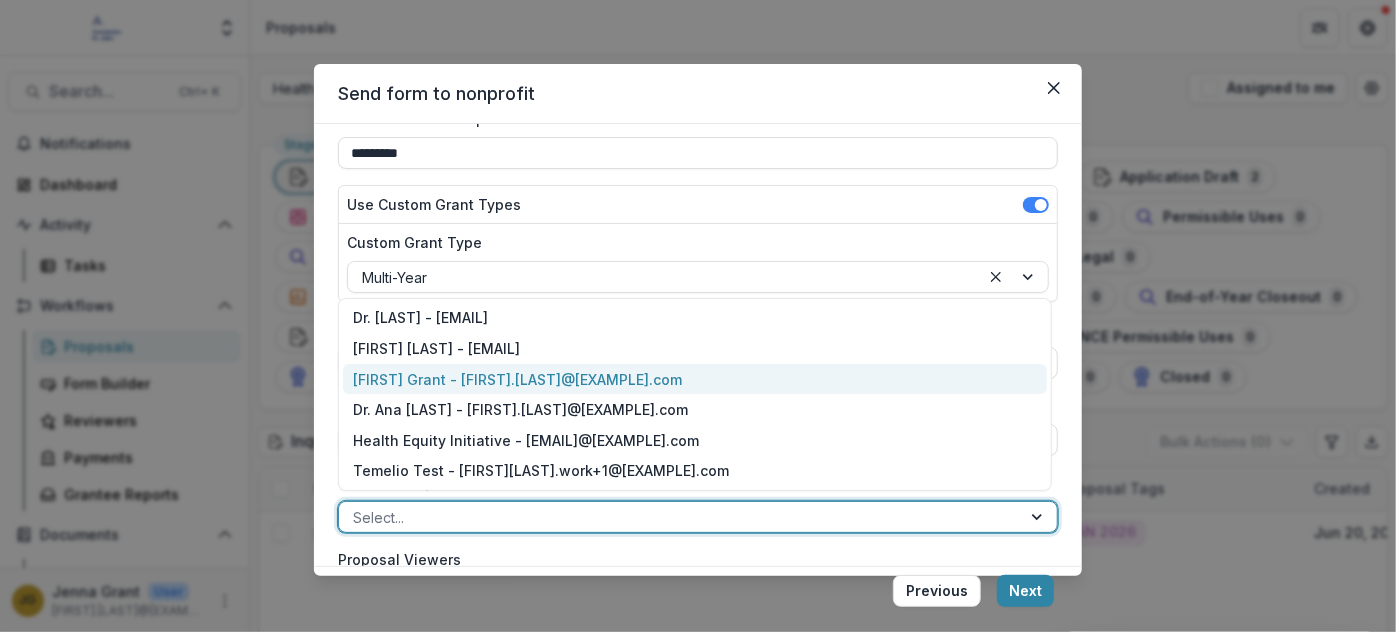 click on "[FIRST] Grant - [FIRST].[LAST]@[EXAMPLE].com" at bounding box center [695, 379] 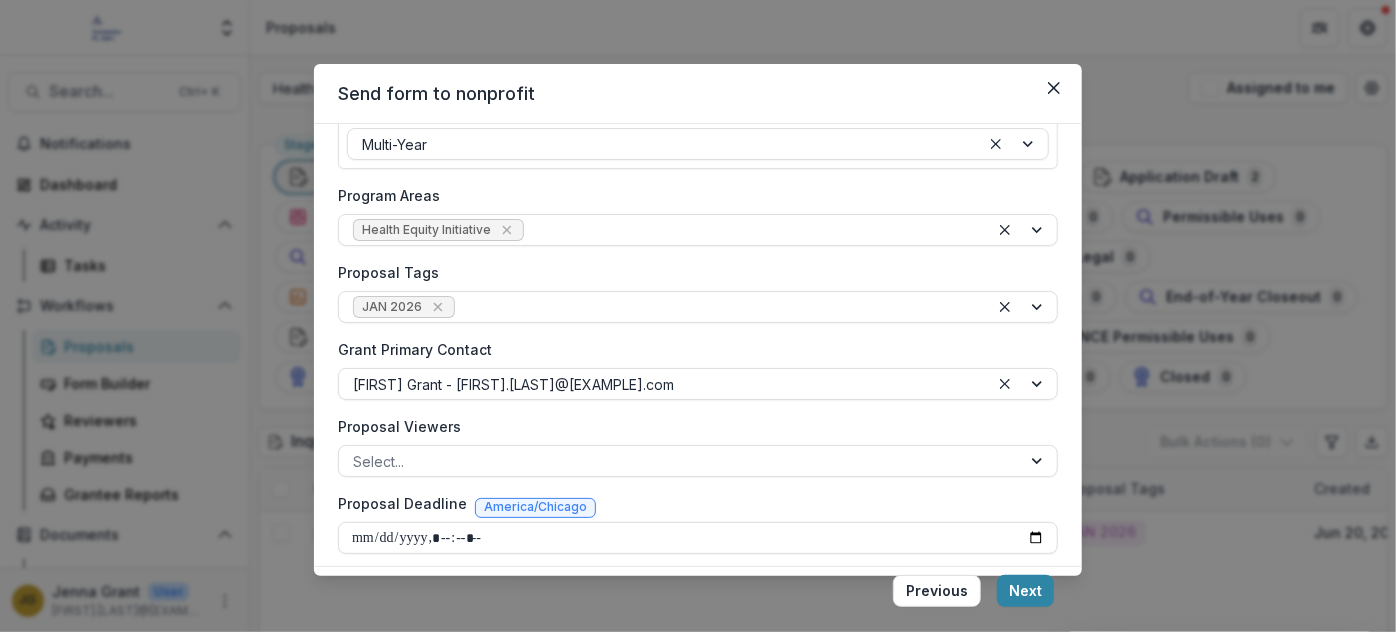 scroll, scrollTop: 325, scrollLeft: 0, axis: vertical 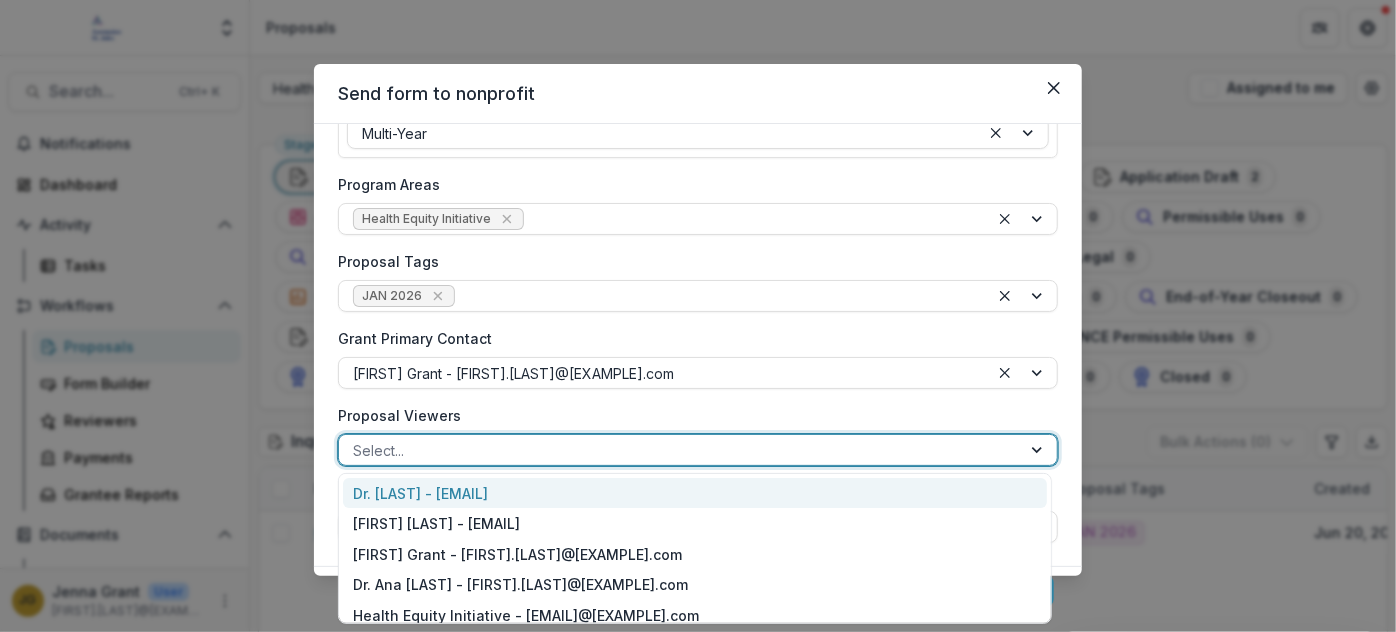 click at bounding box center (1039, 450) 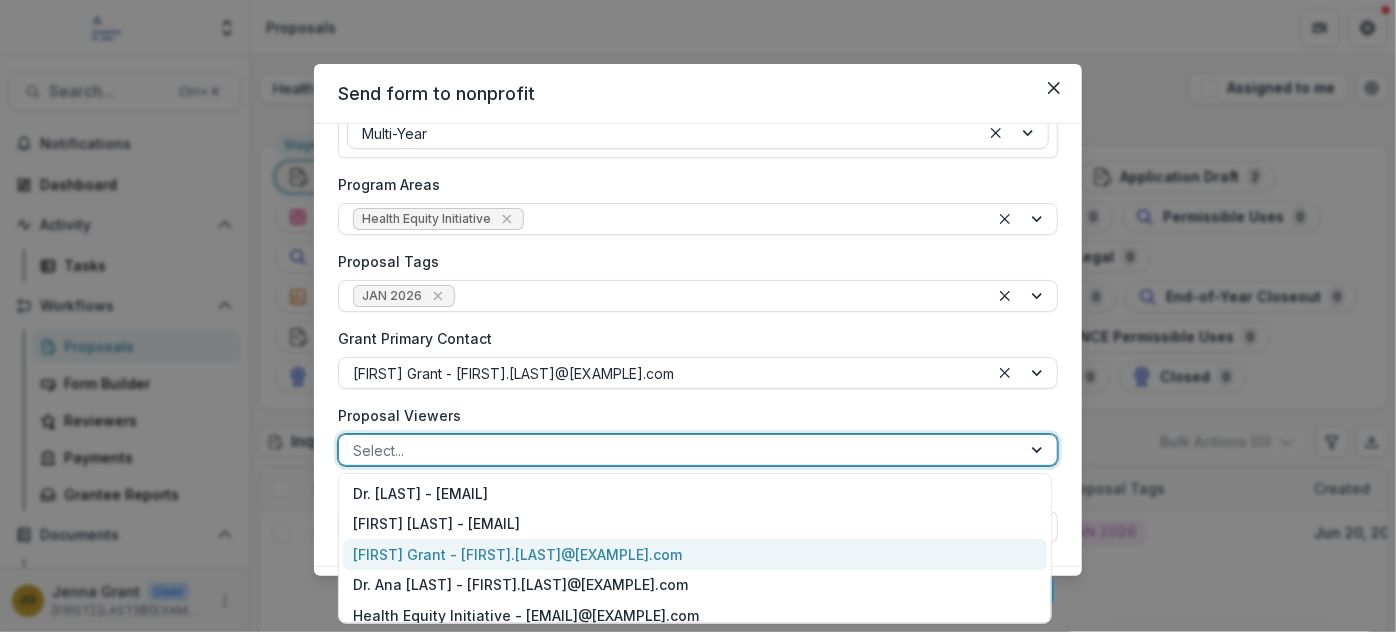 click on "[FIRST] Grant - [FIRST].[LAST]@[EXAMPLE].com" at bounding box center (695, 554) 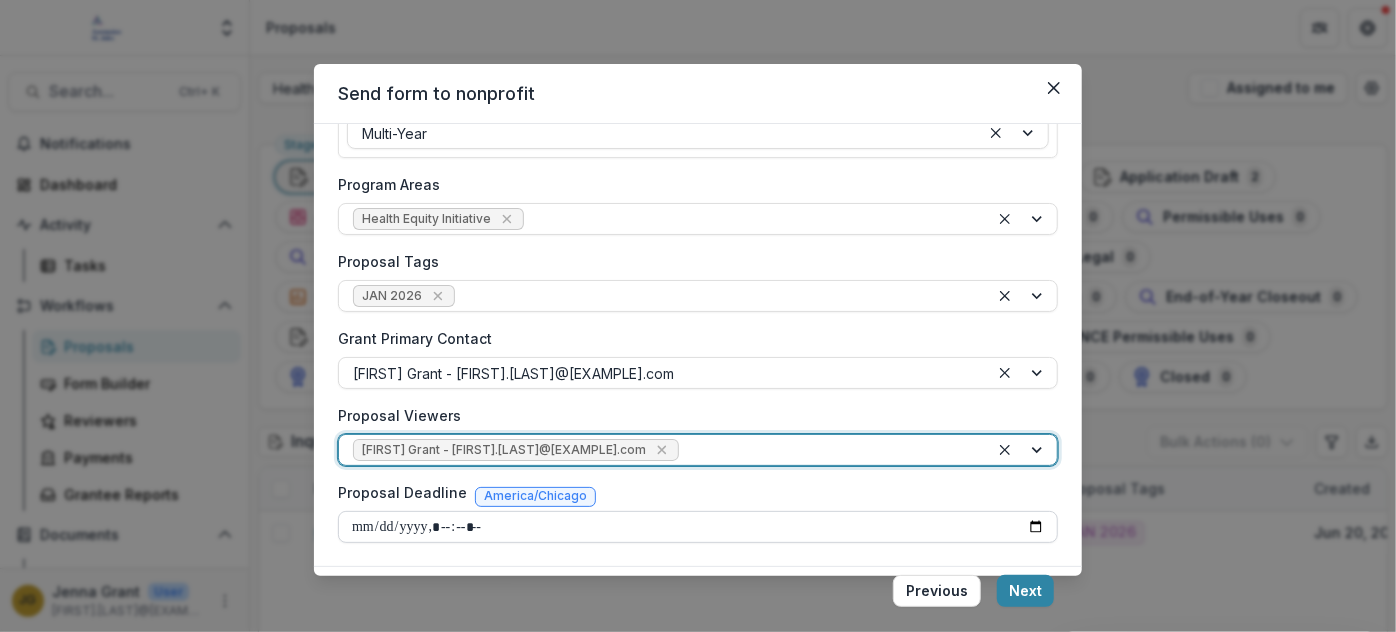 click on "Proposal Deadline" at bounding box center [698, 527] 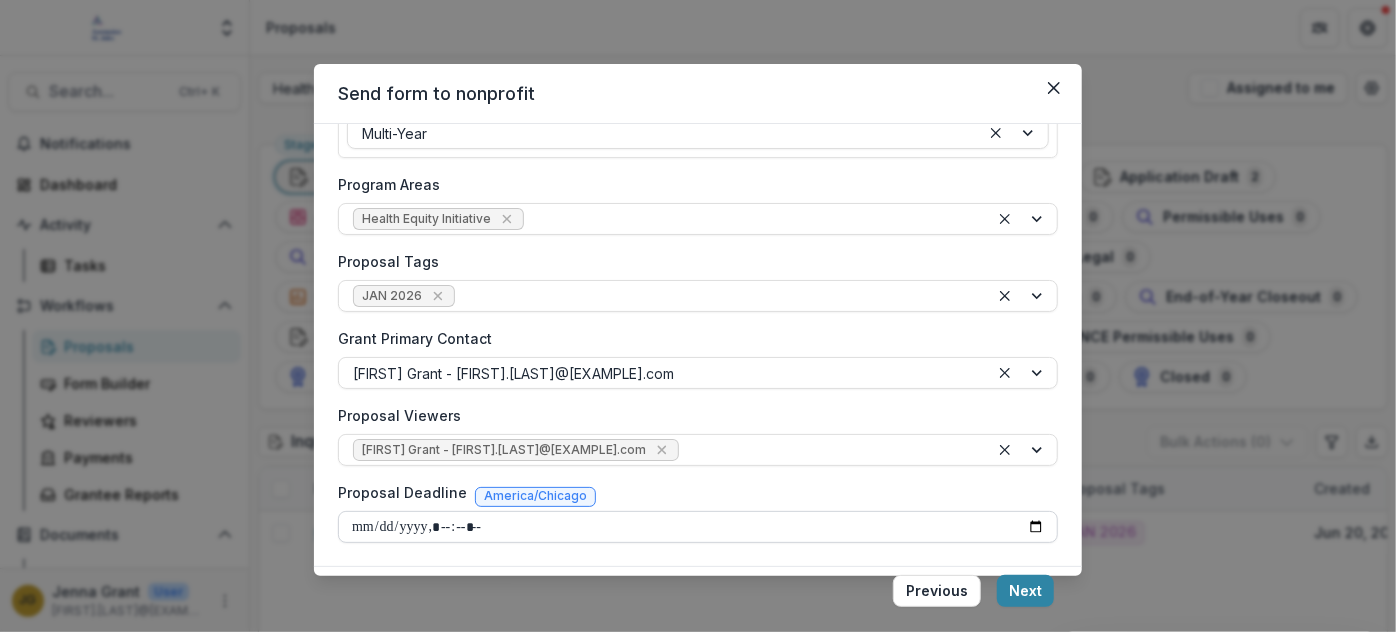 type on "**********" 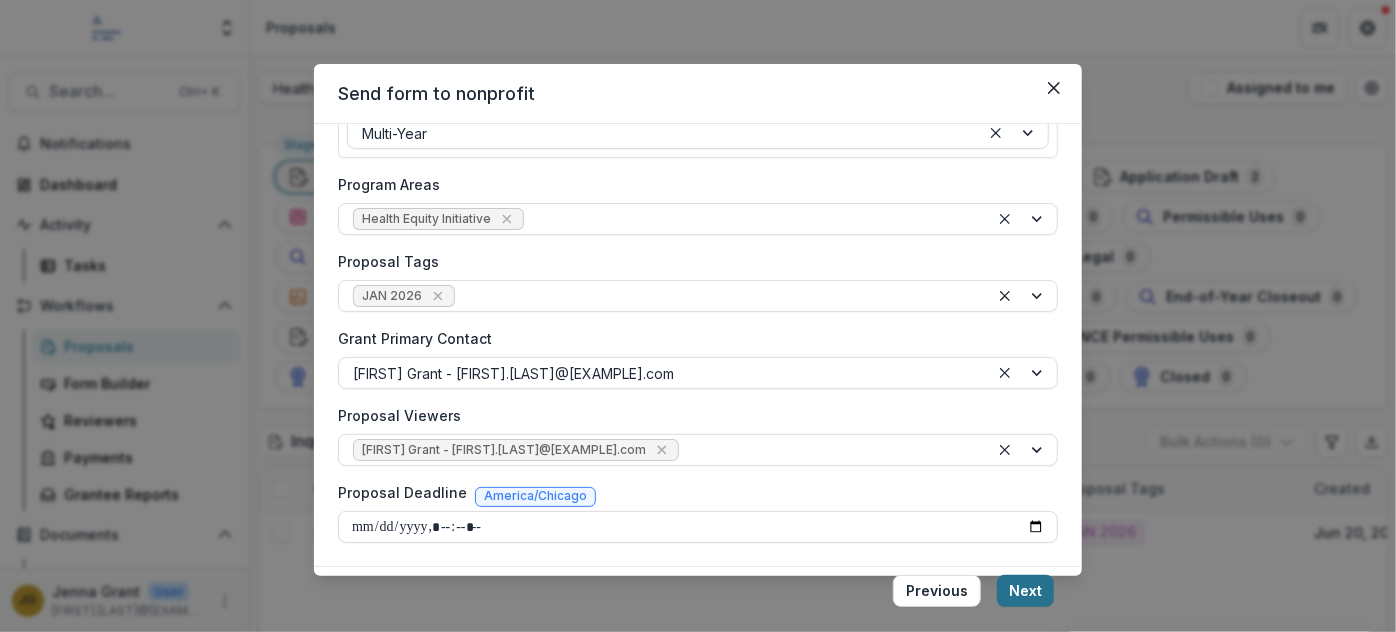 click on "Next" at bounding box center [1025, 591] 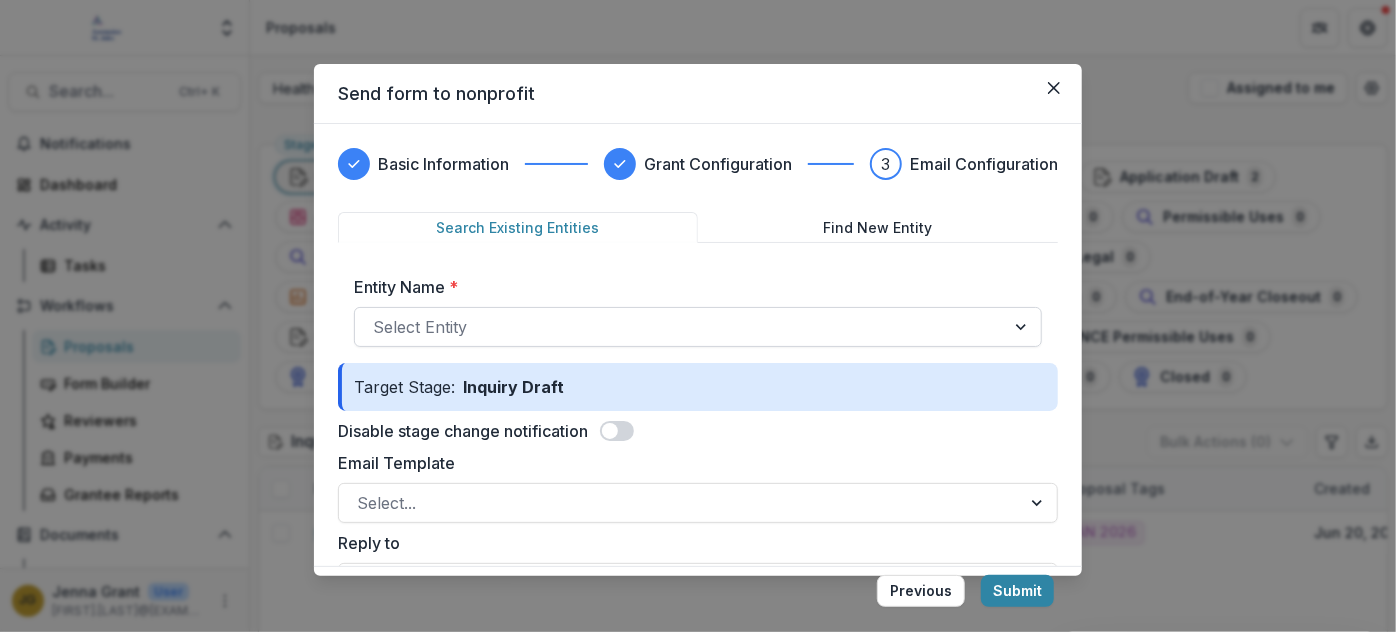 click at bounding box center [680, 327] 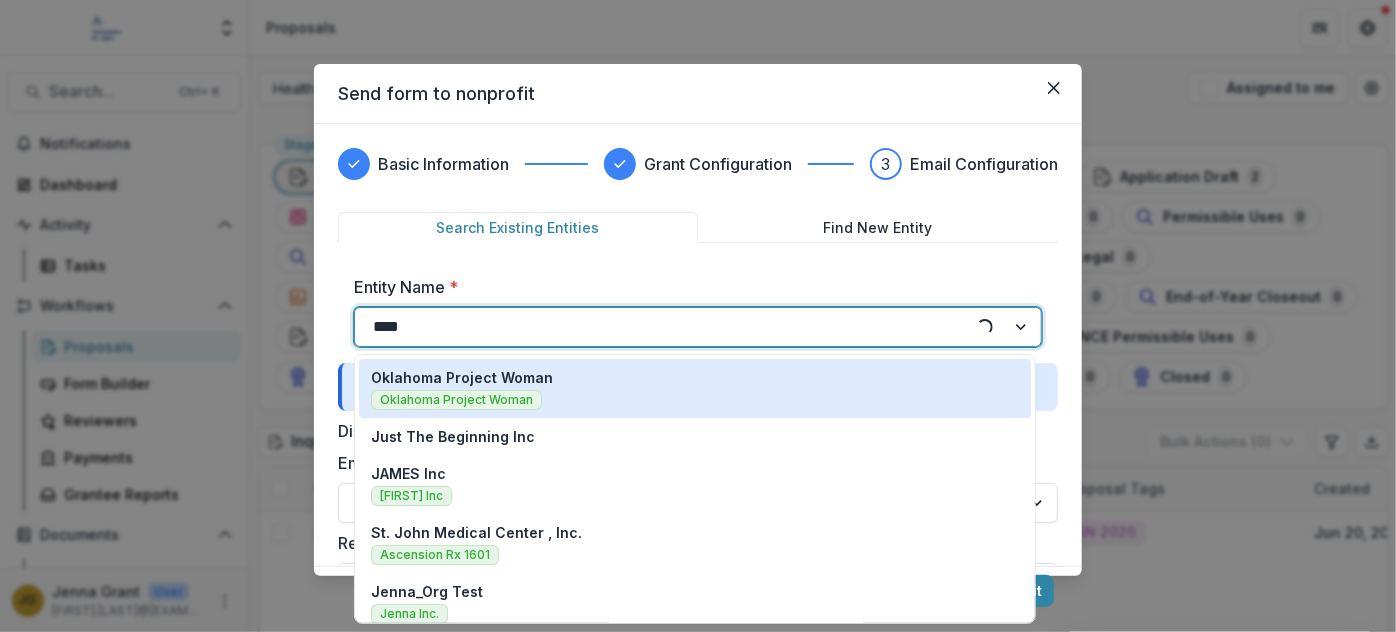 type on "*****" 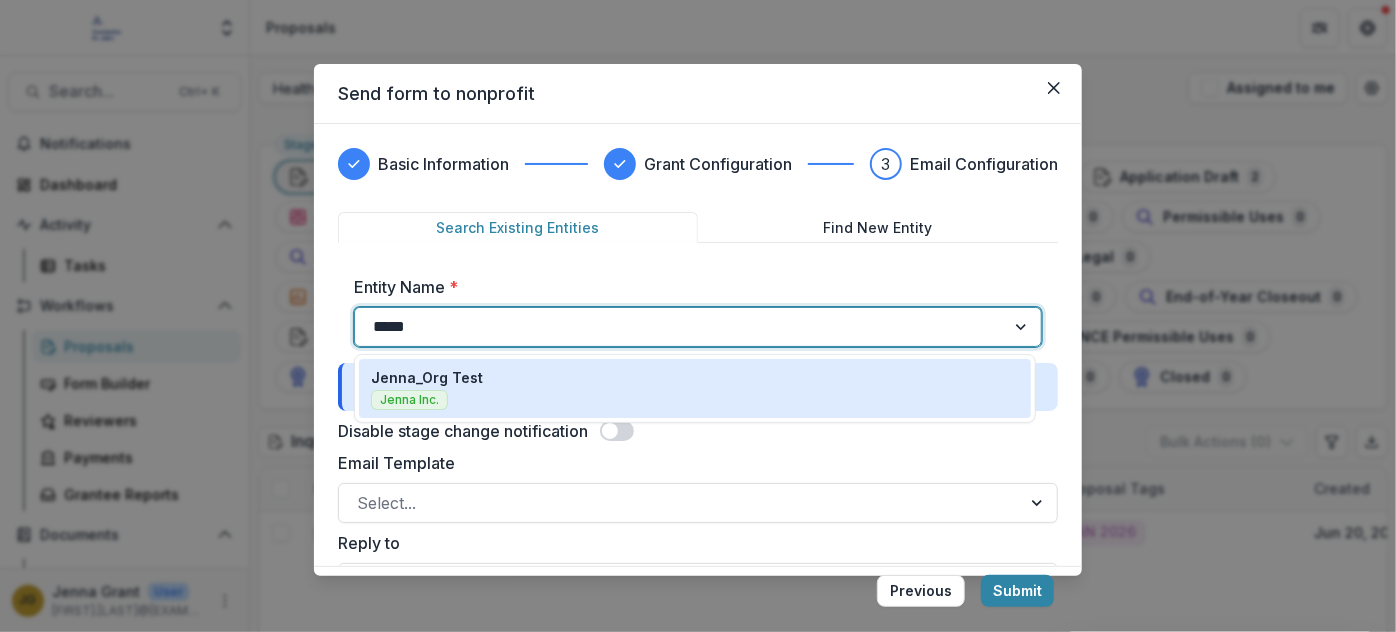 click on "Jenna Inc." at bounding box center (409, 400) 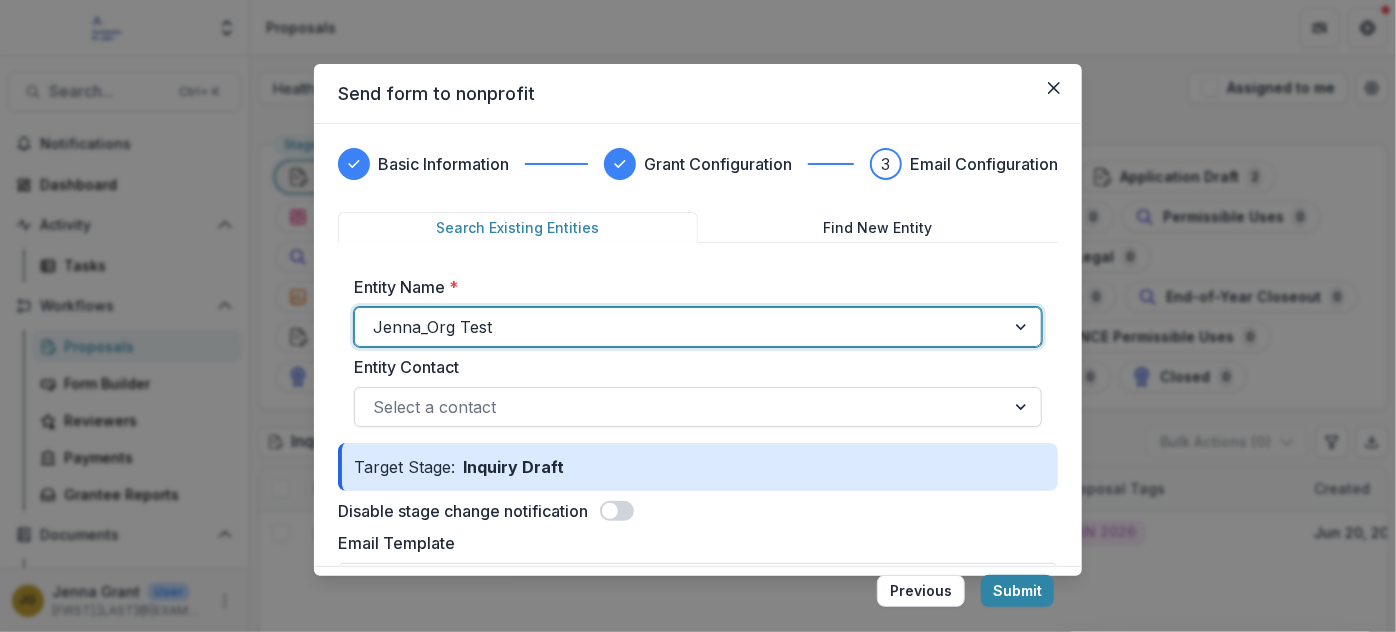 click at bounding box center [680, 407] 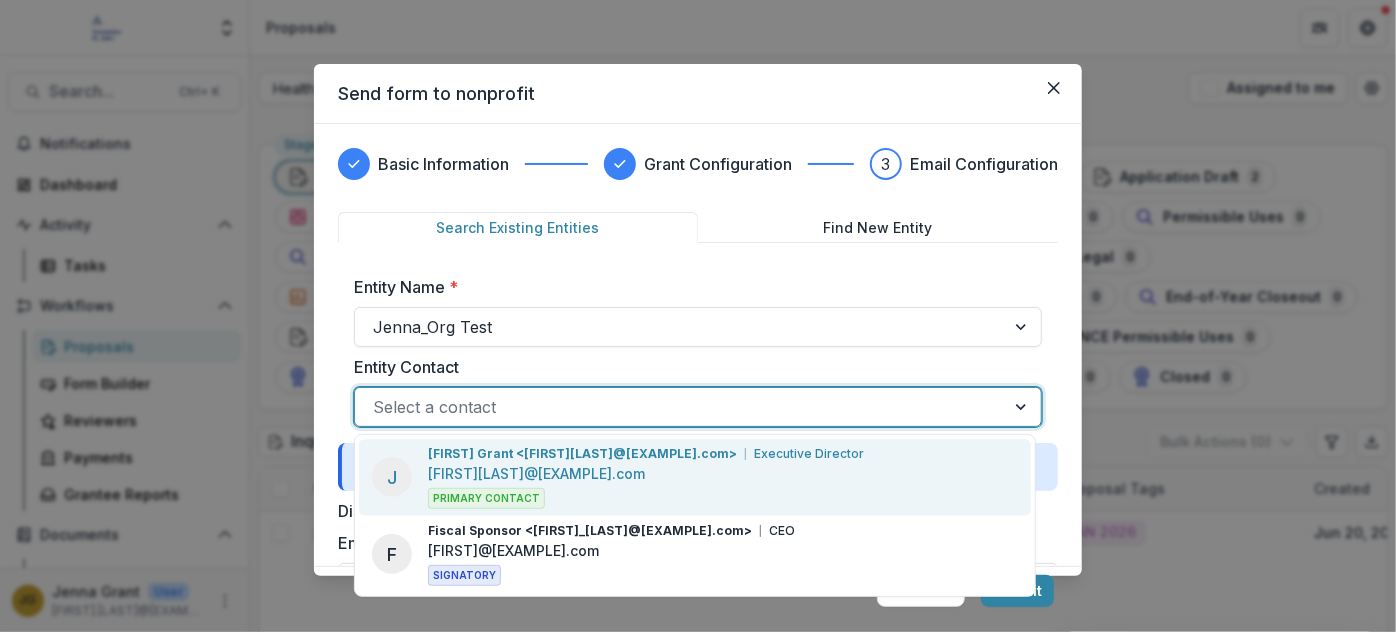 click on "[FIRST][LAST]@[EXAMPLE].com" at bounding box center (536, 473) 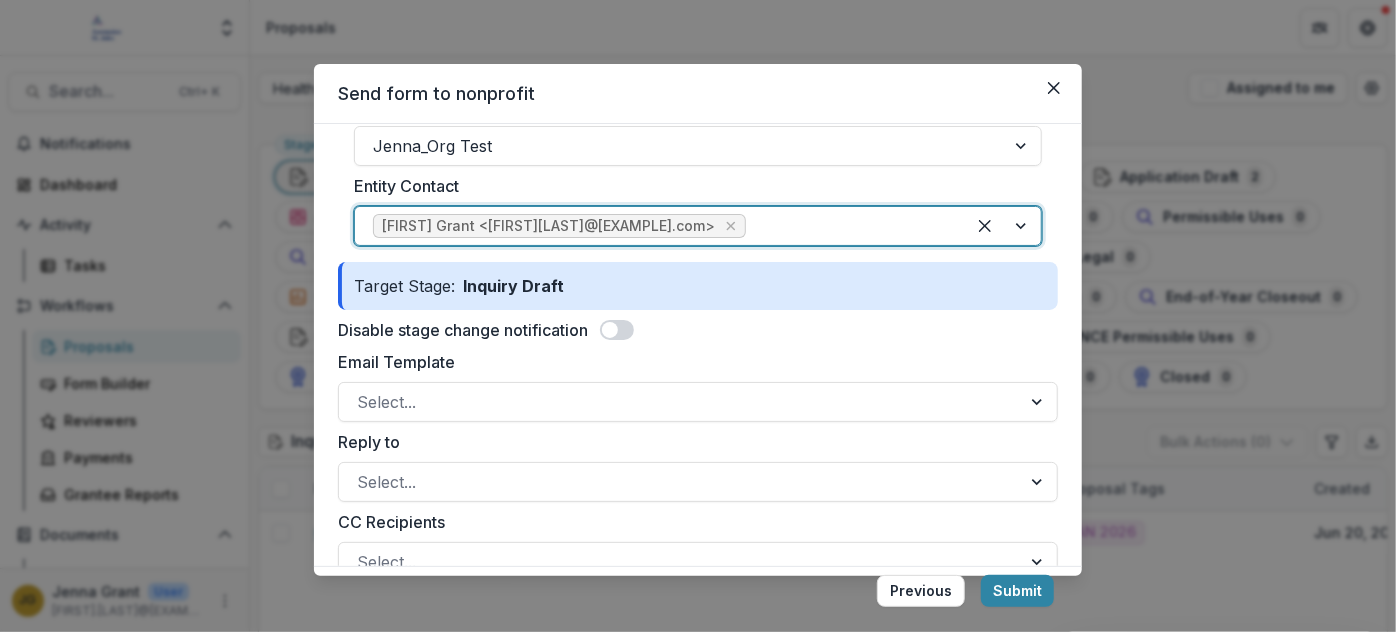 scroll, scrollTop: 272, scrollLeft: 0, axis: vertical 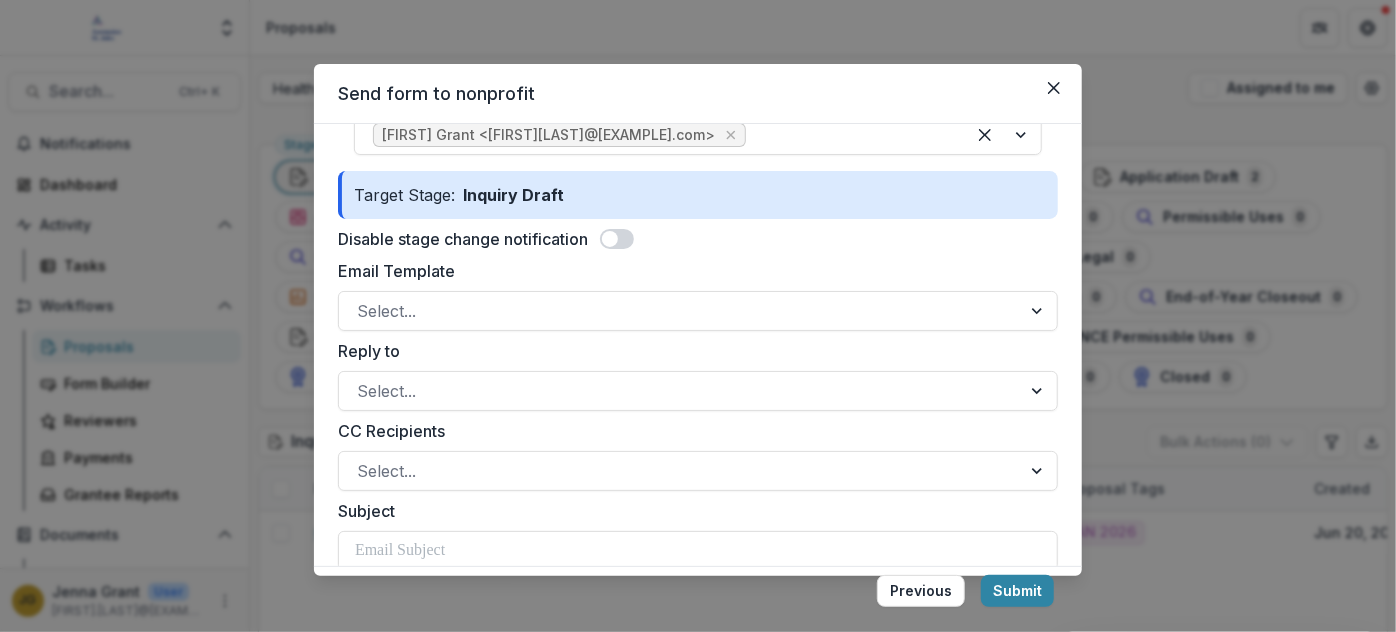 click at bounding box center (617, 239) 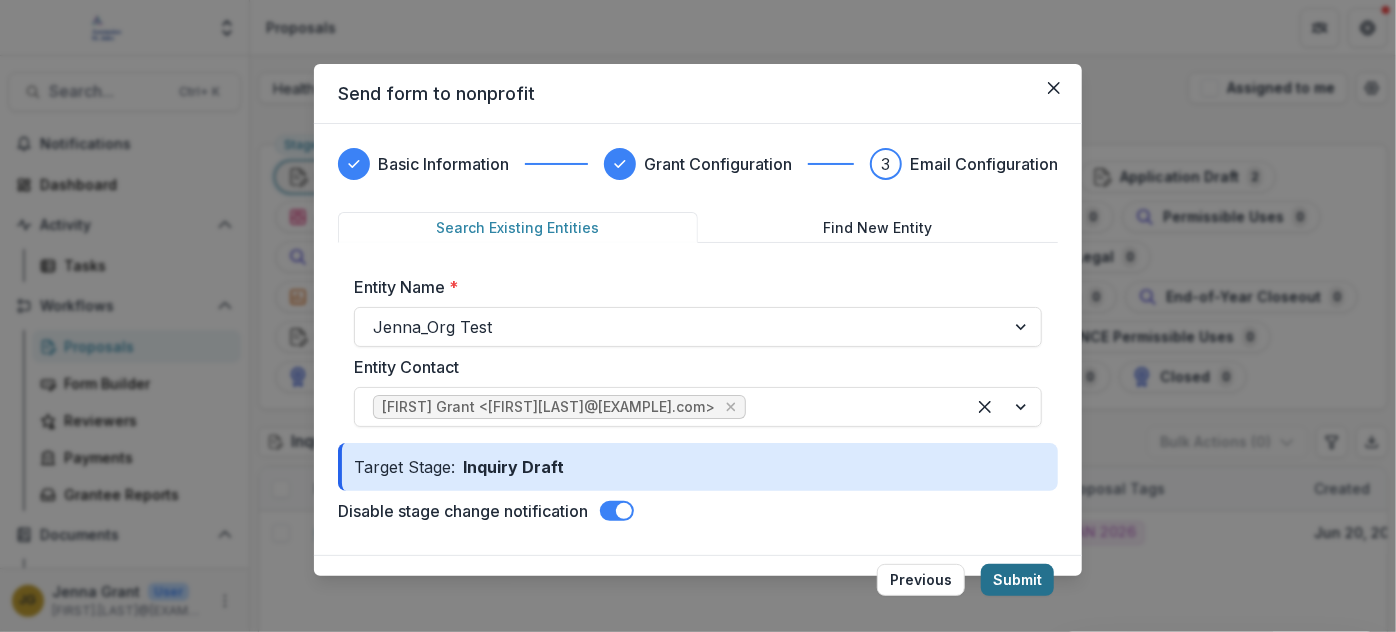 click on "Submit" at bounding box center (1017, 580) 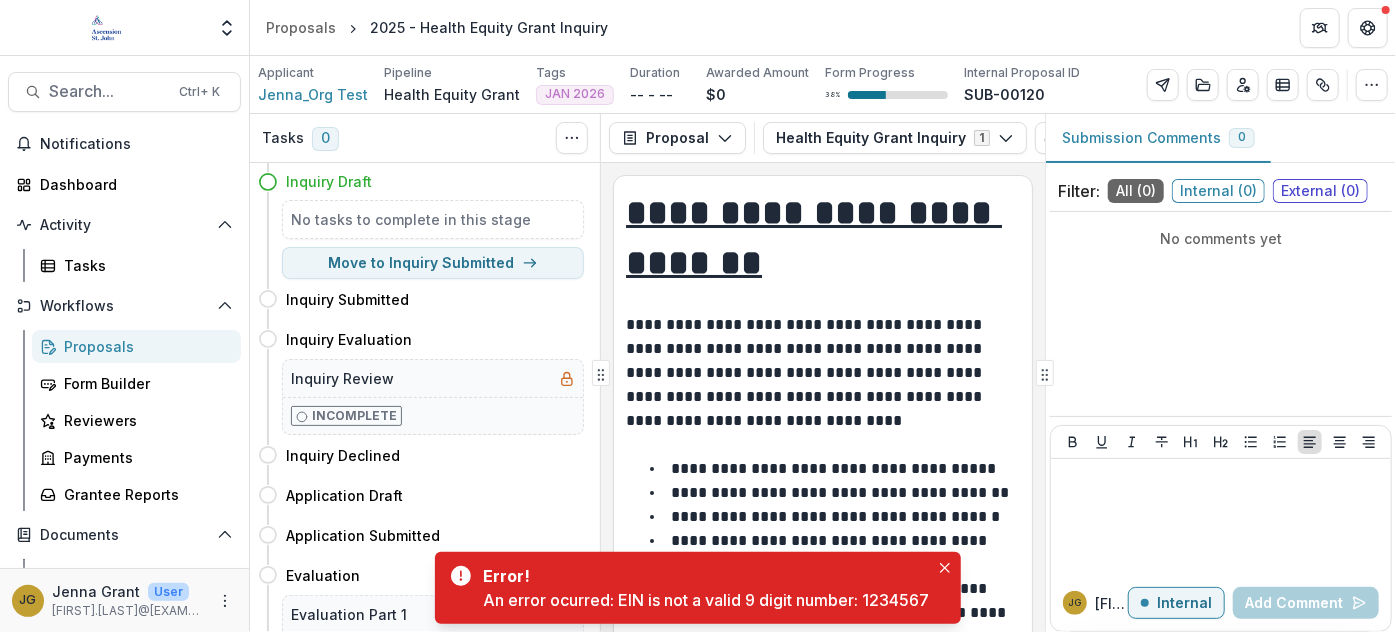 click on "**********" at bounding box center [820, 373] 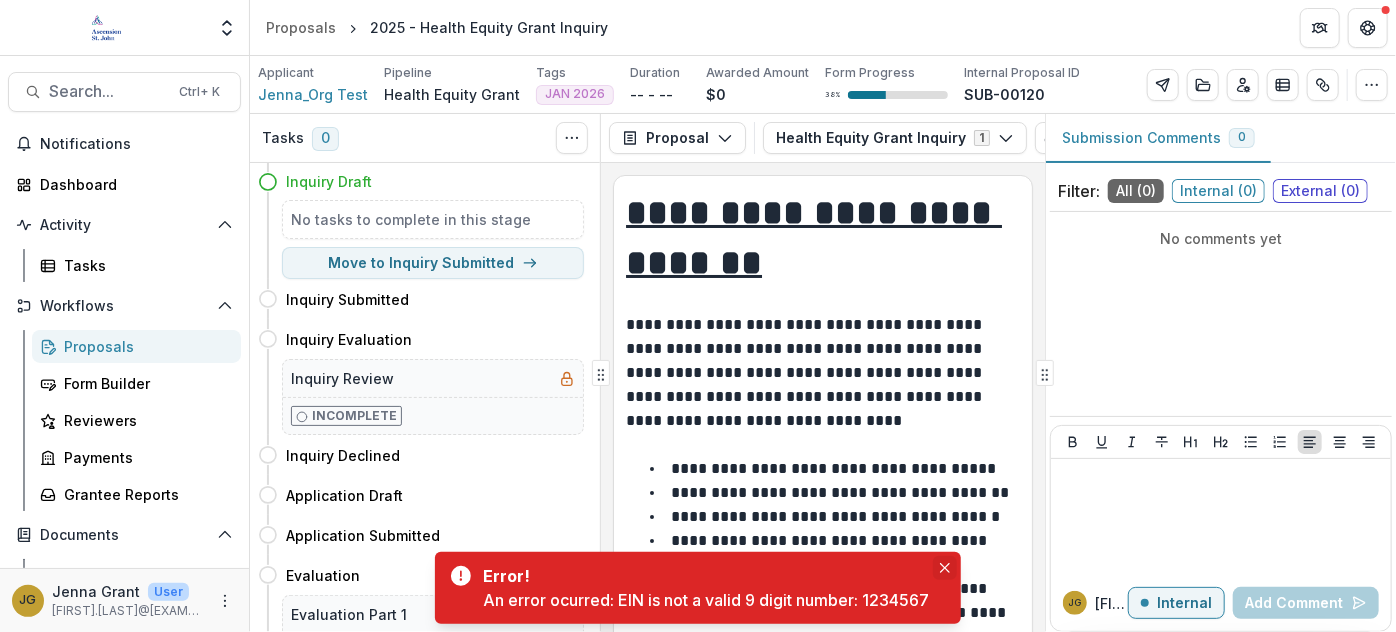 click 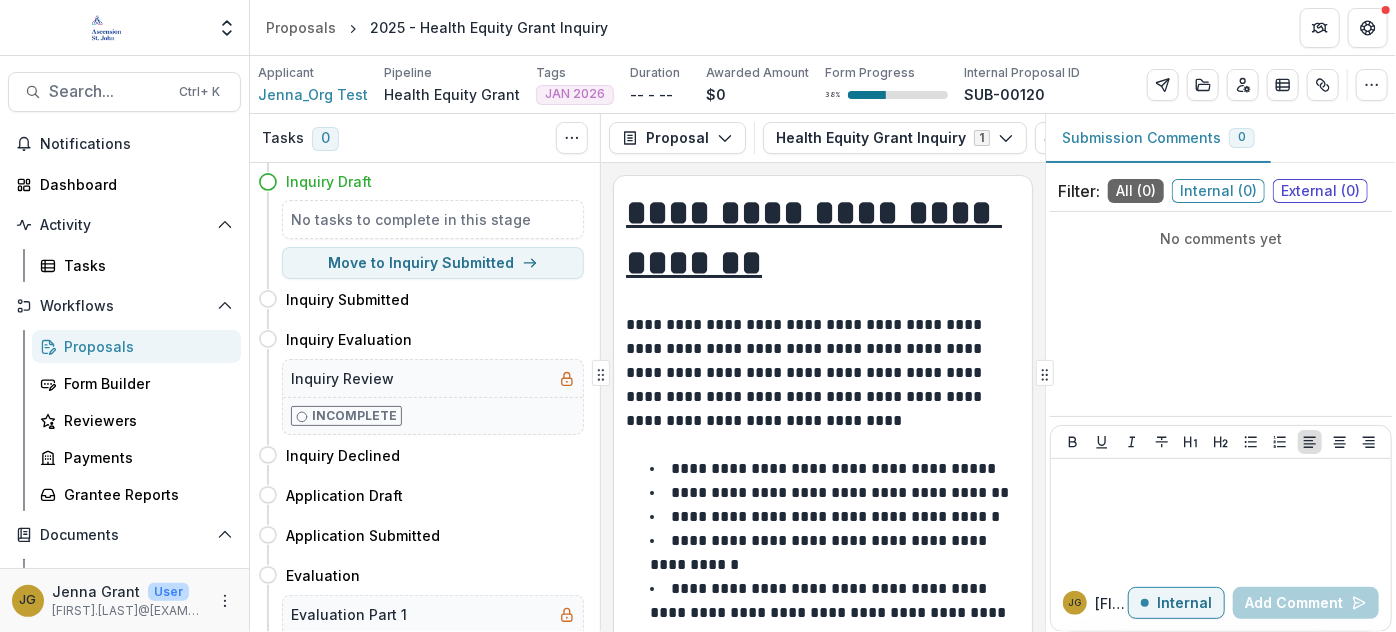 drag, startPoint x: 853, startPoint y: 164, endPoint x: 919, endPoint y: 171, distance: 66.37017 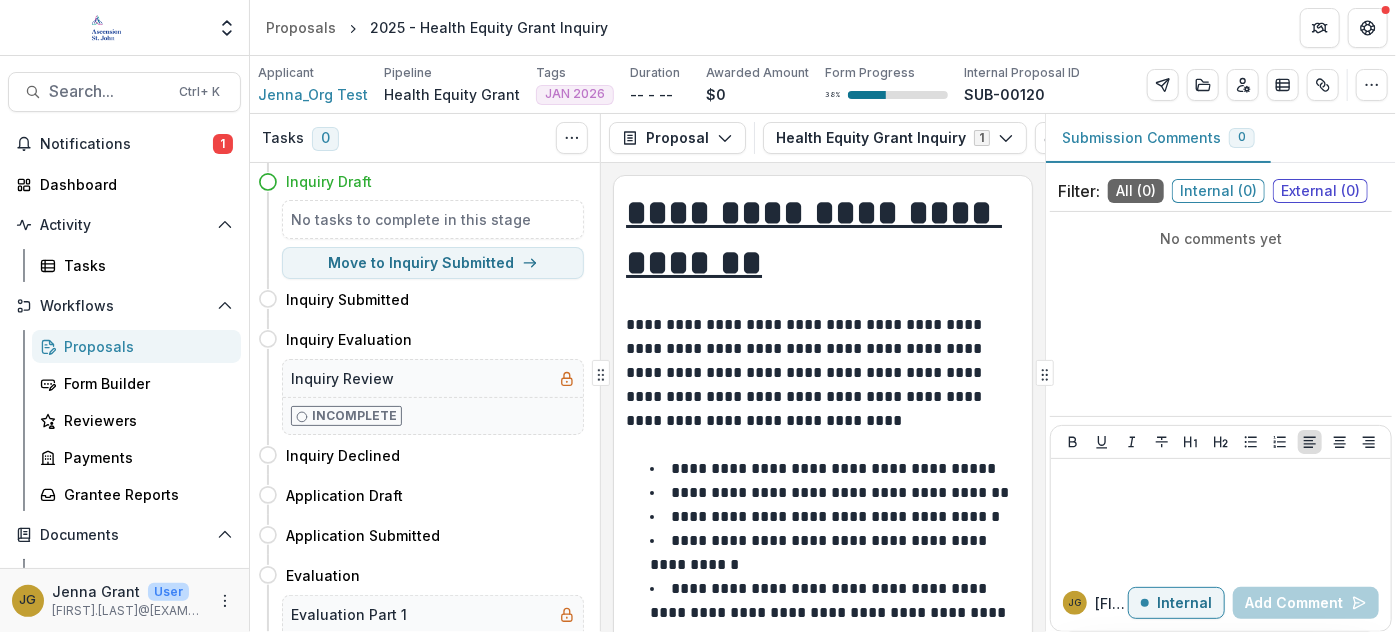 click on "**********" at bounding box center [823, 238] 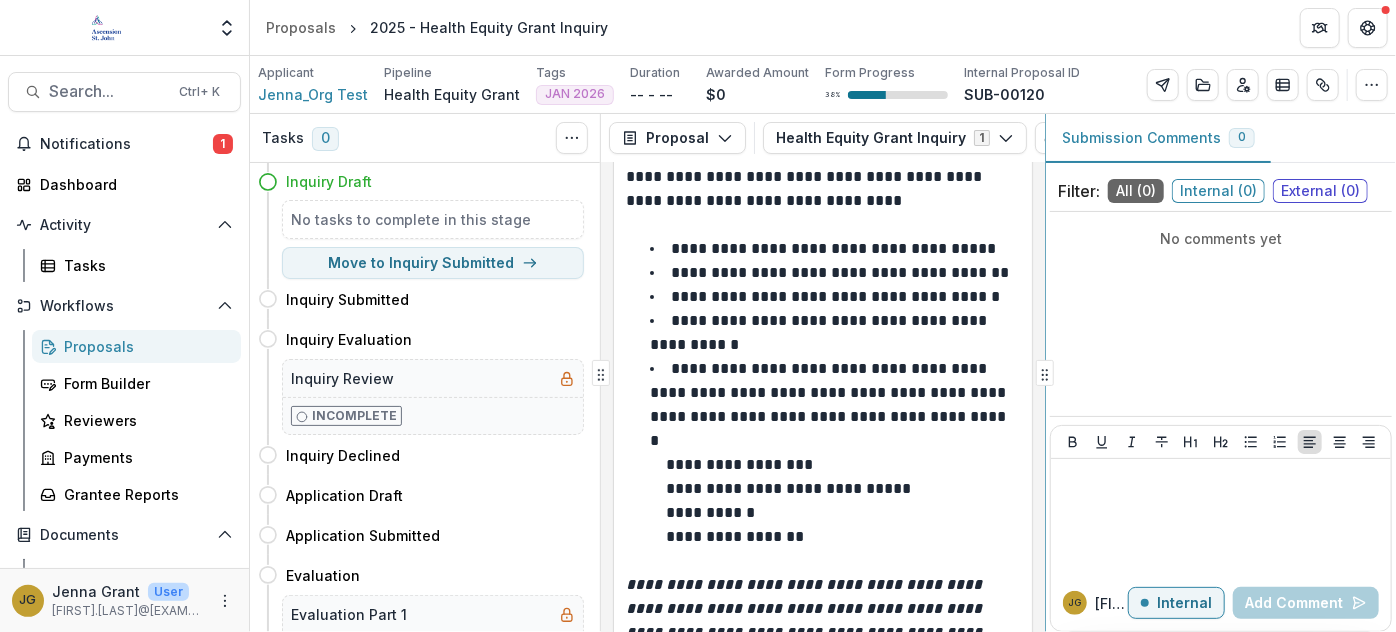 scroll, scrollTop: 35, scrollLeft: 0, axis: vertical 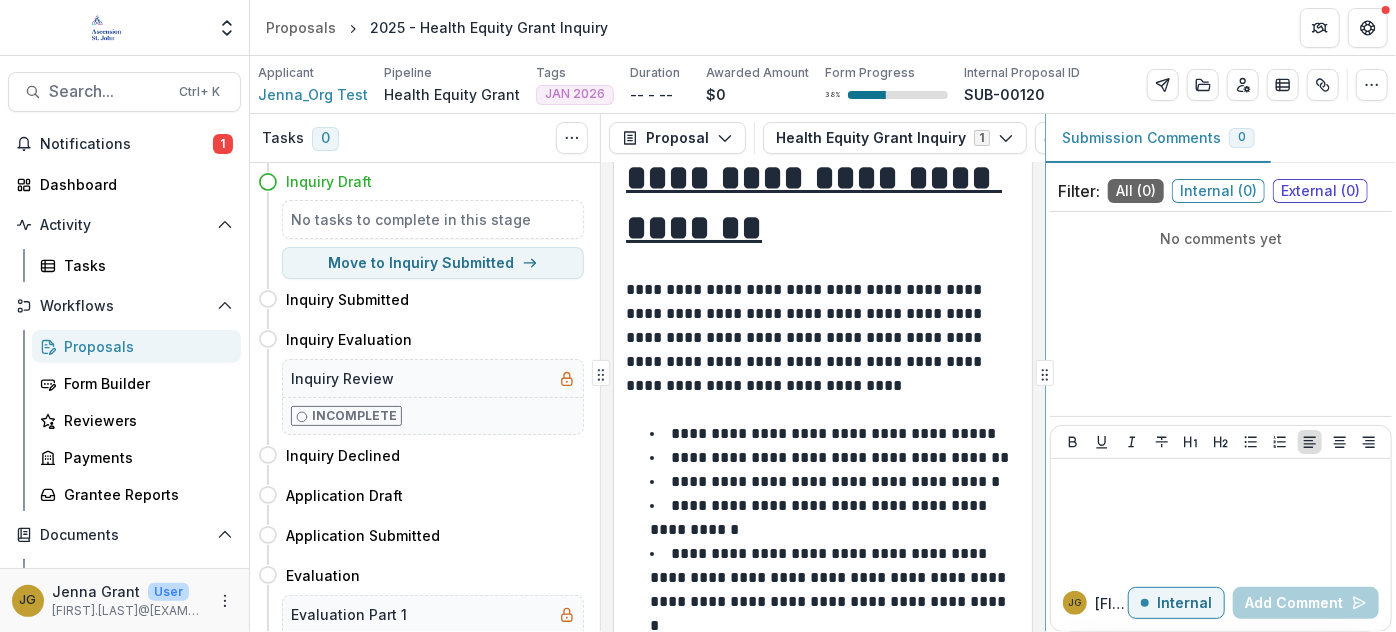 click on "Tasks 0 Show Cancelled Tasks Expand Previous 0 Stages Inquiry Draft No tasks to complete in this stage Move to Inquiry Submitted Inquiry Submitted Move here Inquiry Evaluation Move here Inquiry Review Incomplete Inquiry Declined Move here Application Draft Move here Application Submitted Move here Evaluation Move here Evaluation Part 1 Incomplete Application Declined Move here Site Visit Review Move here Site Visit Review Incomplete Permissible Uses Move here Permissible Uses Complete? Incomplete [NAME] PU Approval Incomplete Board Review Move here Board Outcome Incomplete Board Declined Move here Board Approved & Term Sheet Move here Terms Sheet Signature Incomplete Contract & Legal Move here Upload Signed Grant Agreements Incomplete Reporting Schedule Move here Dynamic Reporting Schedule Incomplete Payment Schedule Move here Dynamic Payment Schedule Incomplete Monitoring Move here Performance Report 1 Review Incomplete Q1 Grantee Check-in Incomplete Q2 Grantee Check-in Incomplete Q3 Grantee Check-in Closed 1" at bounding box center (823, 373) 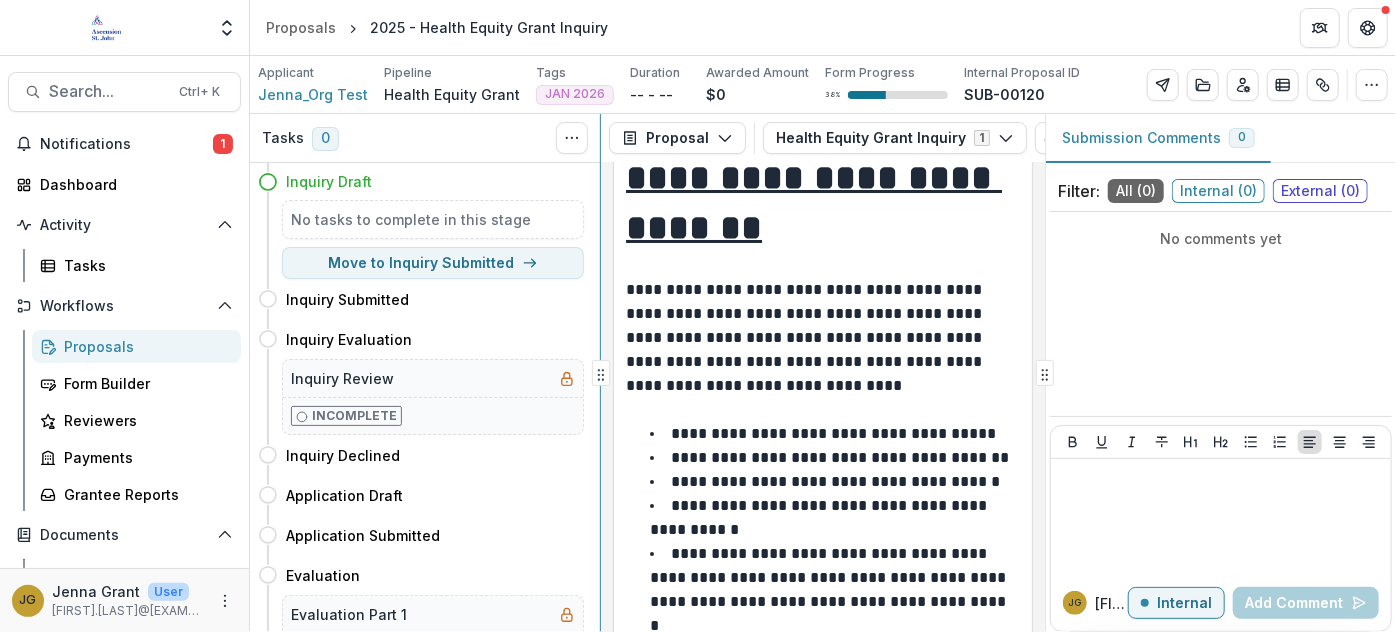 click on "Tasks 0 Show Cancelled Tasks Expand Previous 0 Stages Inquiry Draft No tasks to complete in this stage Move to Inquiry Submitted Inquiry Submitted Move here Inquiry Evaluation Move here Inquiry Review Incomplete Inquiry Declined Move here Application Draft Move here Application Submitted Move here Evaluation Move here Evaluation Part 1 Incomplete Application Declined Move here Site Visit Review Move here Site Visit Review Incomplete Permissible Uses Move here Permissible Uses Complete? Incomplete [NAME] PU Approval Incomplete Board Review Move here Board Outcome Incomplete Board Declined Move here Board Approved & Term Sheet Move here Terms Sheet Signature Incomplete Contract & Legal Move here Upload Signed Grant Agreements Incomplete Reporting Schedule Move here Dynamic Reporting Schedule Incomplete Payment Schedule Move here Dynamic Payment Schedule Incomplete Monitoring Move here Performance Report 1 Review Incomplete Q1 Grantee Check-in Incomplete Q2 Grantee Check-in Incomplete Q3 Grantee Check-in Closed 1" at bounding box center (823, 373) 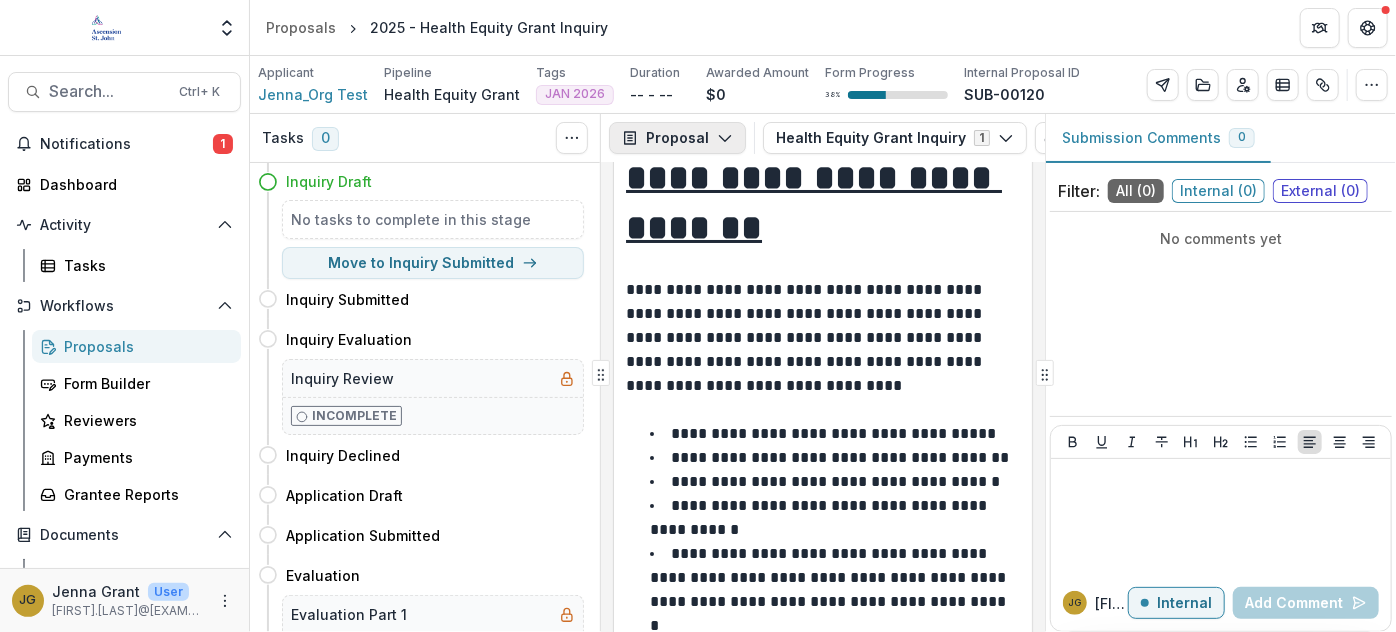 click 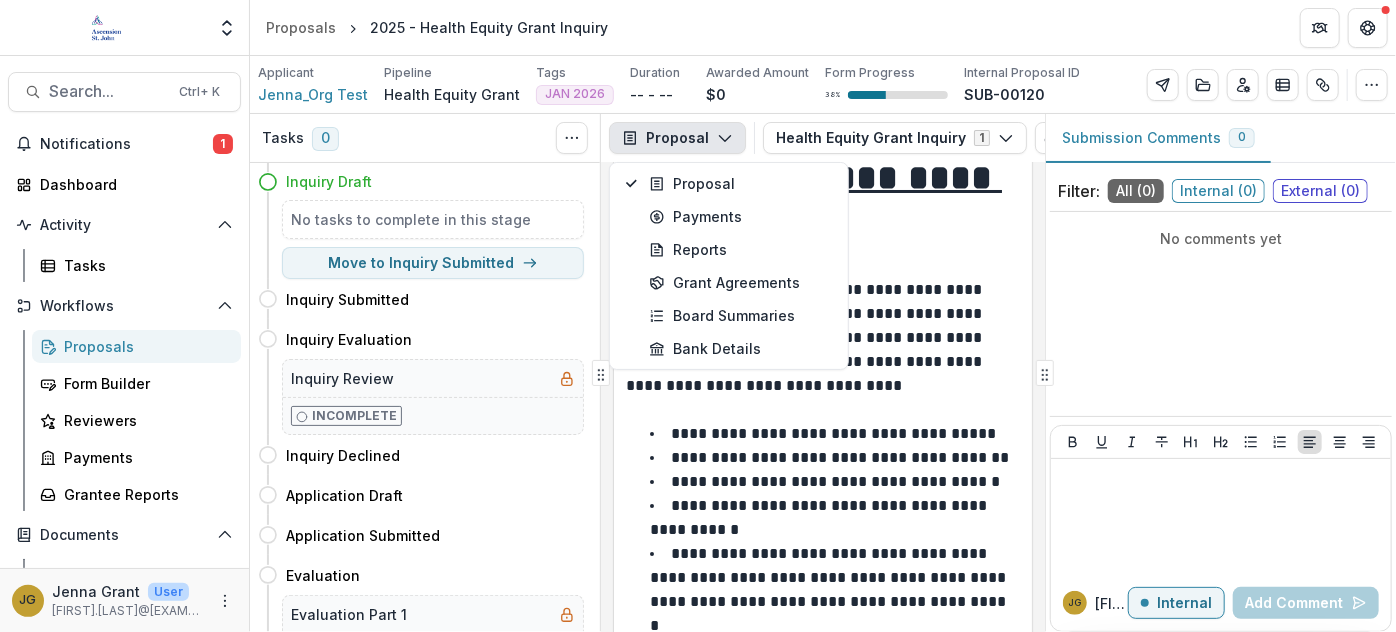 click 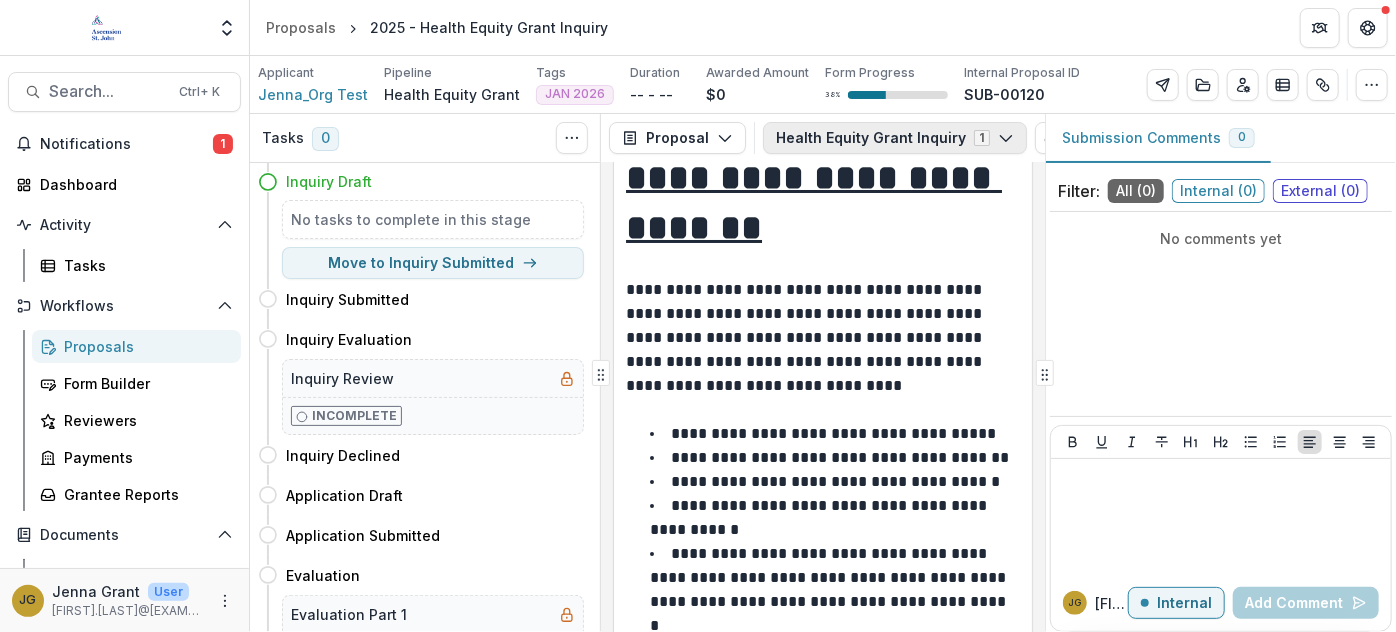 click 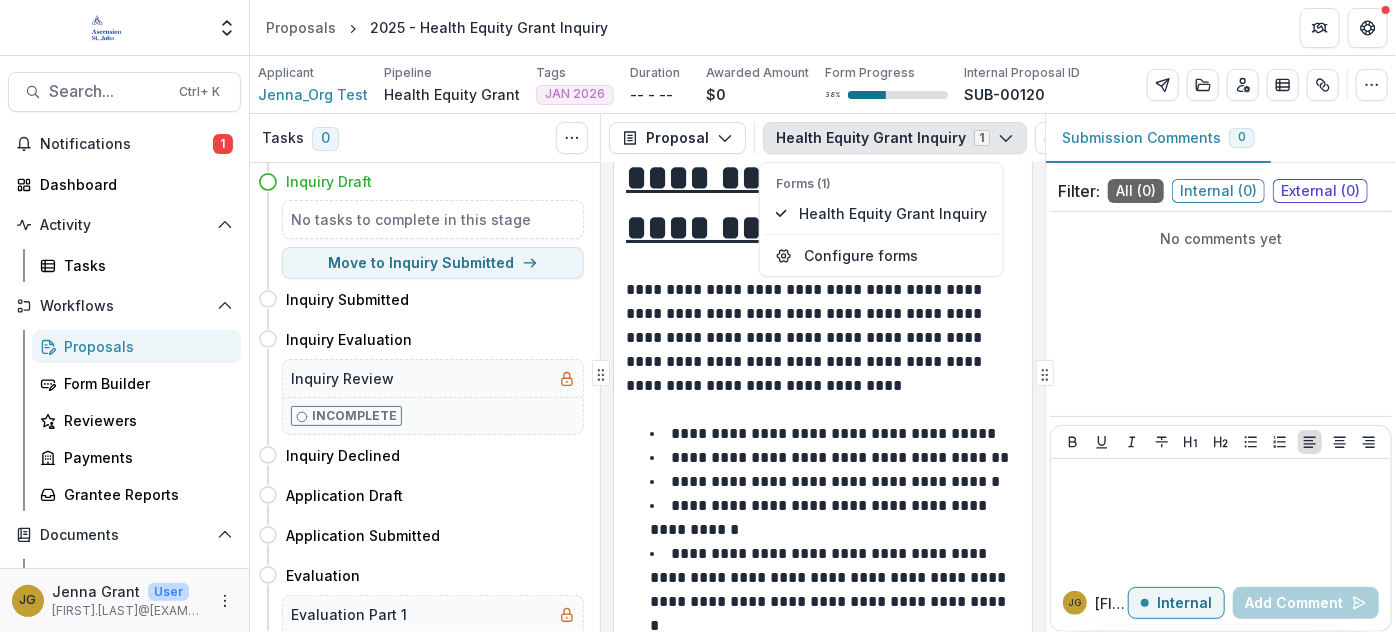 click 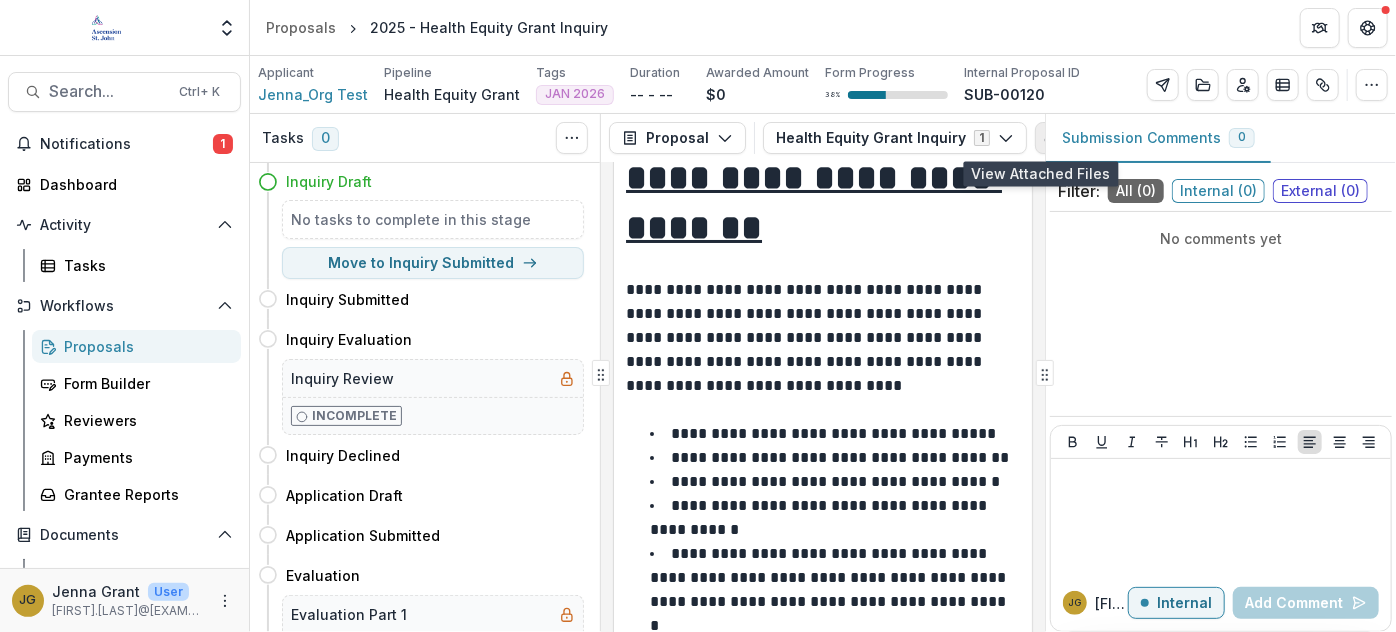 click 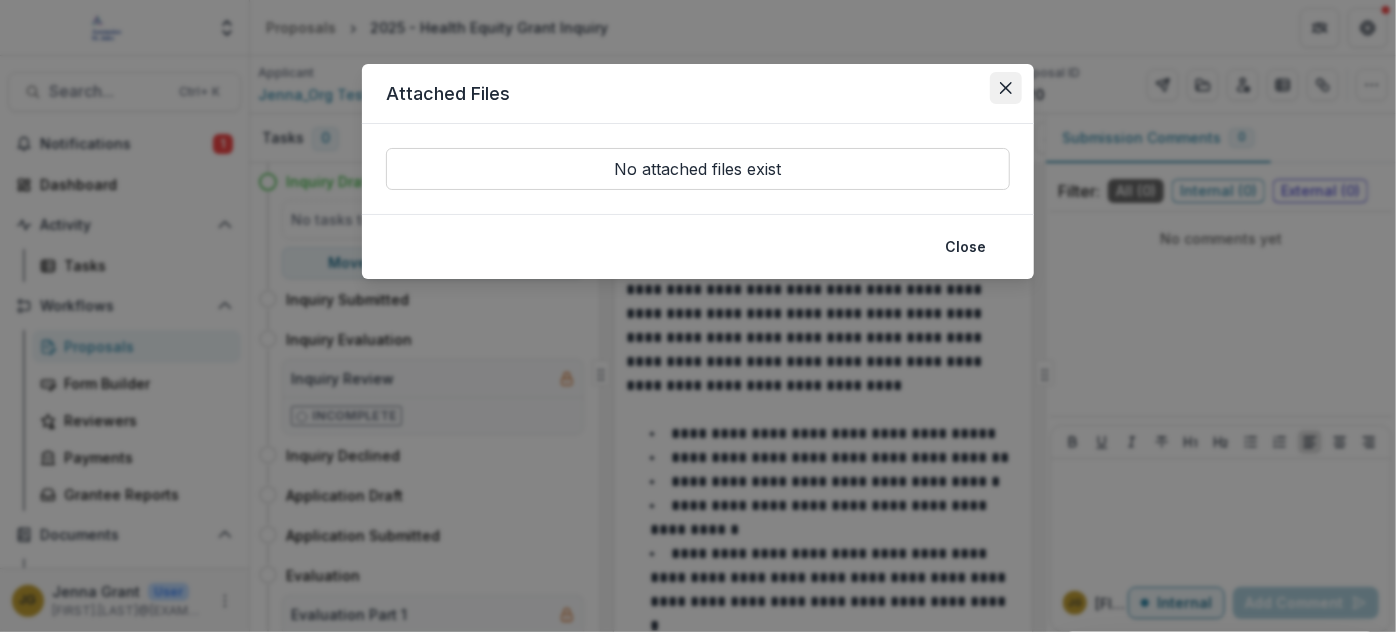 click at bounding box center [1006, 88] 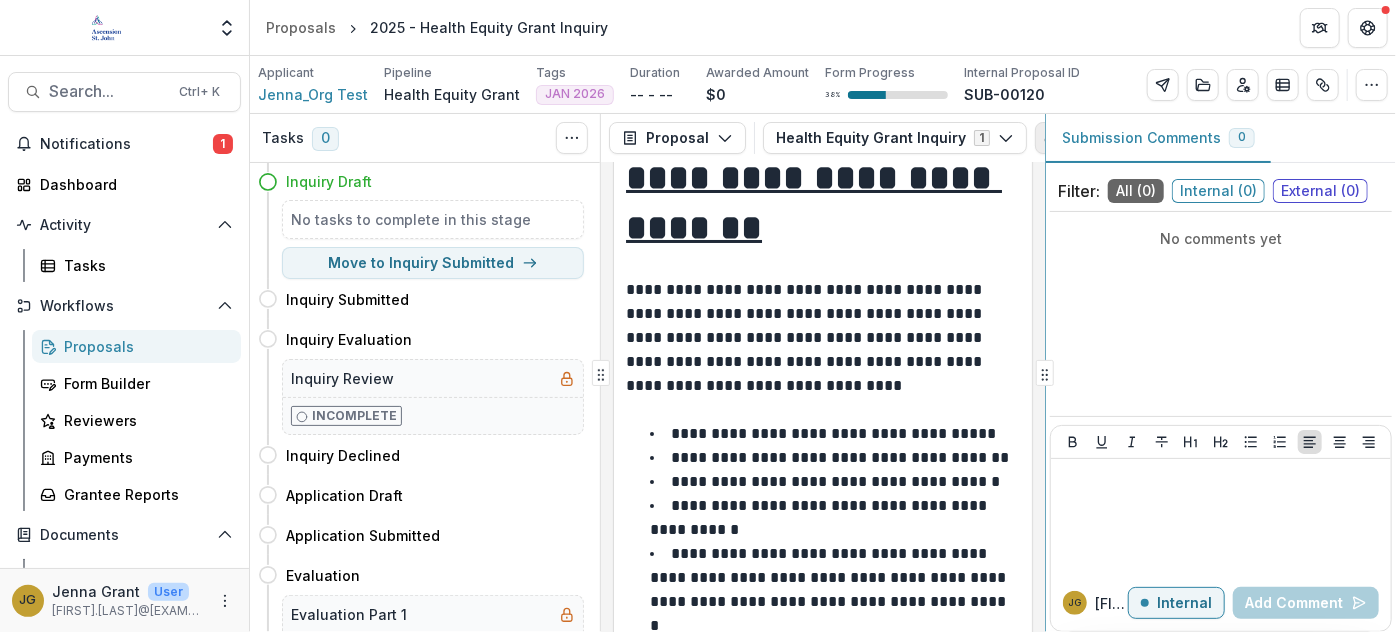 click on "Tasks 0 Show Cancelled Tasks Expand Previous 0 Stages Inquiry Draft No tasks to complete in this stage Move to Inquiry Submitted Inquiry Submitted Move here Inquiry Evaluation Move here Inquiry Review Incomplete Inquiry Declined Move here Application Draft Move here Application Submitted Move here Evaluation Move here Evaluation Part 1 Incomplete Application Declined Move here Site Visit Review Move here Site Visit Review Incomplete Permissible Uses Move here Permissible Uses Complete? Incomplete [NAME] PU Approval Incomplete Board Review Move here Board Outcome Incomplete Board Declined Move here Board Approved & Term Sheet Move here Terms Sheet Signature Incomplete Contract & Legal Move here Upload Signed Grant Agreements Incomplete Reporting Schedule Move here Dynamic Reporting Schedule Incomplete Payment Schedule Move here Dynamic Payment Schedule Incomplete Monitoring Move here Performance Report 1 Review Incomplete Q1 Grantee Check-in Incomplete Q2 Grantee Check-in Incomplete Q3 Grantee Check-in Closed 1" at bounding box center [823, 373] 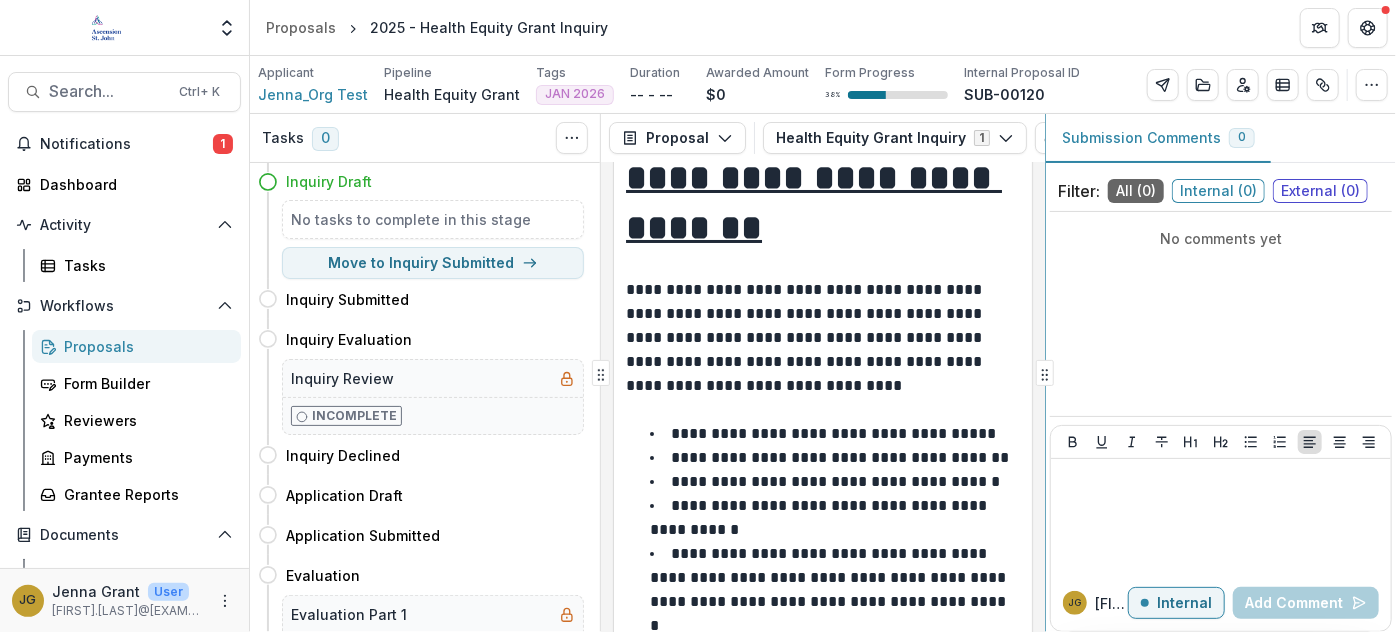 click on "Tasks 0 Show Cancelled Tasks Expand Previous 0 Stages Inquiry Draft No tasks to complete in this stage Move to Inquiry Submitted Inquiry Submitted Move here Inquiry Evaluation Move here Inquiry Review Incomplete Inquiry Declined Move here Application Draft Move here Application Submitted Move here Evaluation Move here Evaluation Part 1 Incomplete Application Declined Move here Site Visit Review Move here Site Visit Review Incomplete Permissible Uses Move here Permissible Uses Complete? Incomplete [NAME] PU Approval Incomplete Board Review Move here Board Outcome Incomplete Board Declined Move here Board Approved & Term Sheet Move here Terms Sheet Signature Incomplete Contract & Legal Move here Upload Signed Grant Agreements Incomplete Reporting Schedule Move here Dynamic Reporting Schedule Incomplete Payment Schedule Move here Dynamic Payment Schedule Incomplete Monitoring Move here Performance Report 1 Review Incomplete Q1 Grantee Check-in Incomplete Q2 Grantee Check-in Incomplete Q3 Grantee Check-in Closed 1" at bounding box center (823, 373) 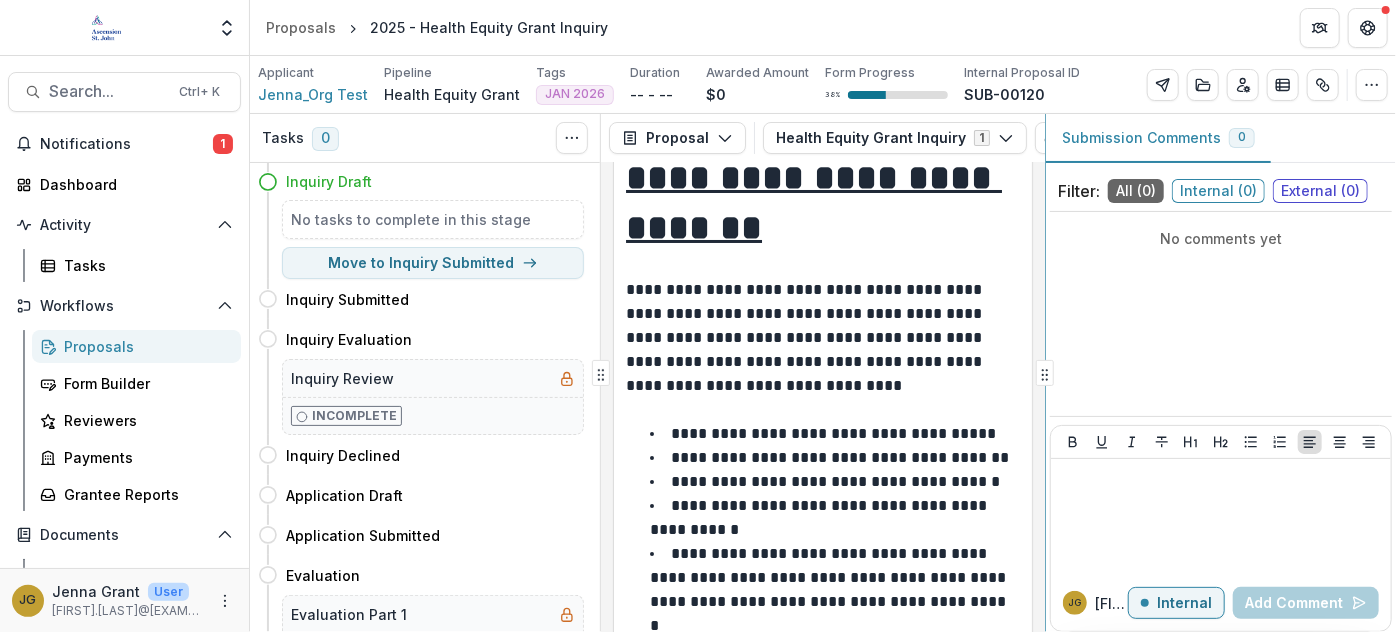 click on "Tasks 0 Show Cancelled Tasks Expand Previous 0 Stages Inquiry Draft No tasks to complete in this stage Move to Inquiry Submitted Inquiry Submitted Move here Inquiry Evaluation Move here Inquiry Review Incomplete Inquiry Declined Move here Application Draft Move here Application Submitted Move here Evaluation Move here Evaluation Part 1 Incomplete Application Declined Move here Site Visit Review Move here Site Visit Review Incomplete Permissible Uses Move here Permissible Uses Complete? Incomplete [NAME] PU Approval Incomplete Board Review Move here Board Outcome Incomplete Board Declined Move here Board Approved & Term Sheet Move here Terms Sheet Signature Incomplete Contract & Legal Move here Upload Signed Grant Agreements Incomplete Reporting Schedule Move here Dynamic Reporting Schedule Incomplete Payment Schedule Move here Dynamic Payment Schedule Incomplete Monitoring Move here Performance Report 1 Review Incomplete Q1 Grantee Check-in Incomplete Q2 Grantee Check-in Incomplete Q3 Grantee Check-in Closed 1" at bounding box center [823, 373] 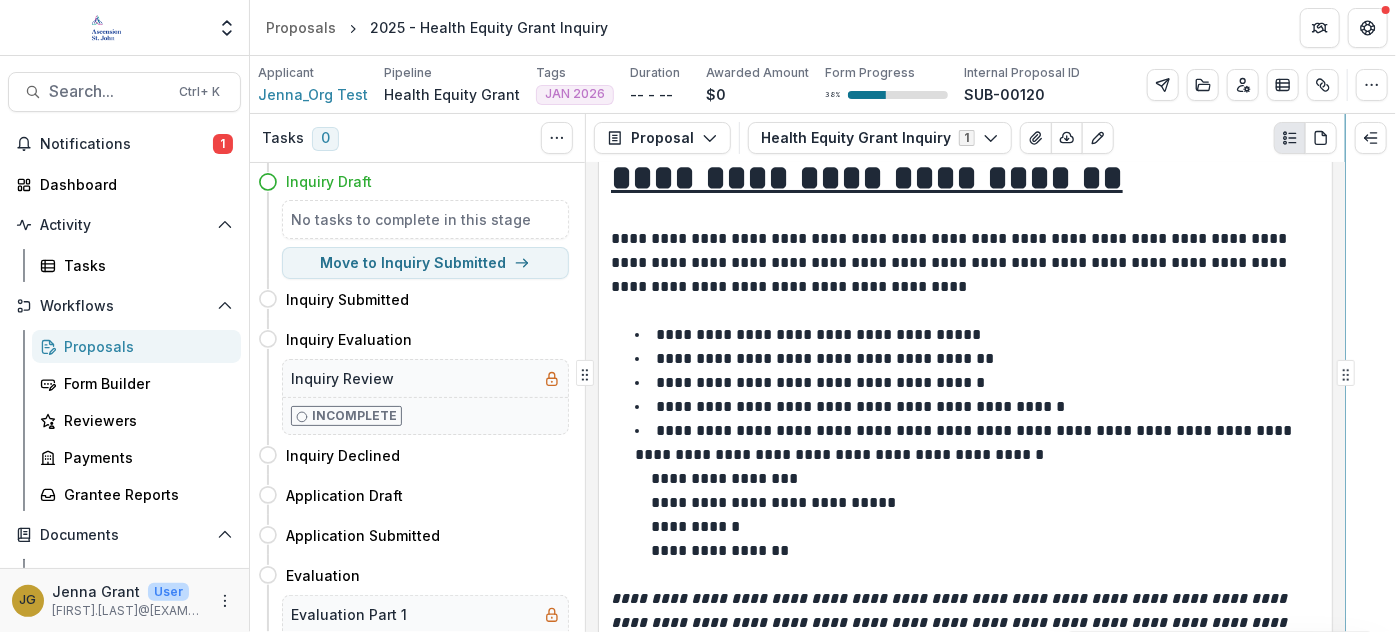 click on "Tasks 0 Show Cancelled Tasks Expand Previous 0 Stages Inquiry Draft No tasks to complete in this stage Move to Inquiry Submitted Inquiry Submitted Move here Inquiry Evaluation Move here Inquiry Review Incomplete Inquiry Declined Move here Application Draft Move here Application Submitted Move here Evaluation Move here Evaluation Part 1 Incomplete Application Declined Move here Site Visit Review Move here Site Visit Review Incomplete Permissible Uses Move here Permissible Uses Complete? Incomplete [NAME] PU Approval Incomplete Board Review Move here Board Outcome Incomplete Board Declined Move here Board Approved & Term Sheet Move here Terms Sheet Signature Incomplete Contract & Legal Move here Upload Signed Grant Agreements Incomplete Reporting Schedule Move here Dynamic Reporting Schedule Incomplete Payment Schedule Move here Dynamic Payment Schedule Incomplete Monitoring Move here Performance Report 1 Review Incomplete Q1 Grantee Check-in Incomplete Q2 Grantee Check-in Incomplete Q3 Grantee Check-in Closed 1" at bounding box center [823, 373] 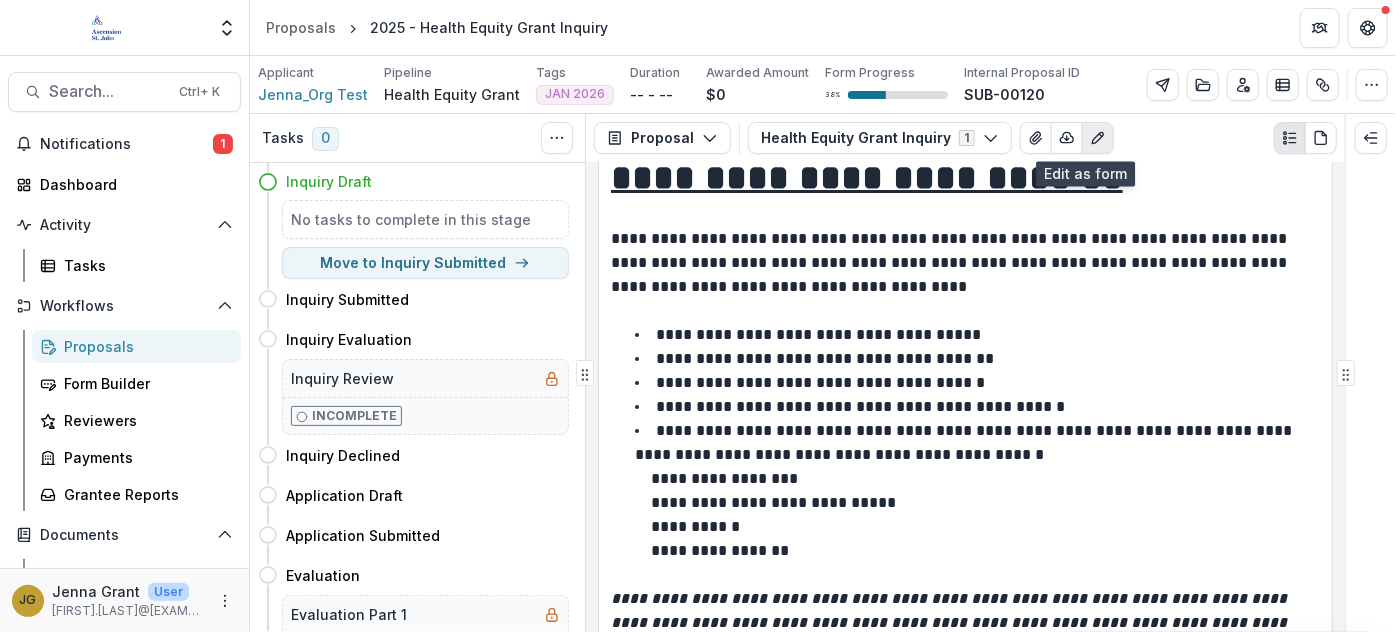 click 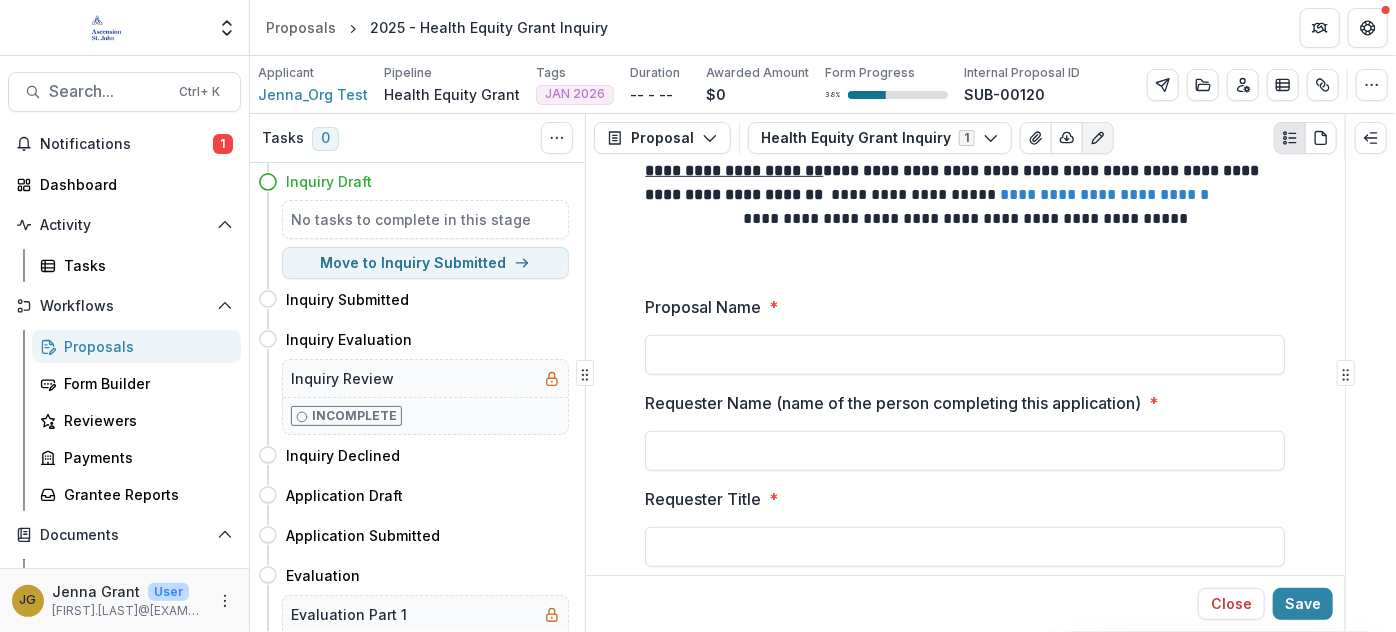 scroll, scrollTop: 636, scrollLeft: 0, axis: vertical 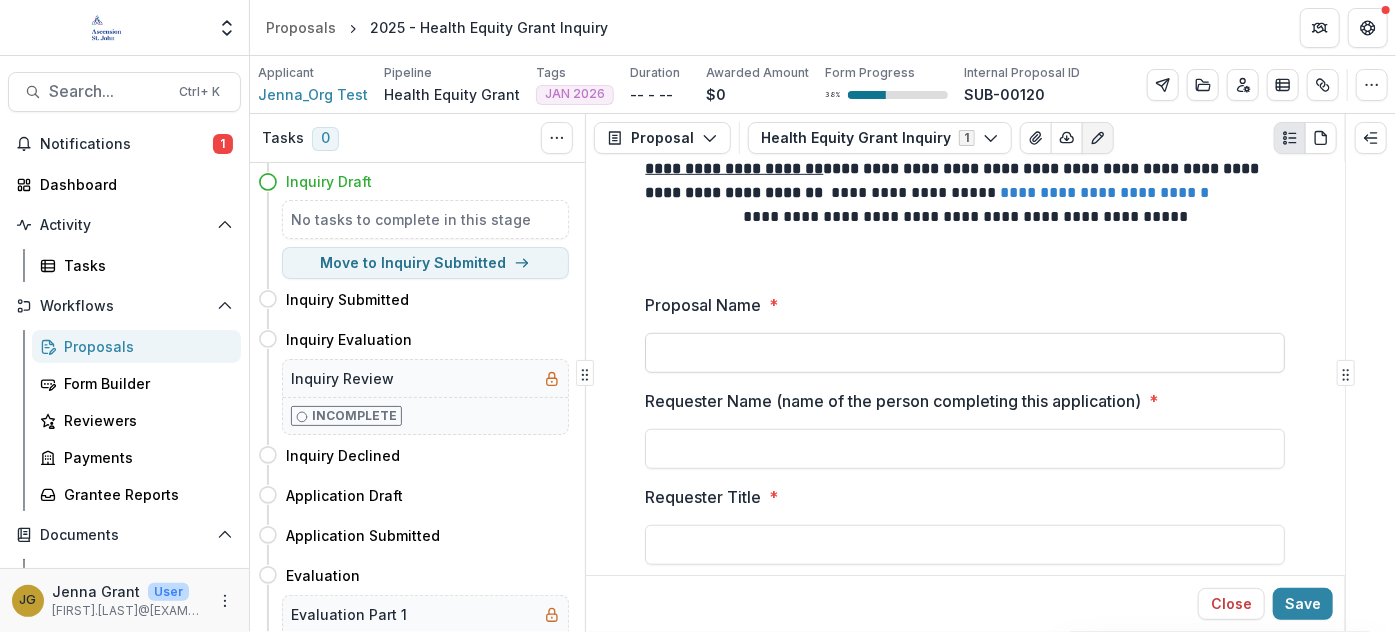 click on "Proposal Name *" at bounding box center (965, 353) 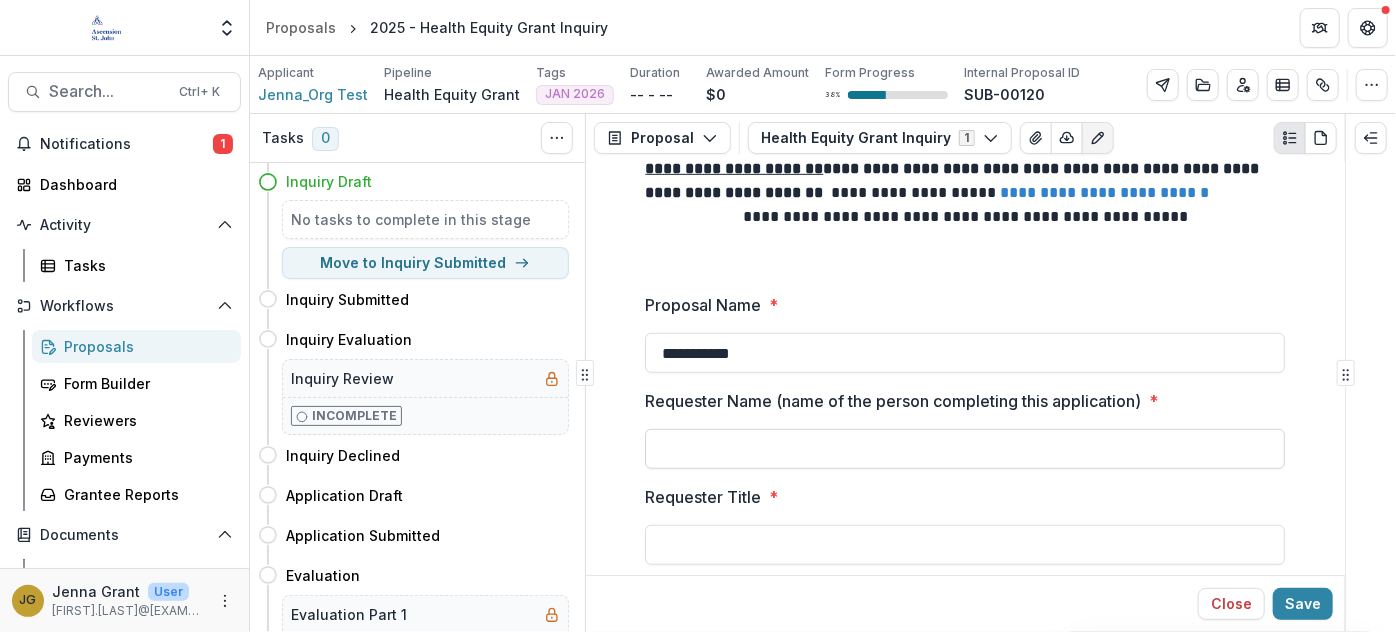 type on "**********" 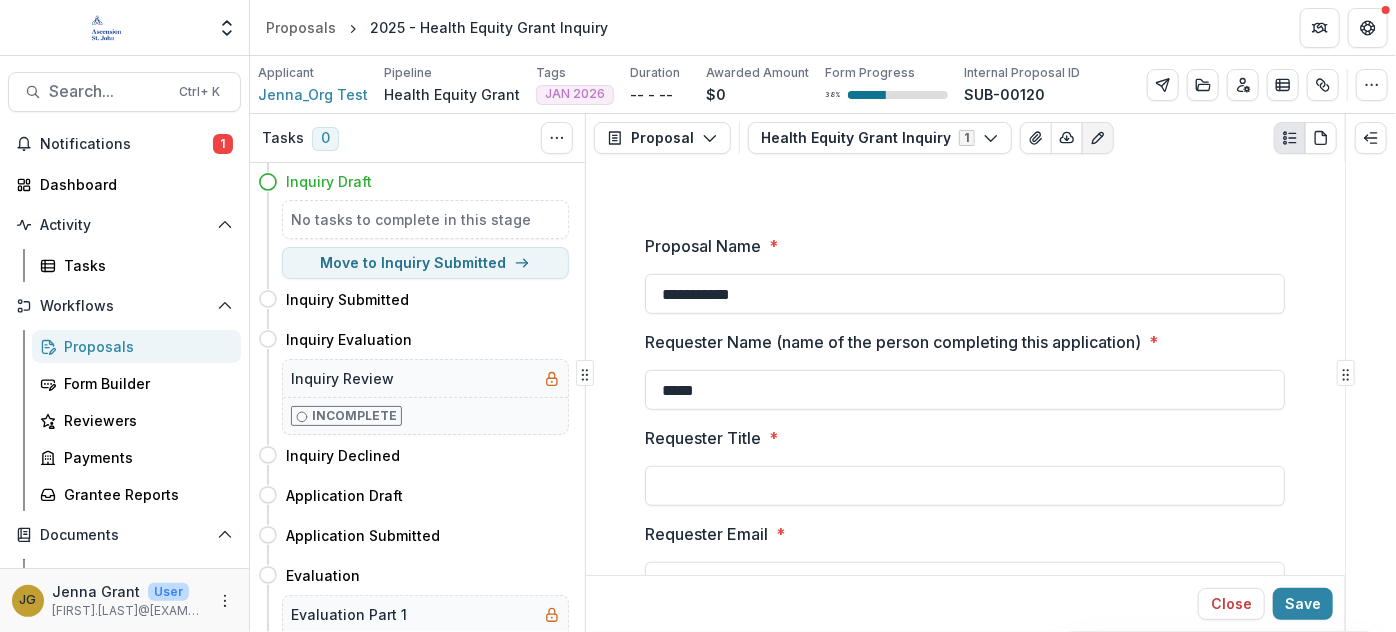 scroll, scrollTop: 727, scrollLeft: 0, axis: vertical 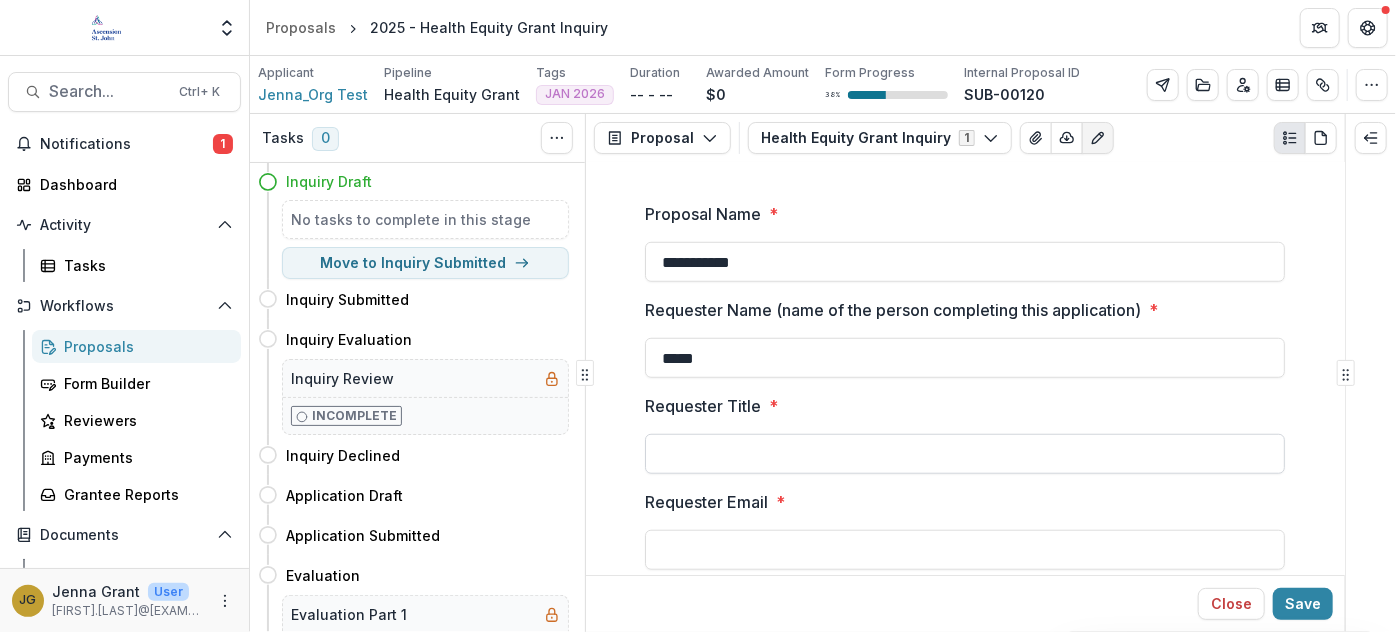 type on "*****" 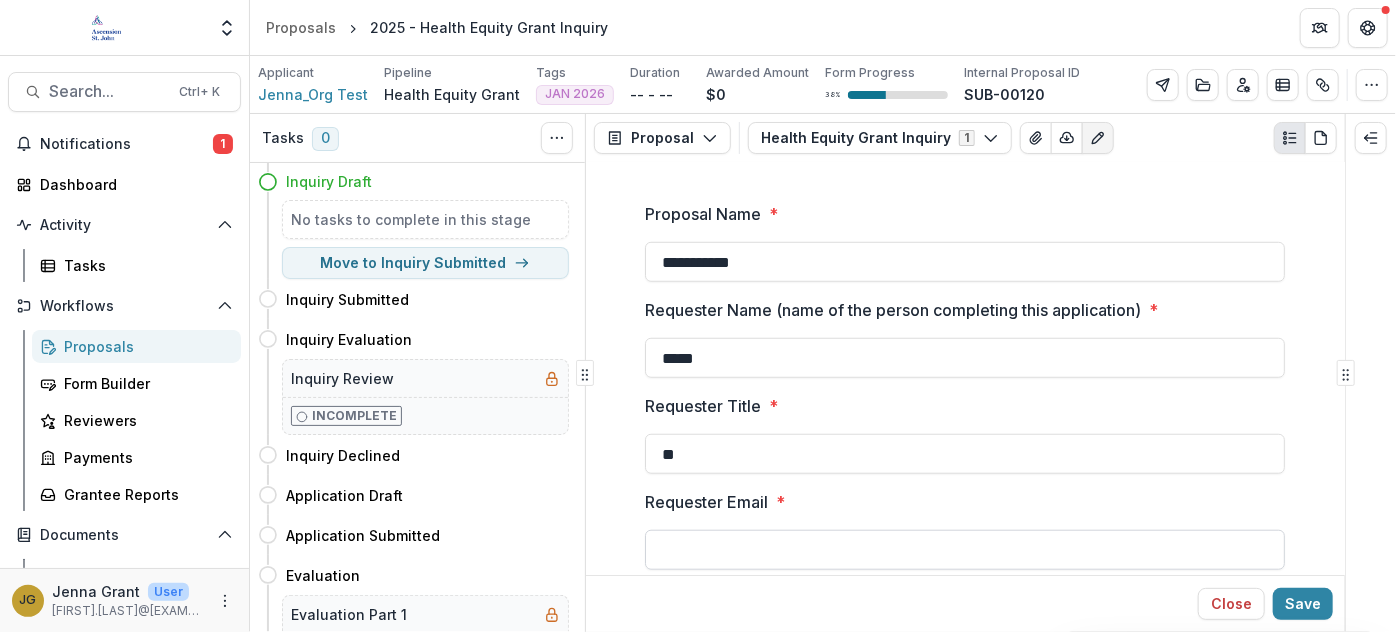 type on "**" 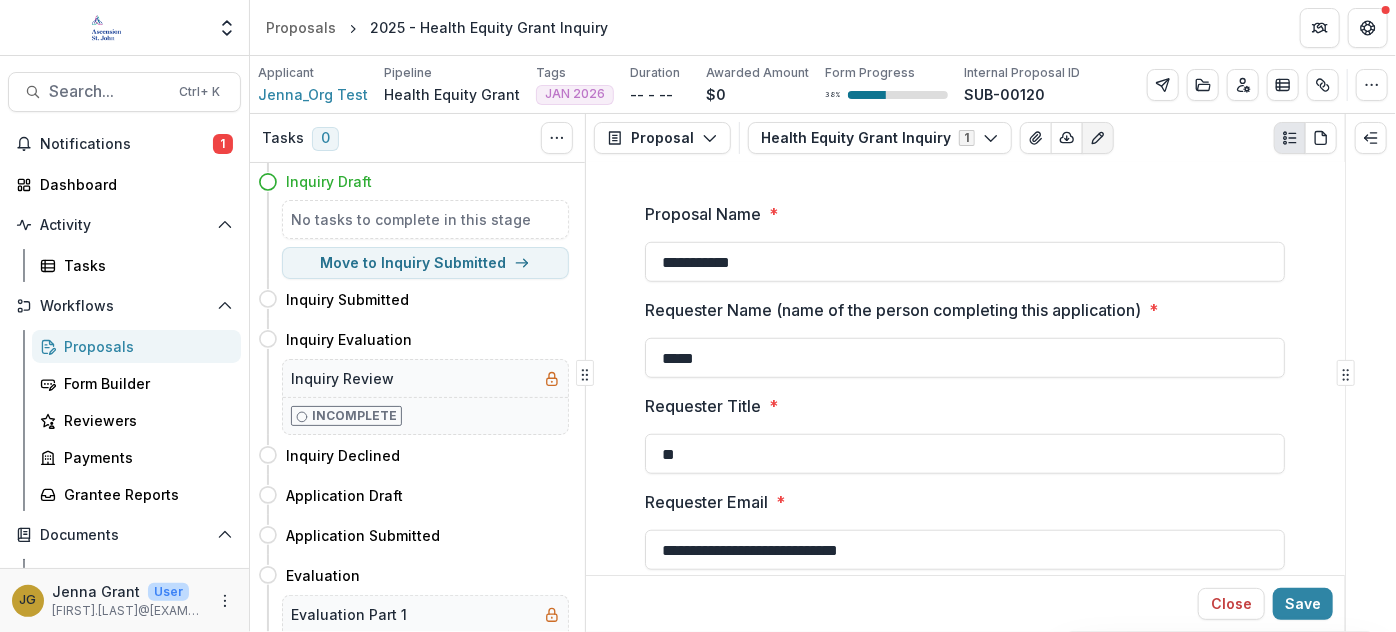 drag, startPoint x: 930, startPoint y: 551, endPoint x: 638, endPoint y: 550, distance: 292.0017 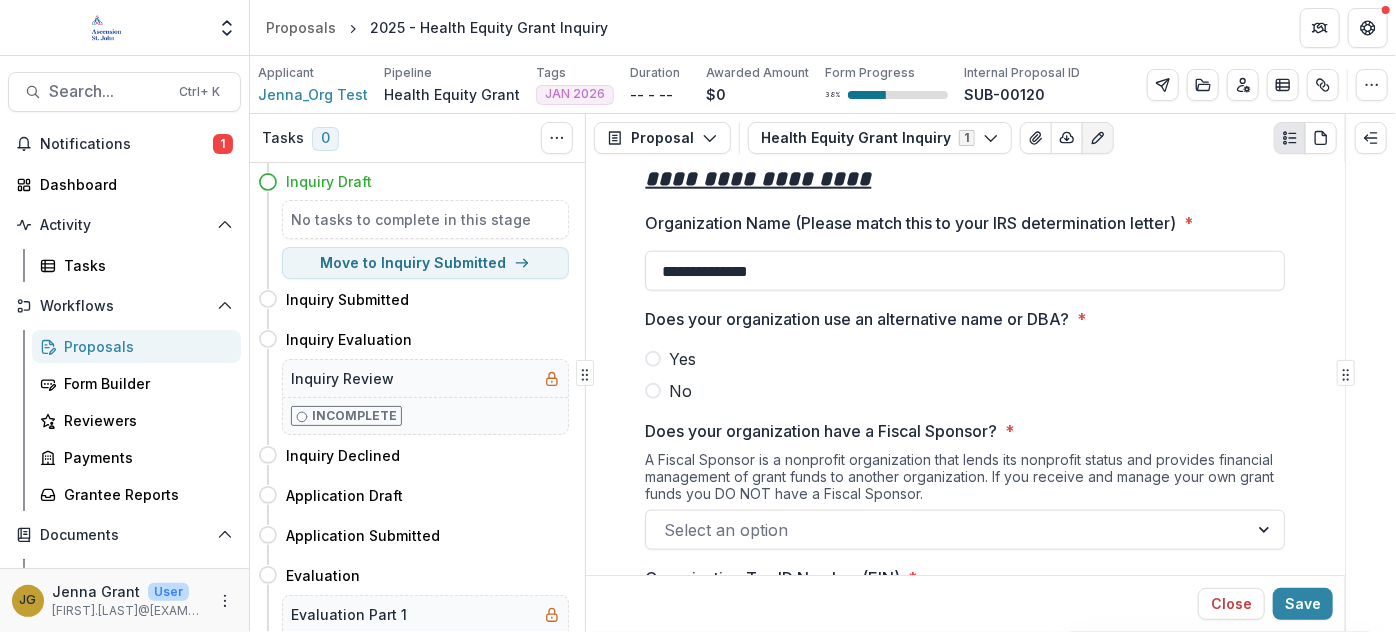 scroll, scrollTop: 1181, scrollLeft: 0, axis: vertical 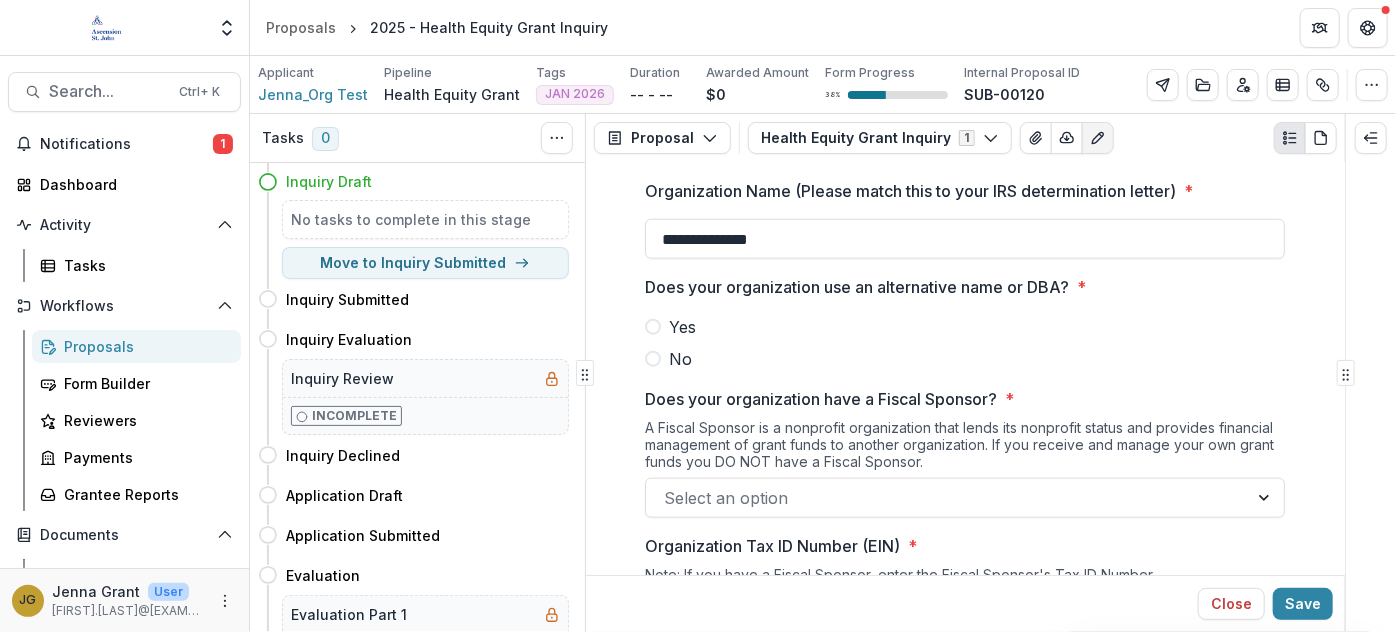 type on "**********" 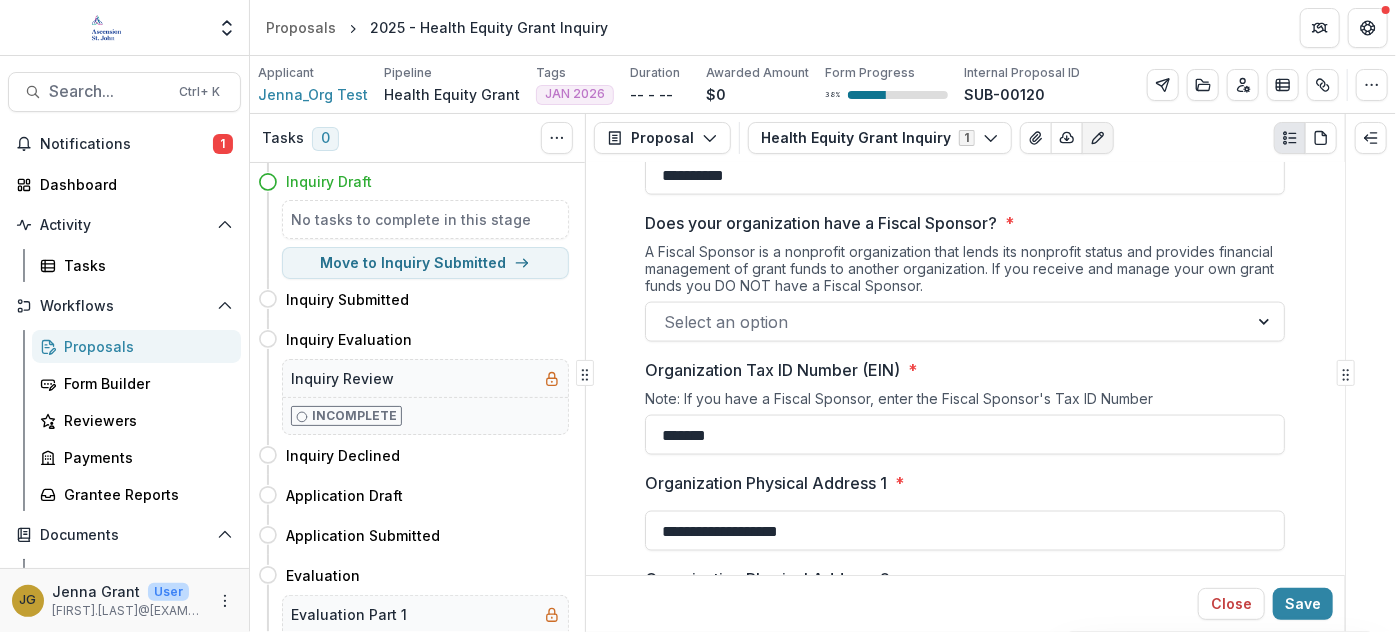 scroll, scrollTop: 1454, scrollLeft: 0, axis: vertical 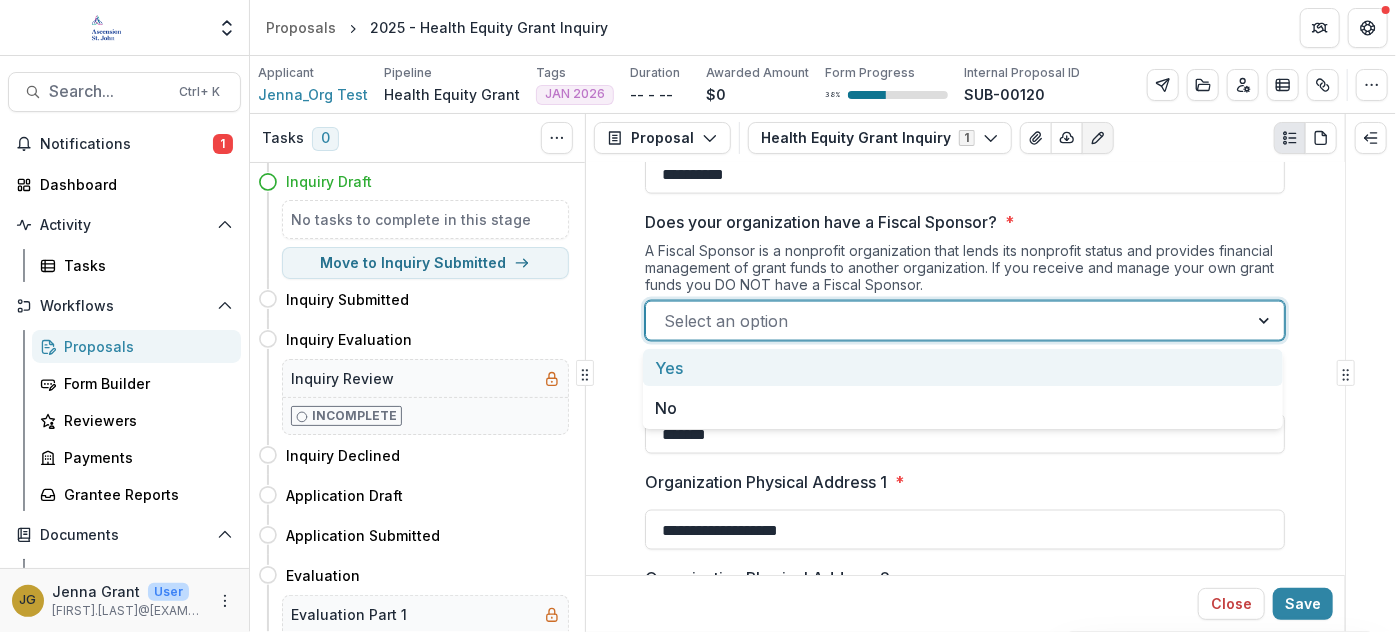 click at bounding box center [1266, 321] 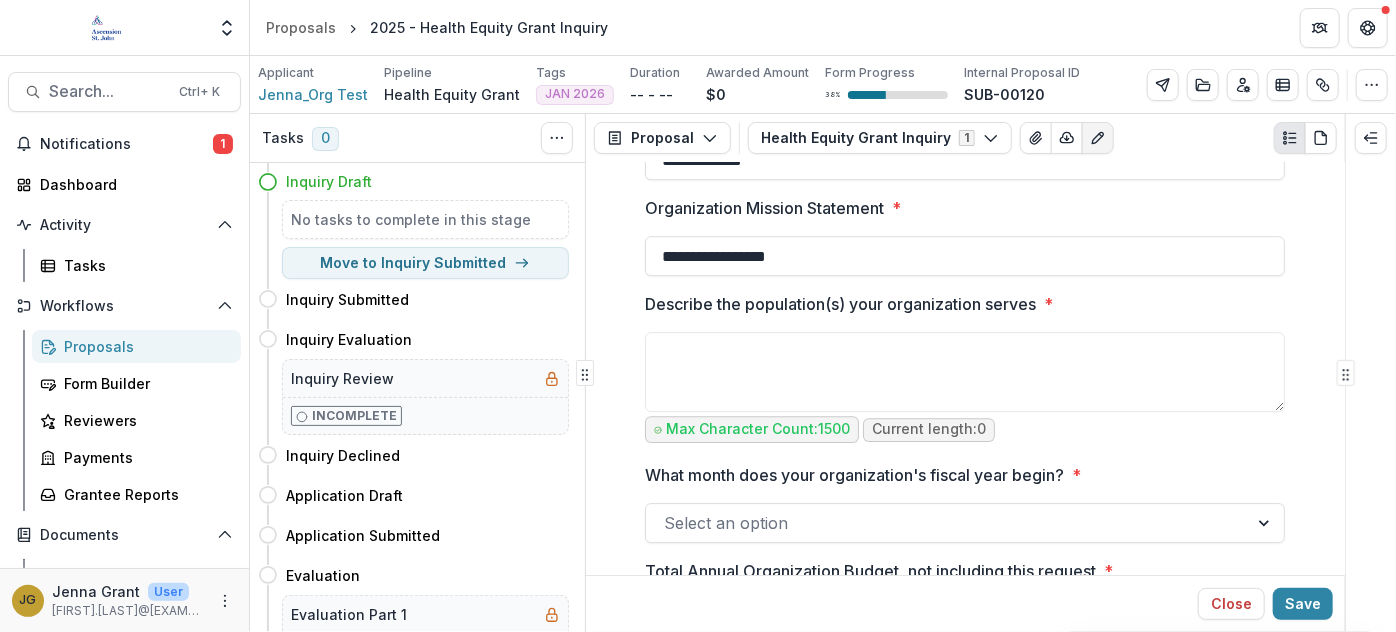 scroll, scrollTop: 3090, scrollLeft: 0, axis: vertical 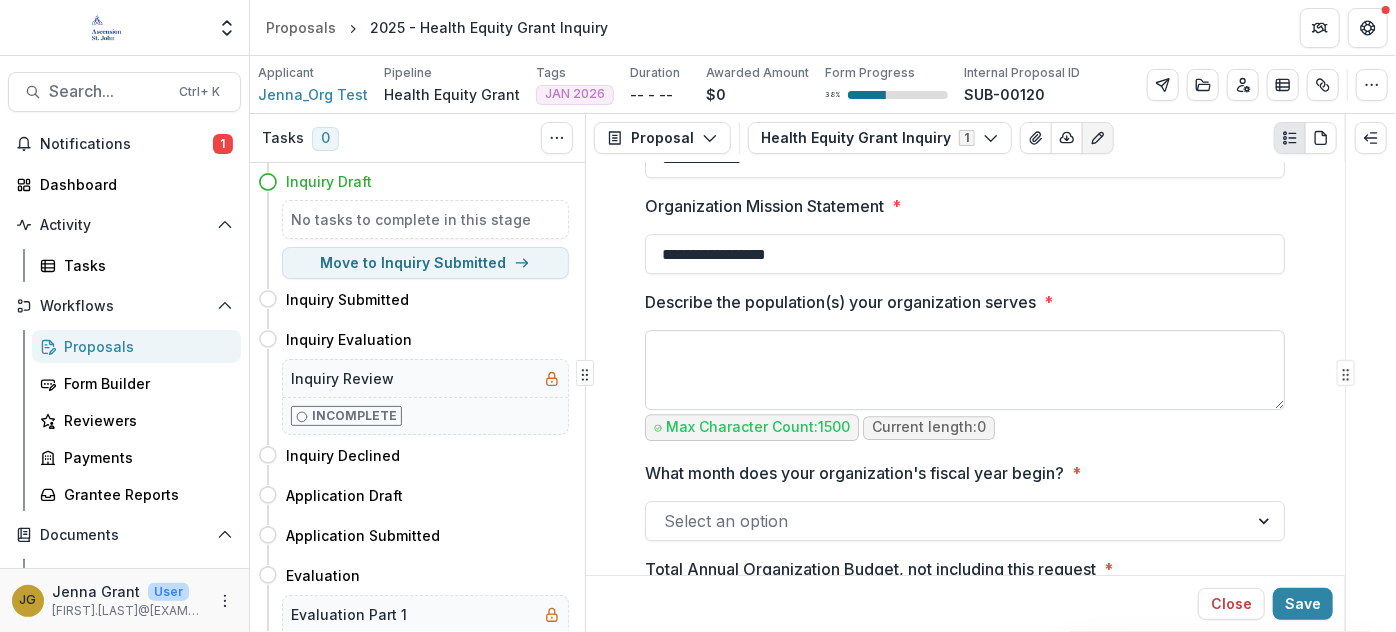 click on "Describe the population(s) your organization serves *" at bounding box center [965, 370] 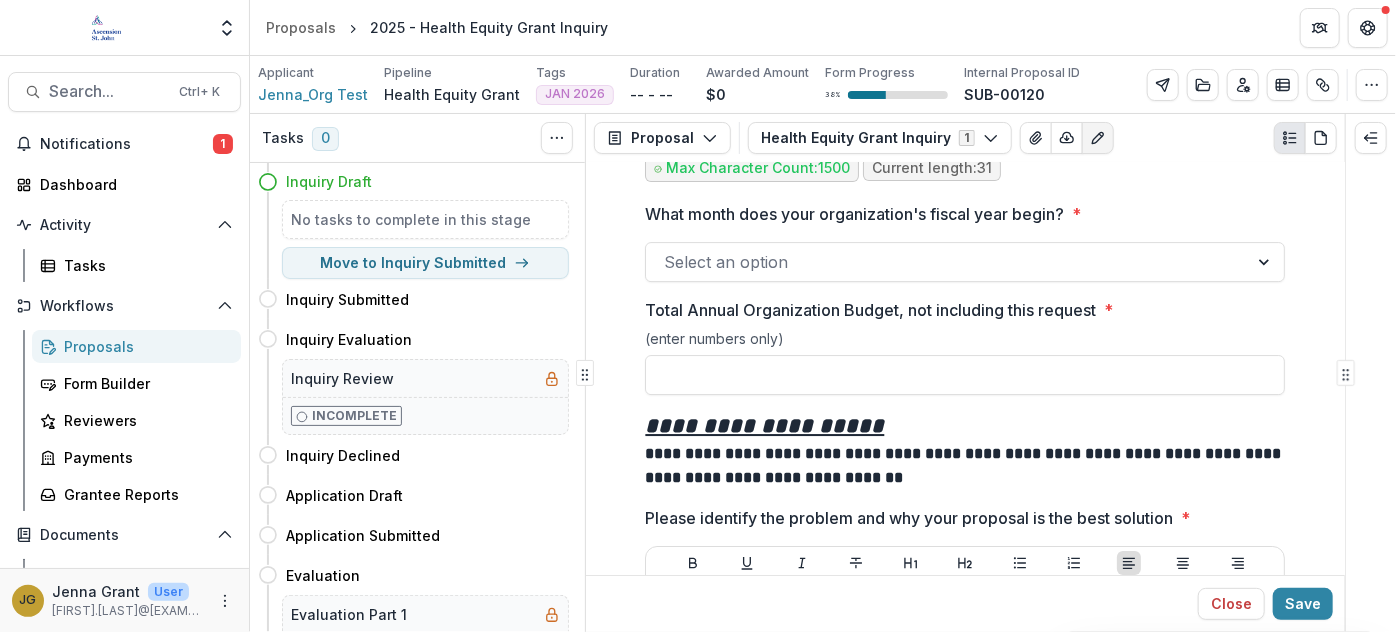 scroll, scrollTop: 3363, scrollLeft: 0, axis: vertical 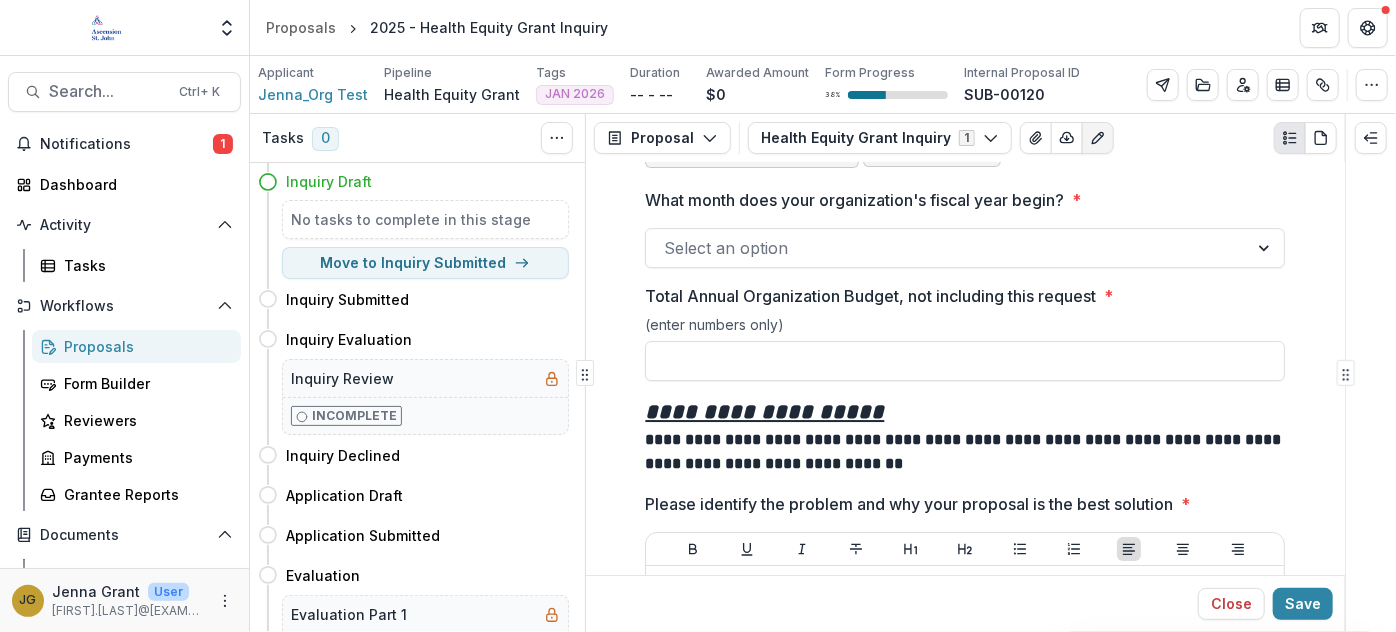 type on "**********" 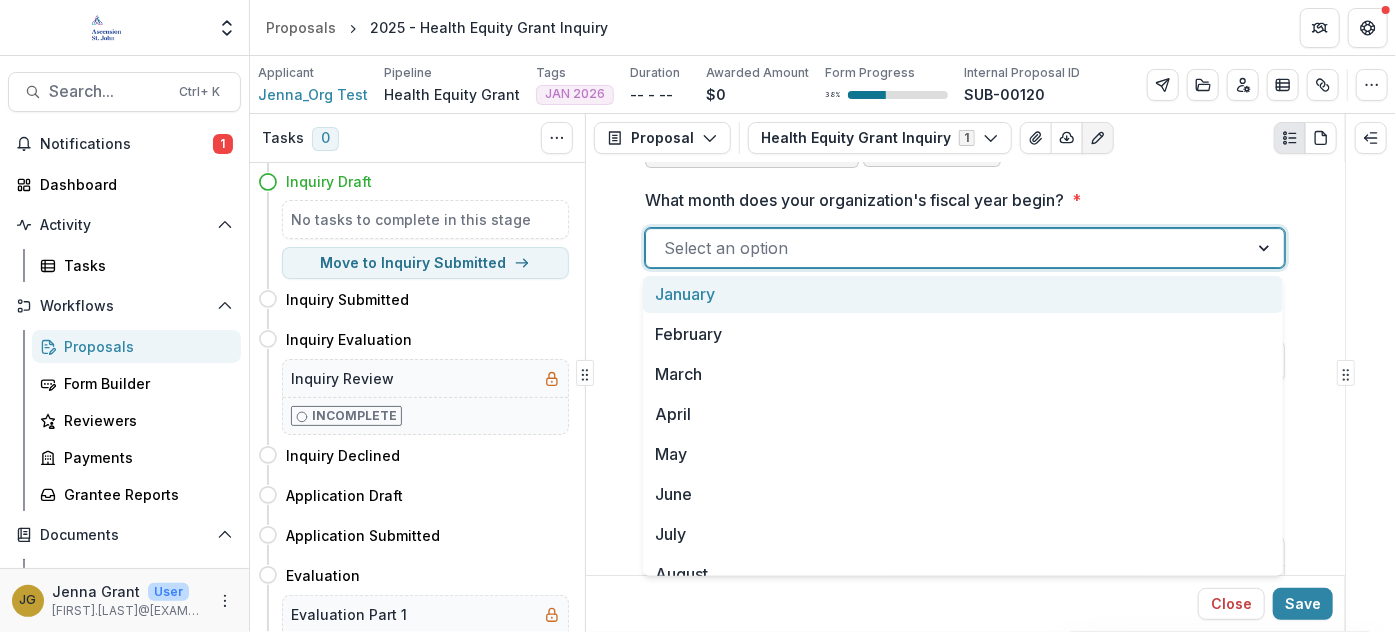 click on "January" at bounding box center [963, 294] 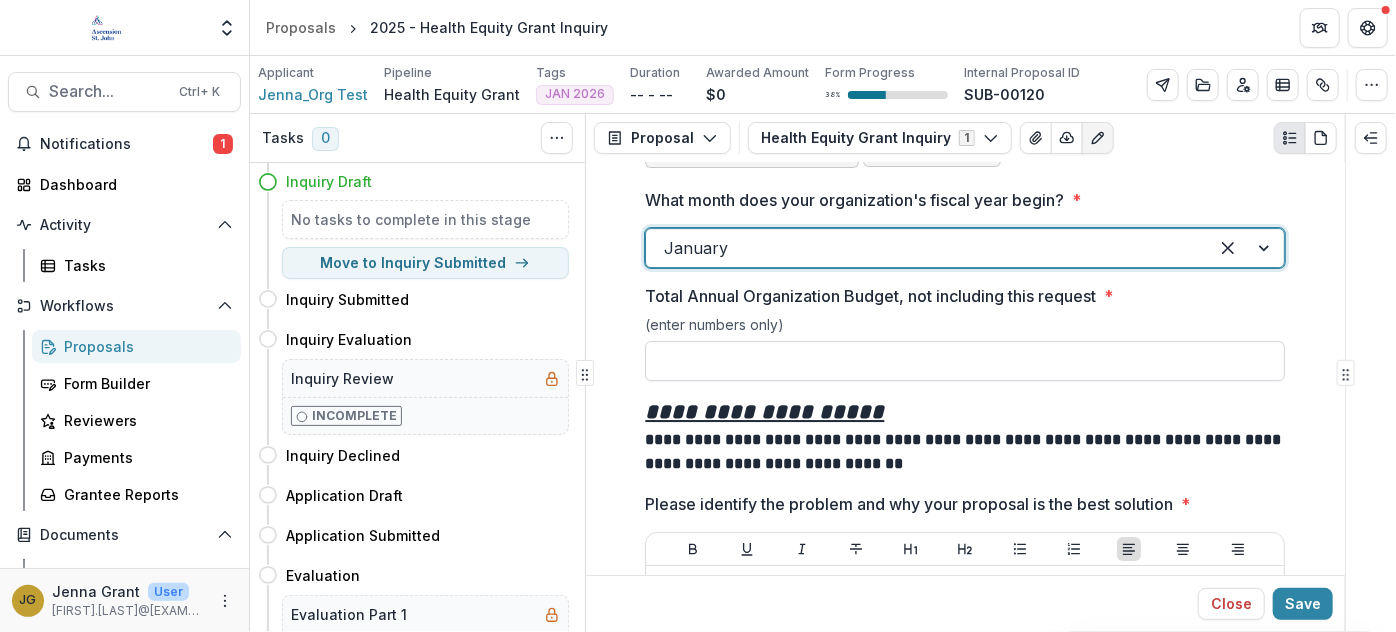 click on "Total Annual Organization Budget, not including this request  *" at bounding box center (965, 361) 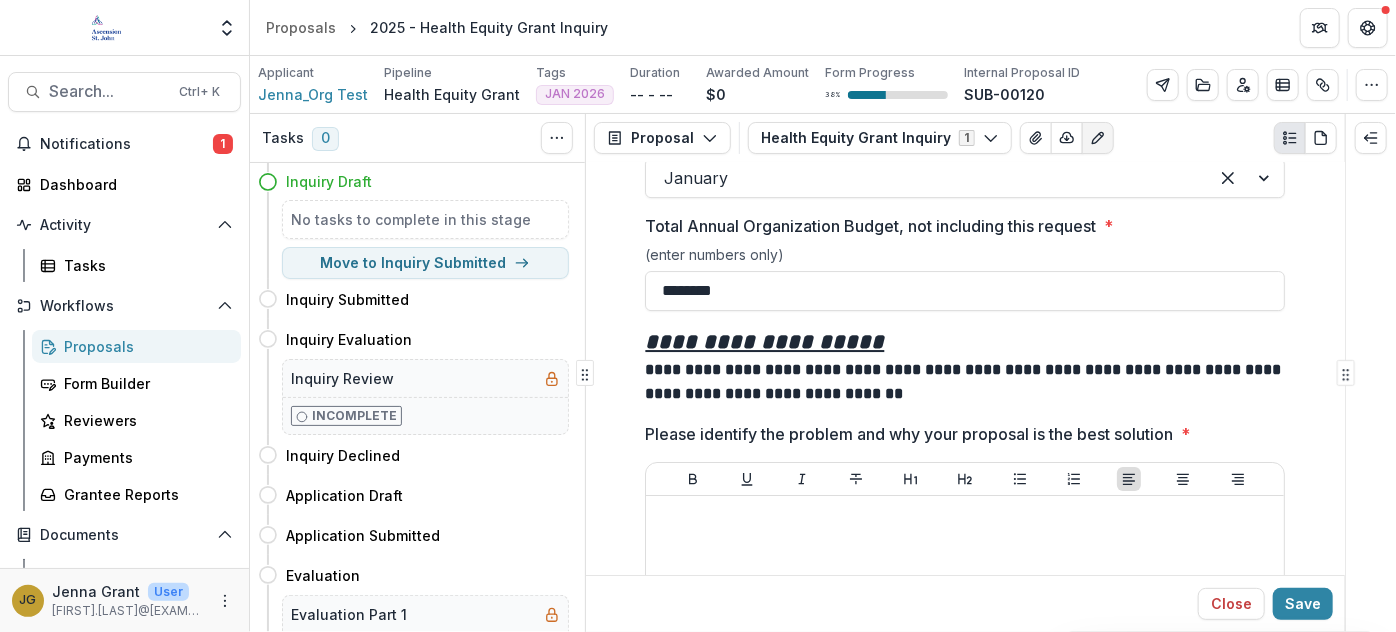 scroll, scrollTop: 3636, scrollLeft: 0, axis: vertical 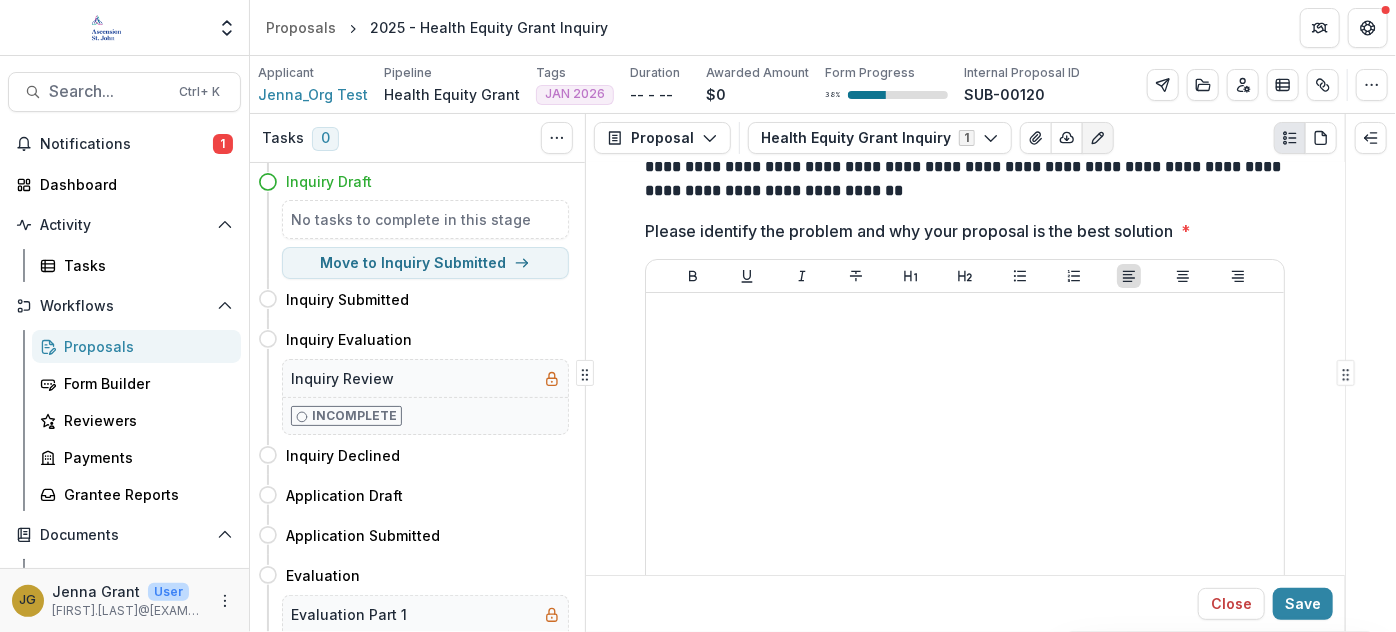 type on "********" 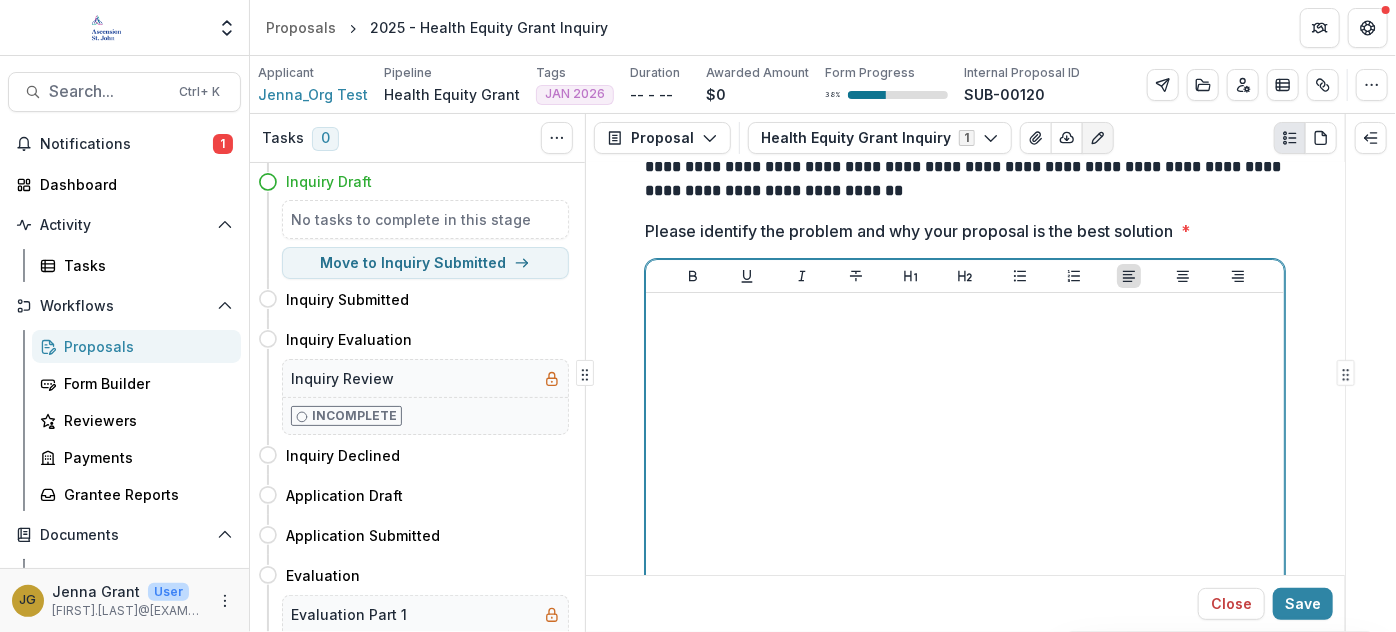 click at bounding box center (965, 312) 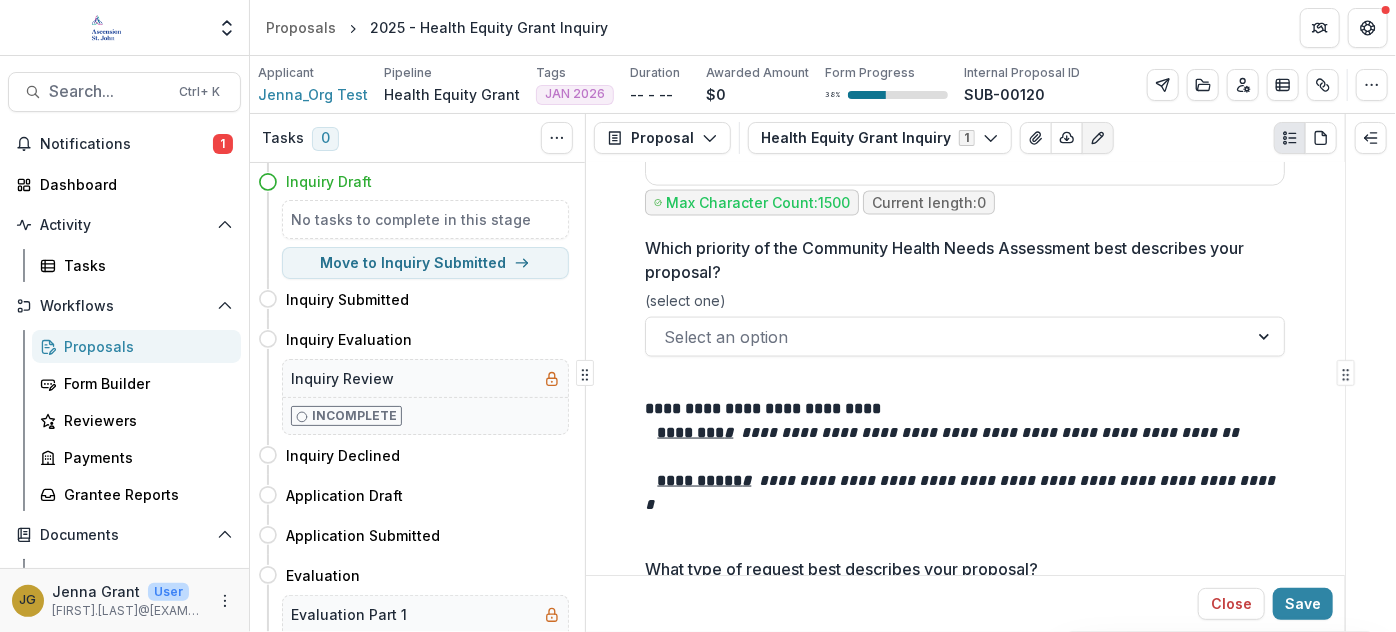 scroll, scrollTop: 5363, scrollLeft: 0, axis: vertical 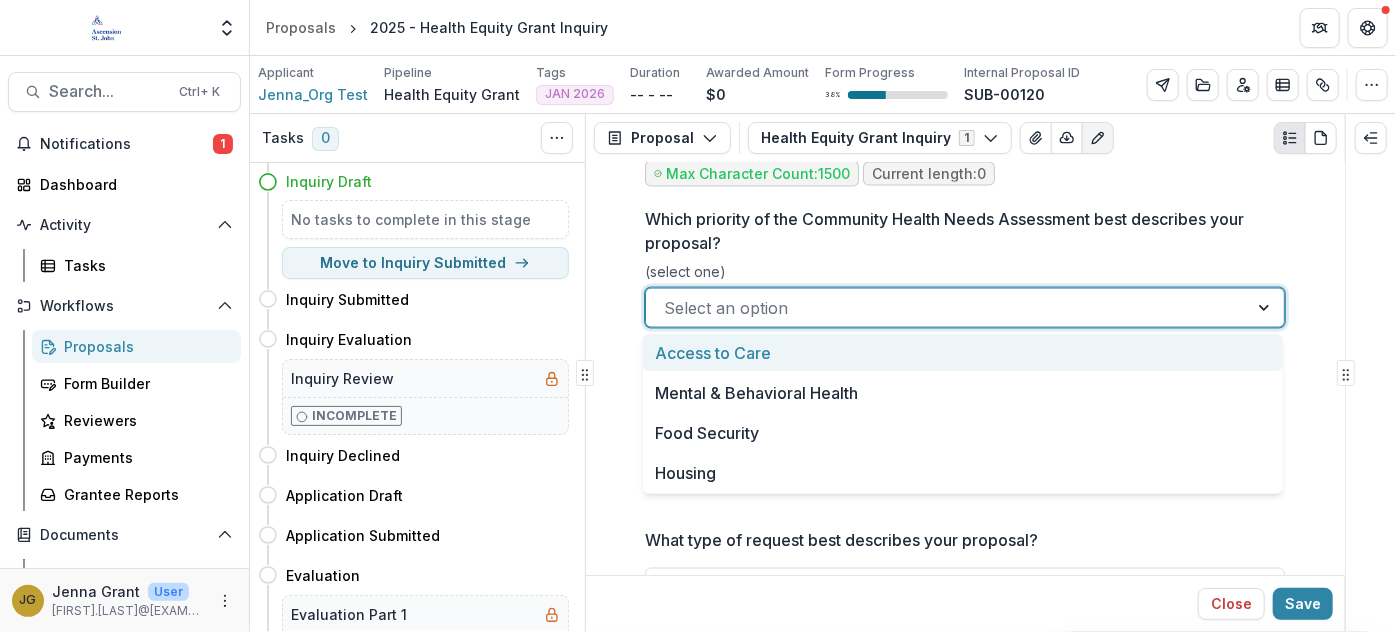 click at bounding box center (947, 308) 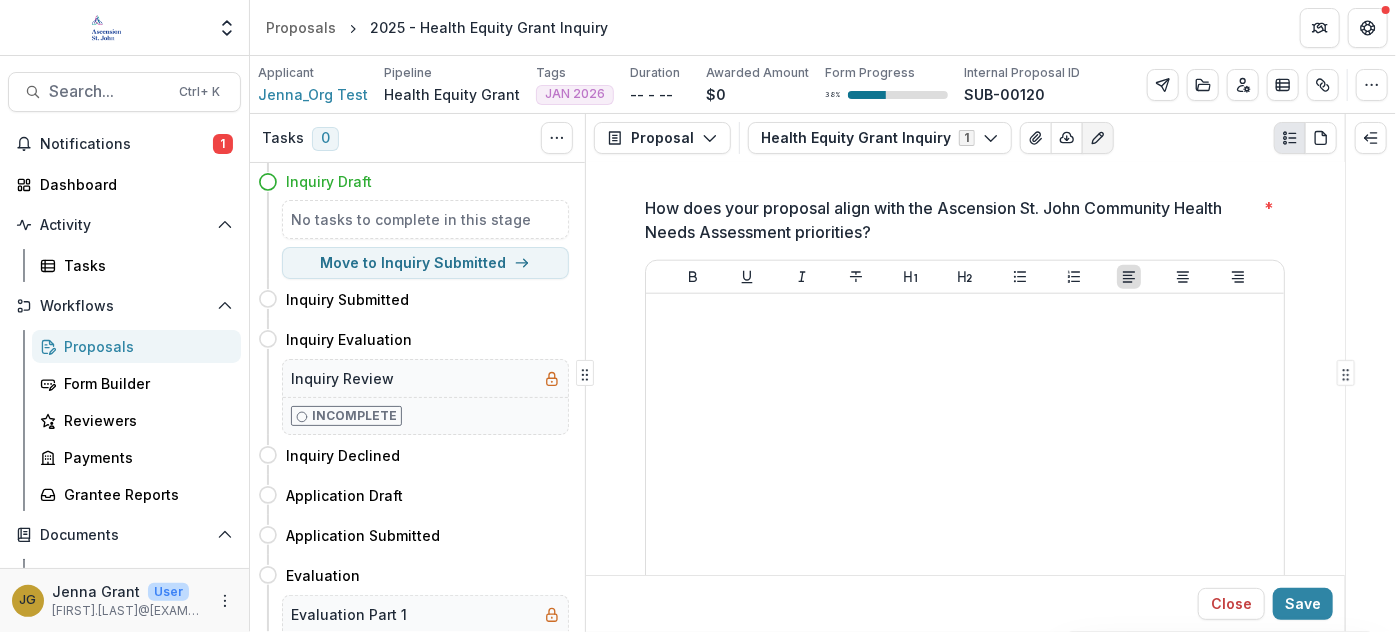 scroll, scrollTop: 4818, scrollLeft: 0, axis: vertical 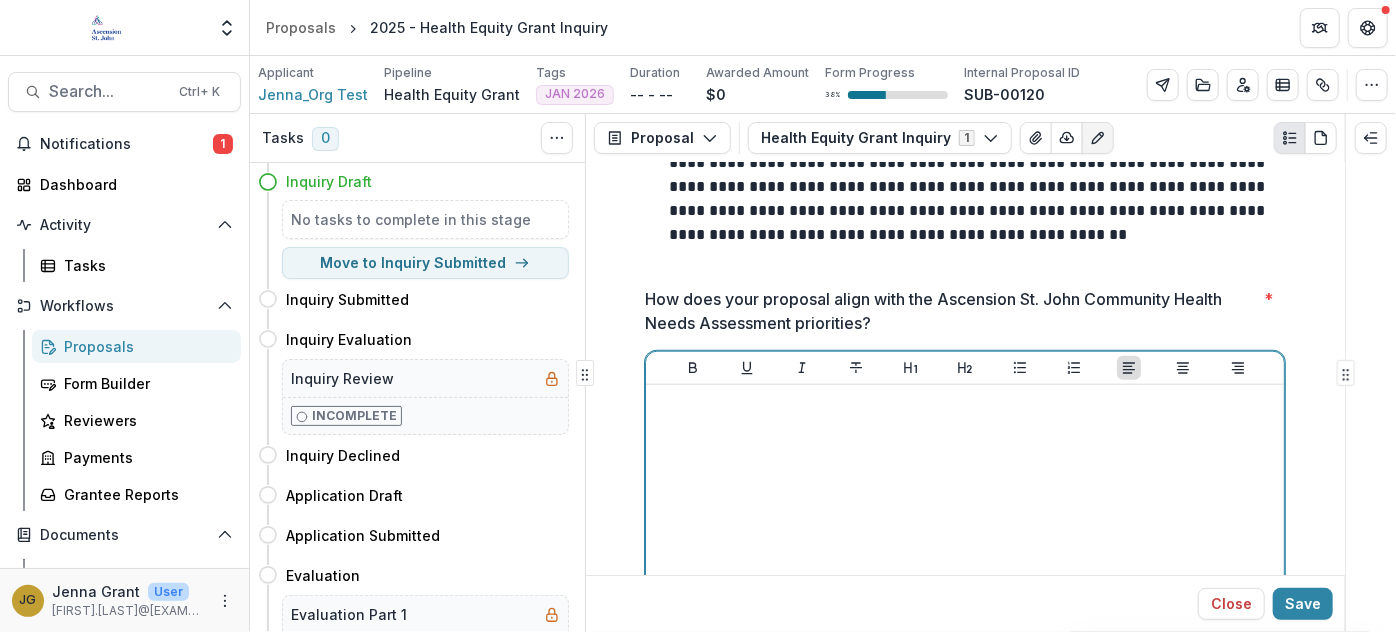 click at bounding box center [965, 543] 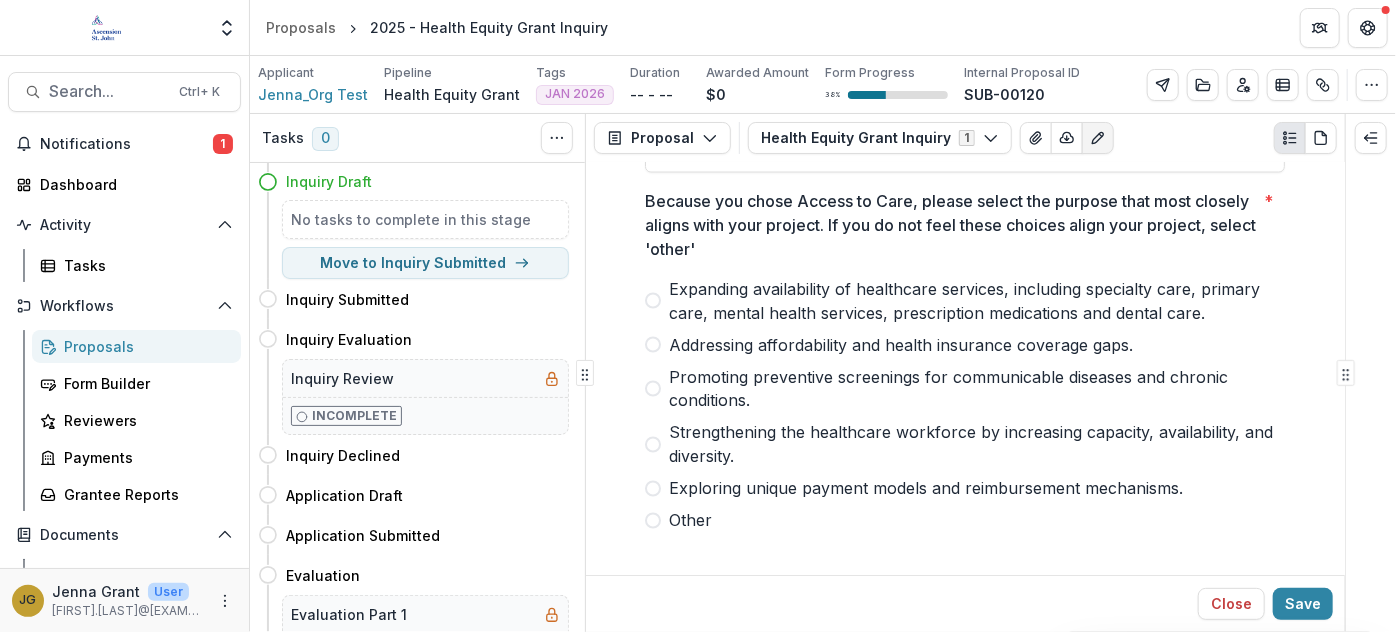 scroll, scrollTop: 5545, scrollLeft: 0, axis: vertical 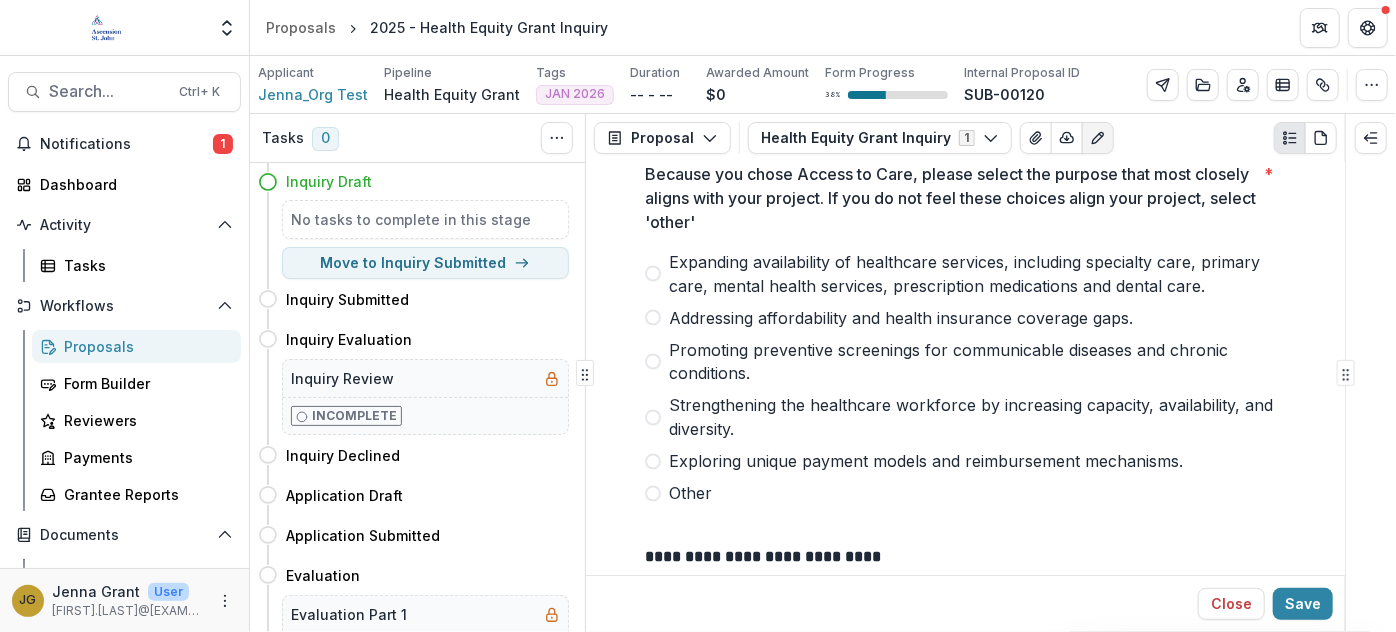 click at bounding box center (653, 318) 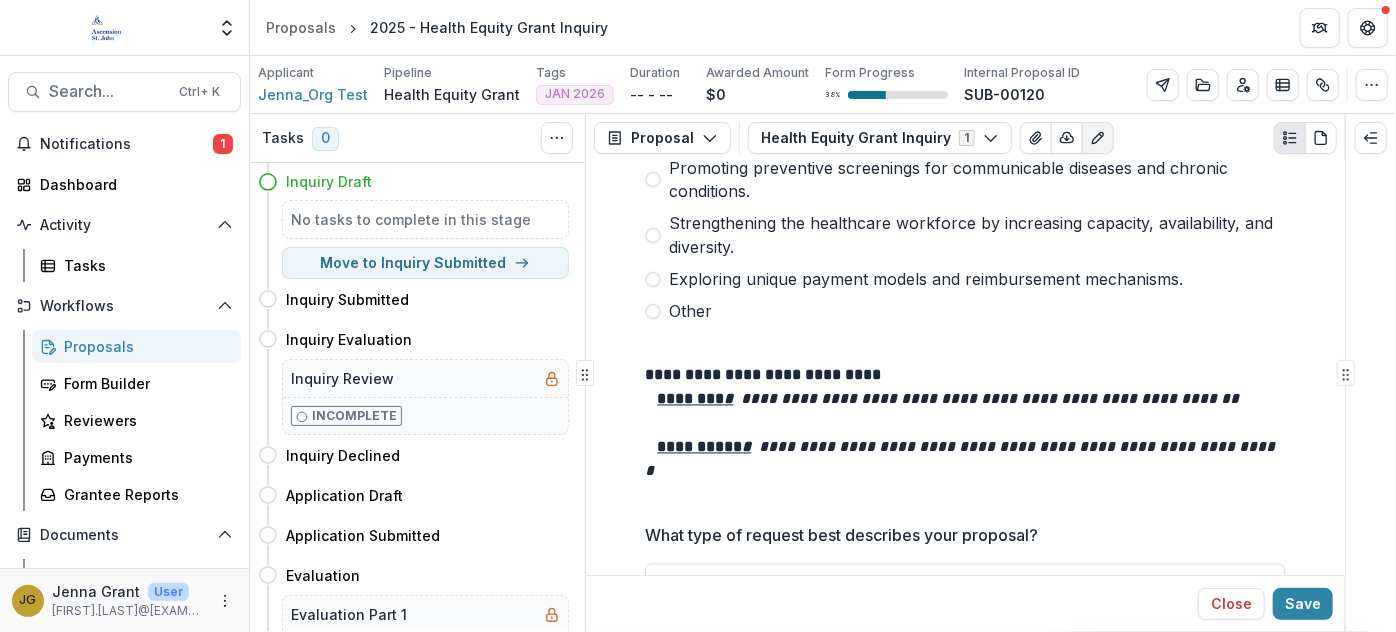 scroll, scrollTop: 5818, scrollLeft: 0, axis: vertical 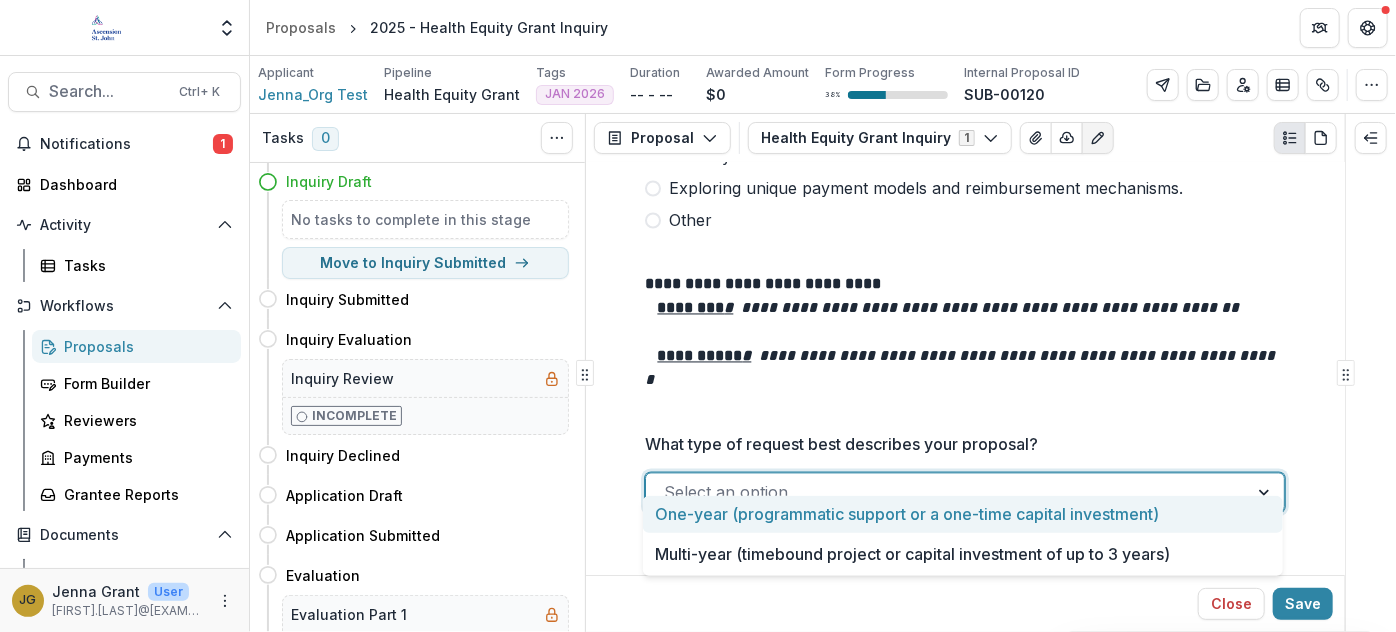click at bounding box center (947, 493) 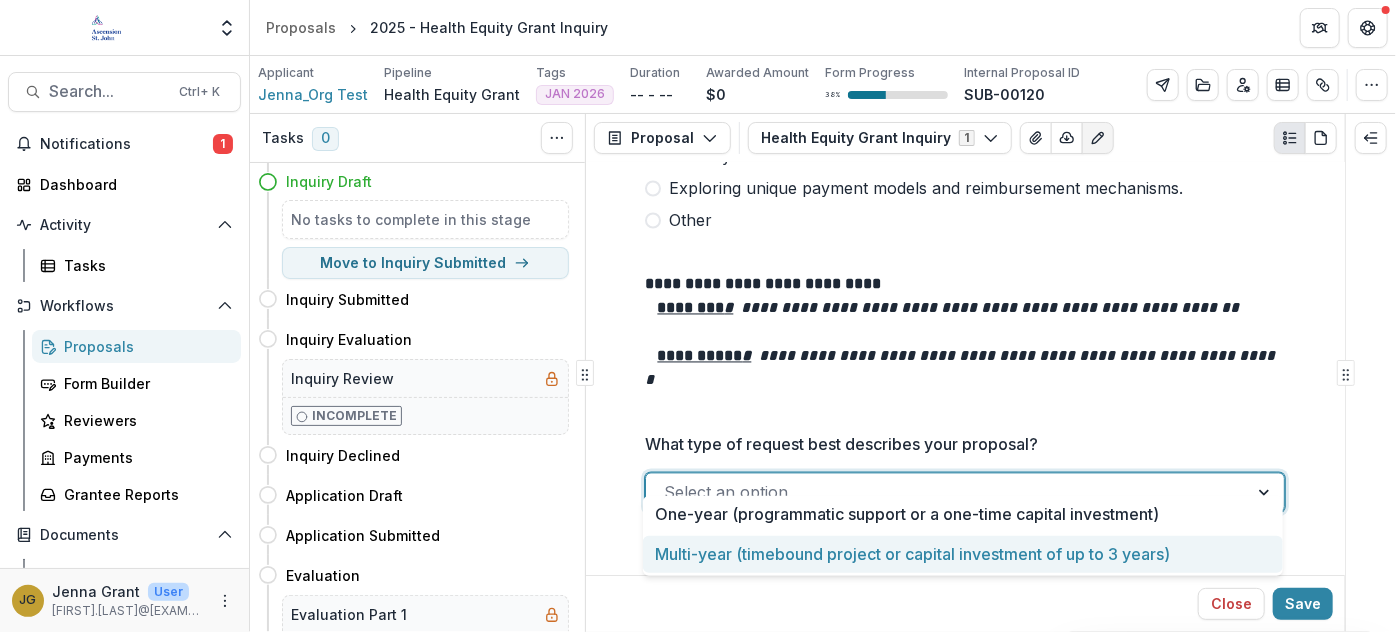 click on "Multi-year (timebound project or capital investment of up to 3 years)" at bounding box center [963, 554] 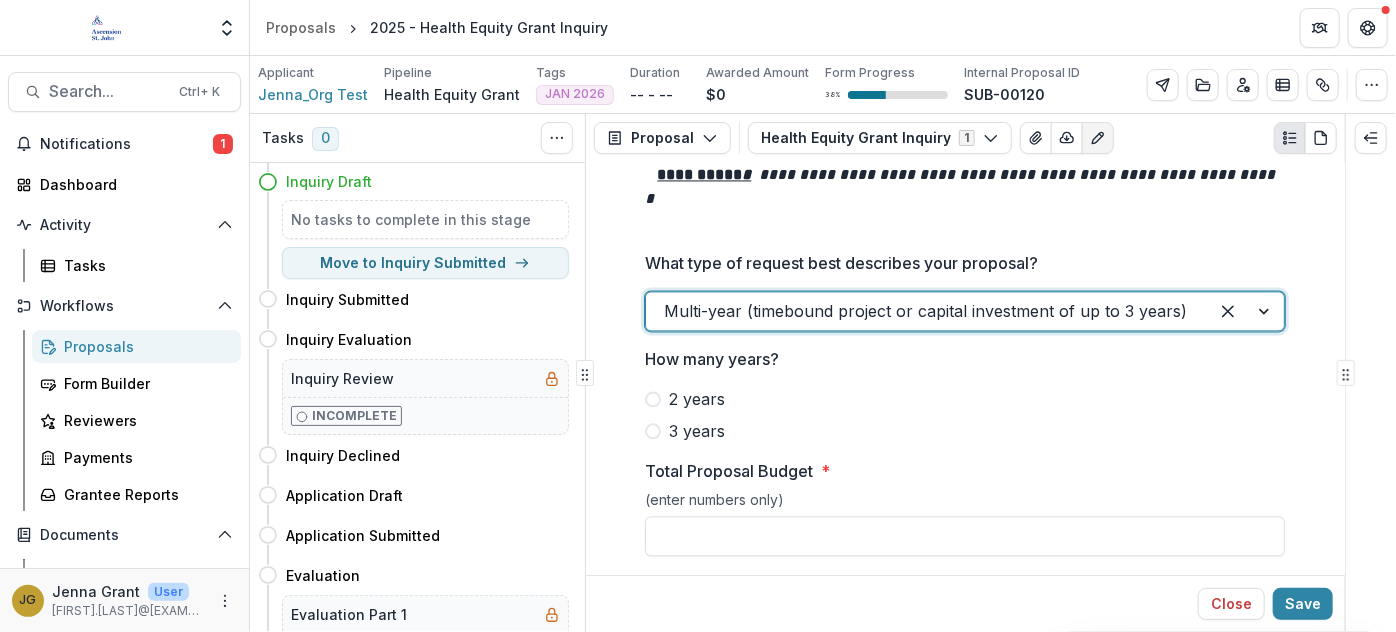 scroll, scrollTop: 6090, scrollLeft: 0, axis: vertical 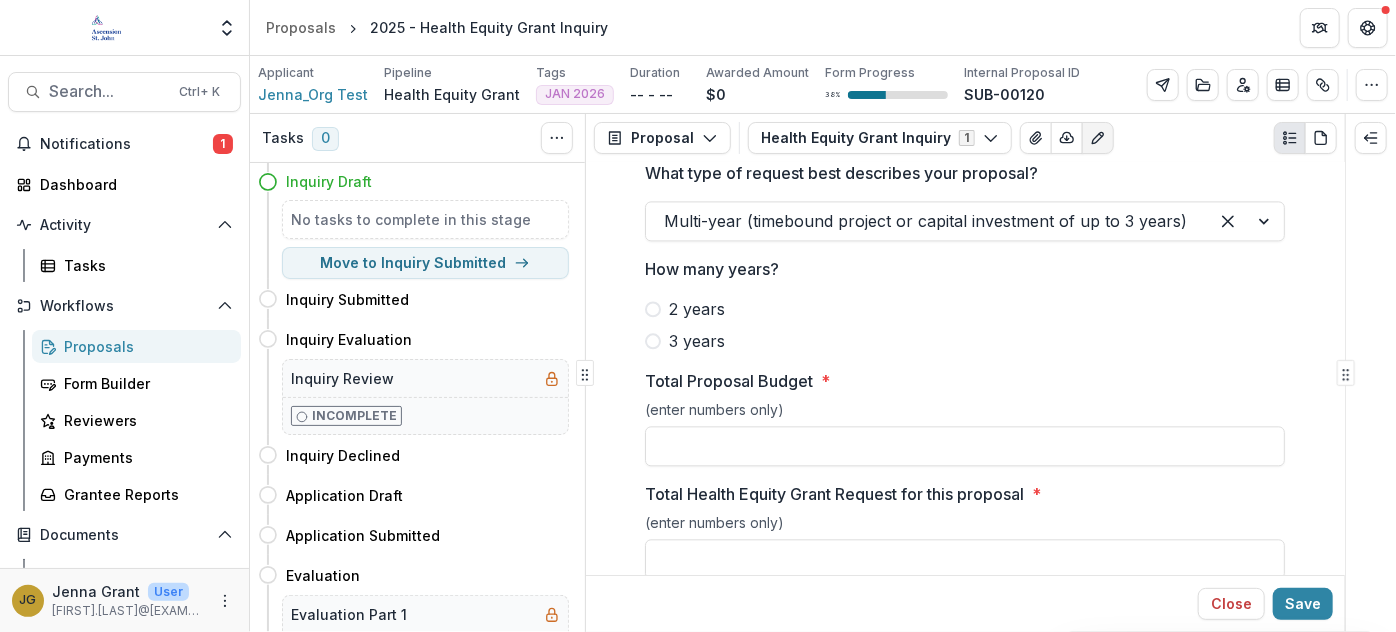 click at bounding box center [653, 341] 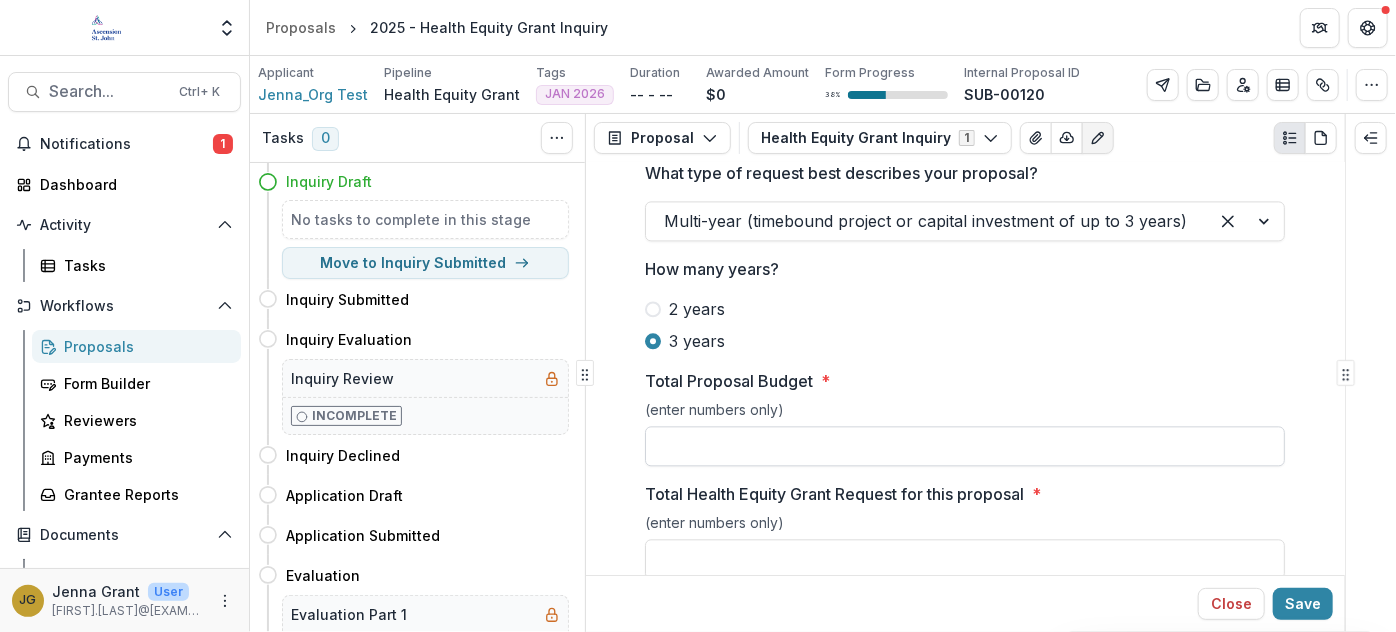 scroll, scrollTop: 6181, scrollLeft: 0, axis: vertical 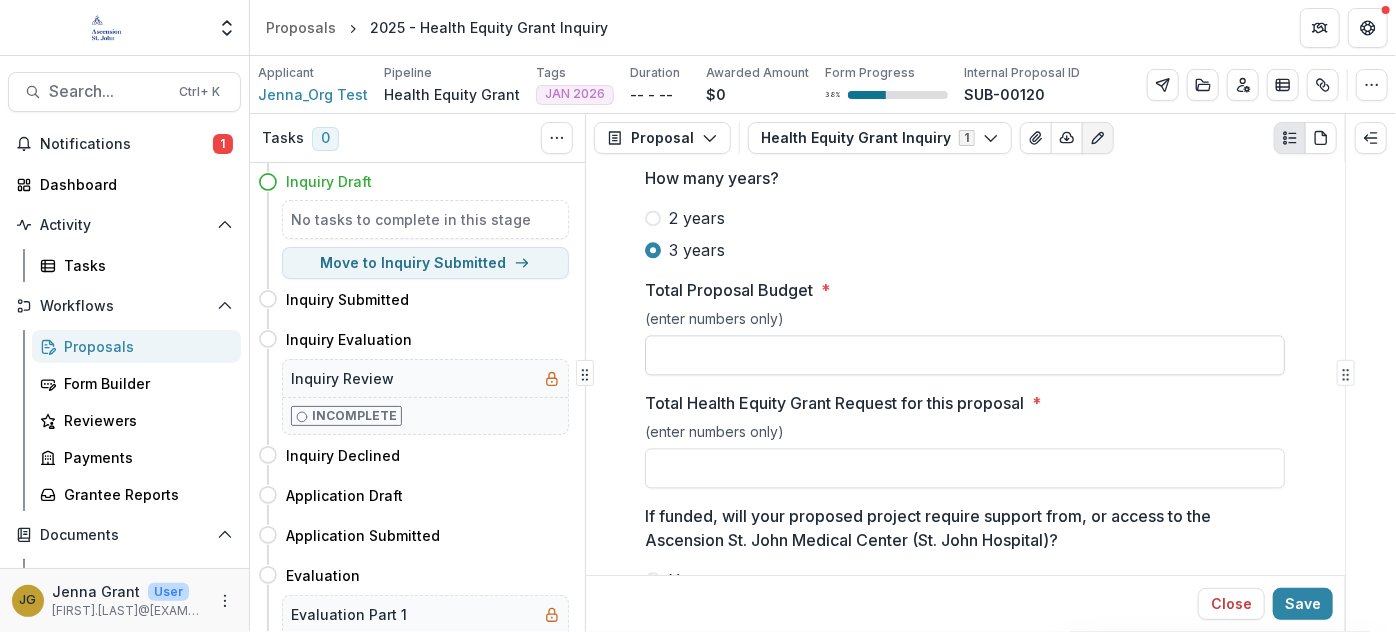 click on "Total Proposal Budget *" at bounding box center [965, 355] 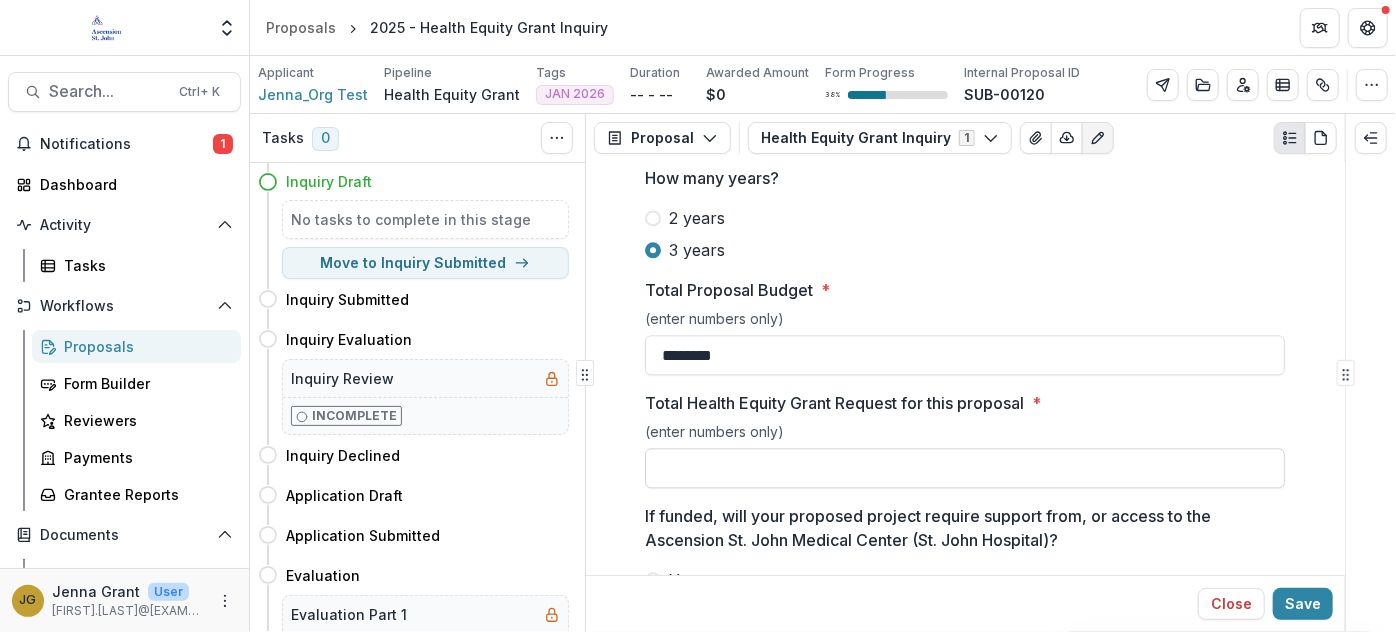 type on "********" 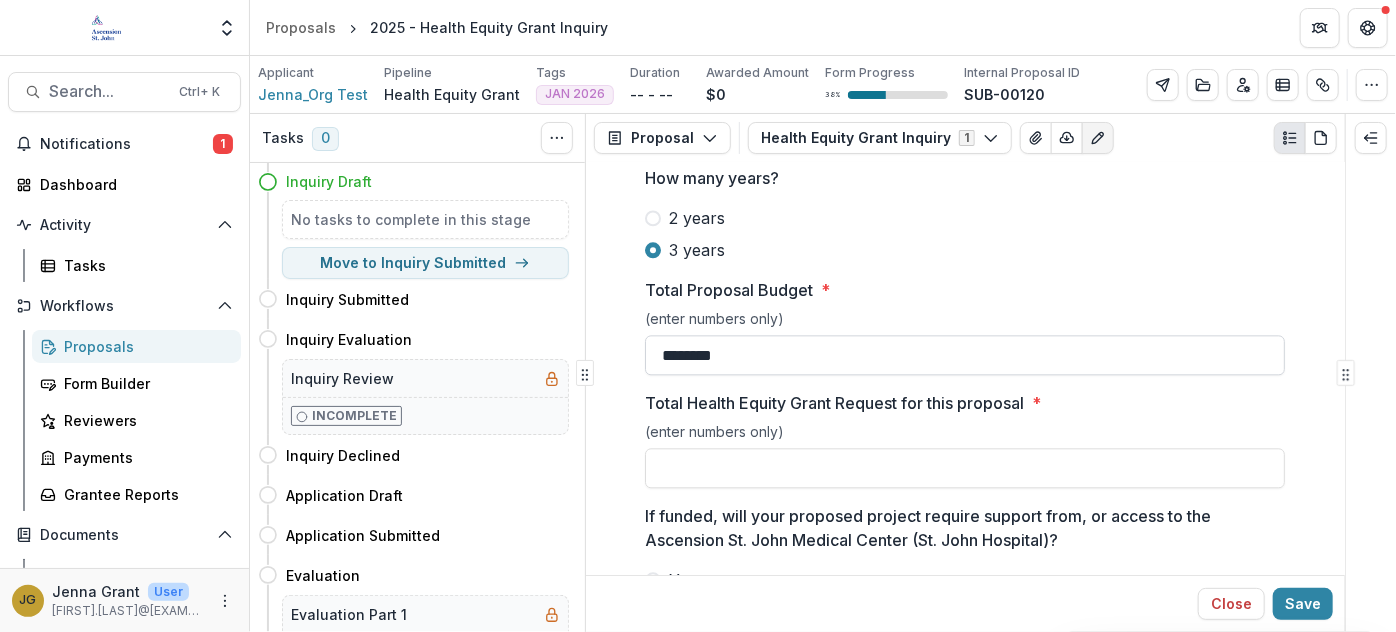 type on "**" 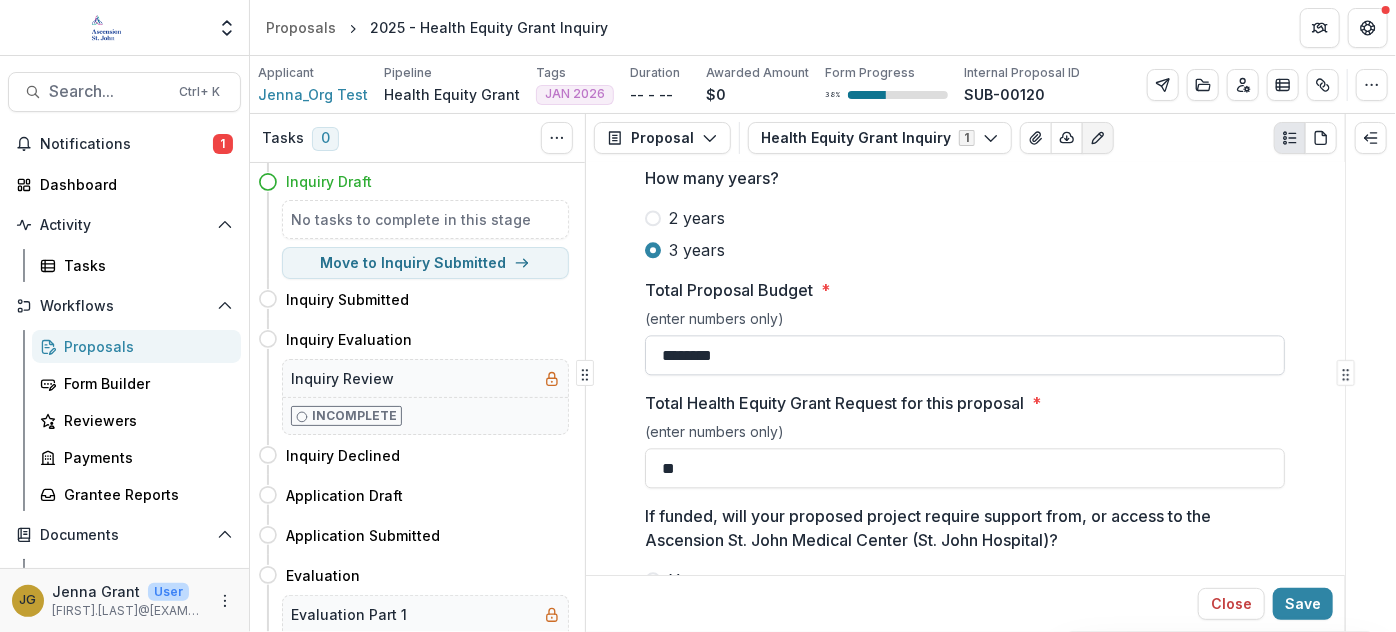 drag, startPoint x: 741, startPoint y: 330, endPoint x: 664, endPoint y: 331, distance: 77.00649 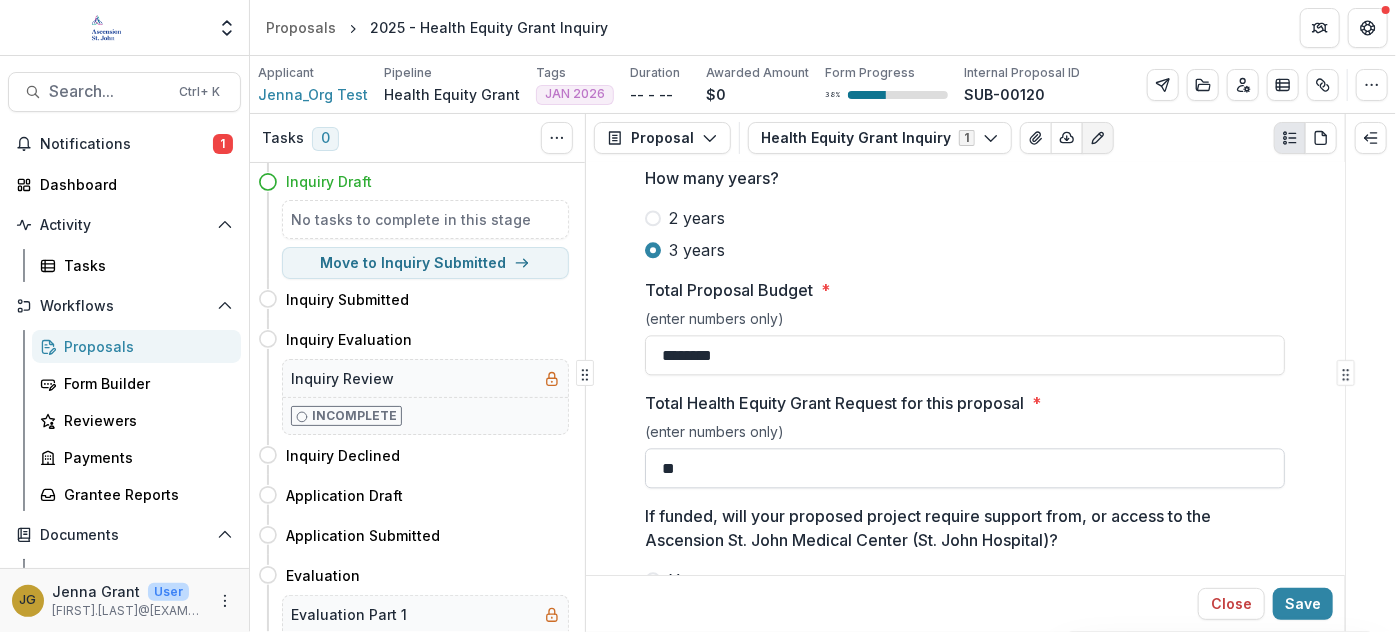 type on "********" 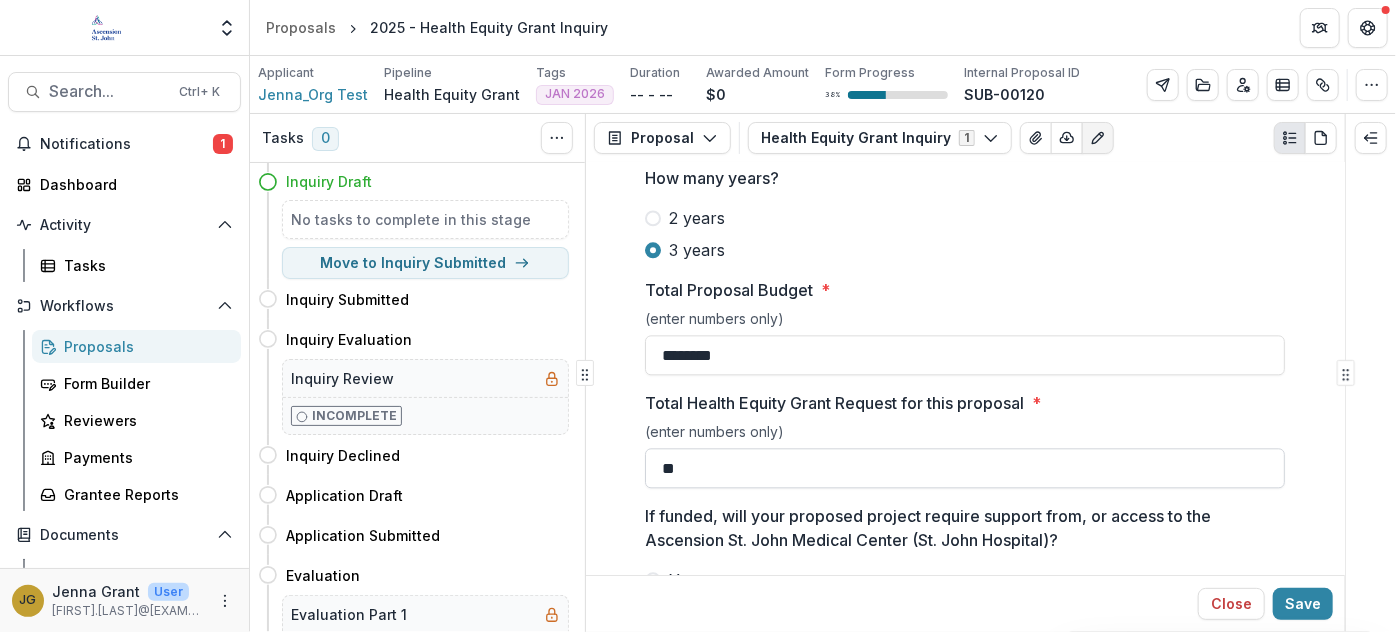click on "**" at bounding box center [965, 468] 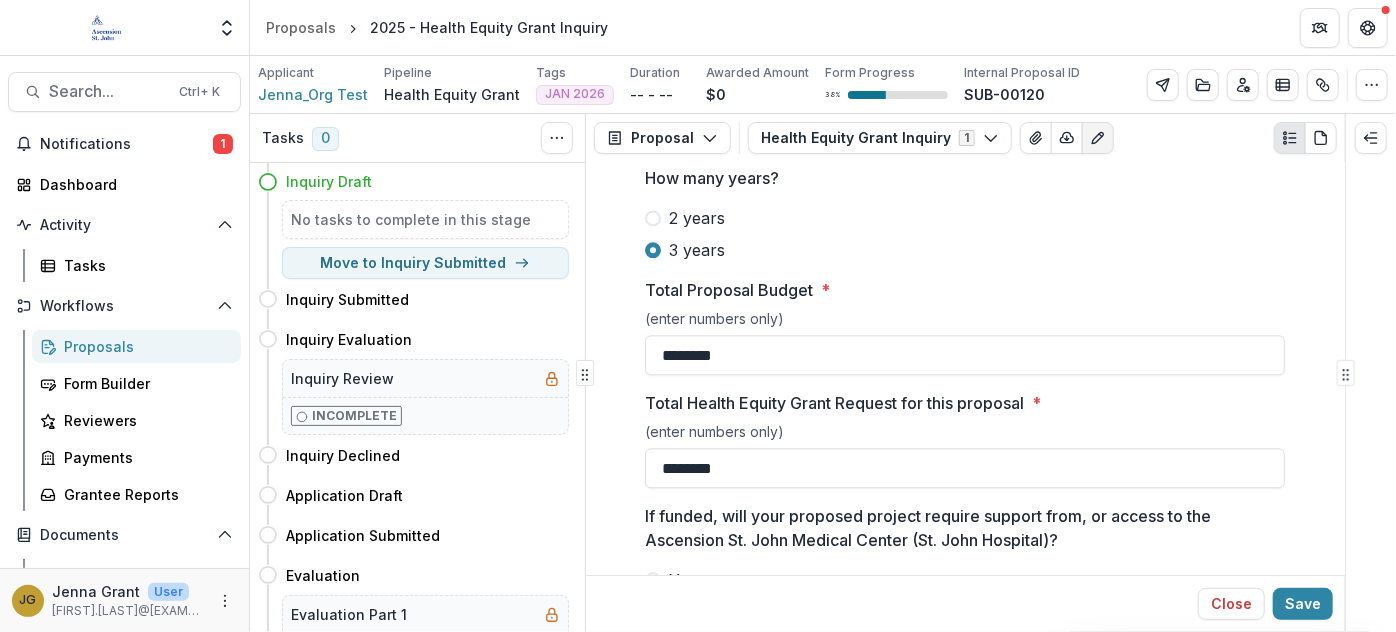 type on "********" 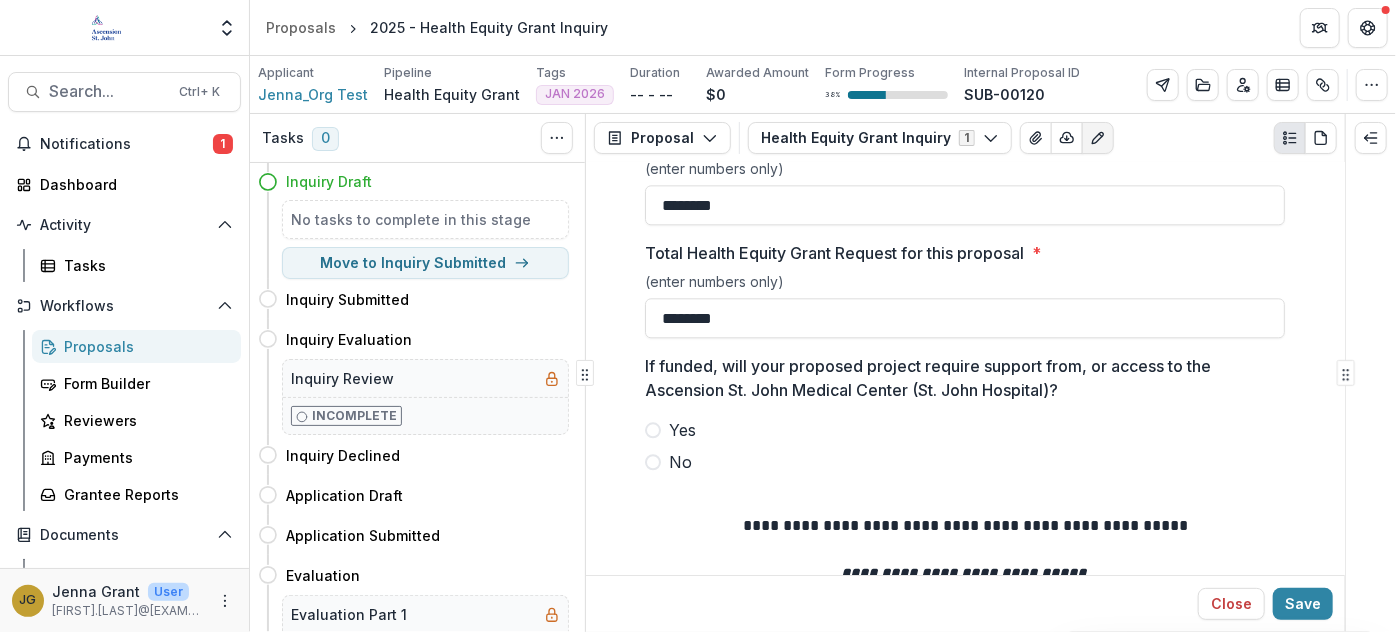 scroll, scrollTop: 6363, scrollLeft: 0, axis: vertical 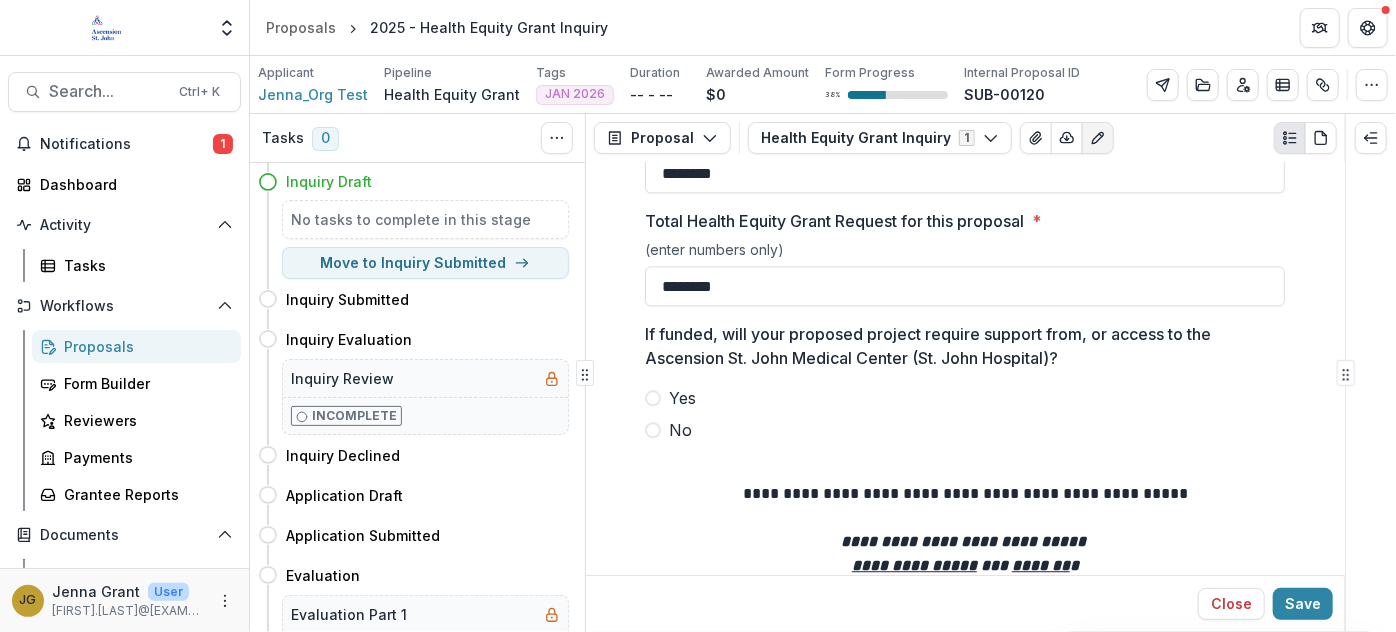 click at bounding box center (653, 430) 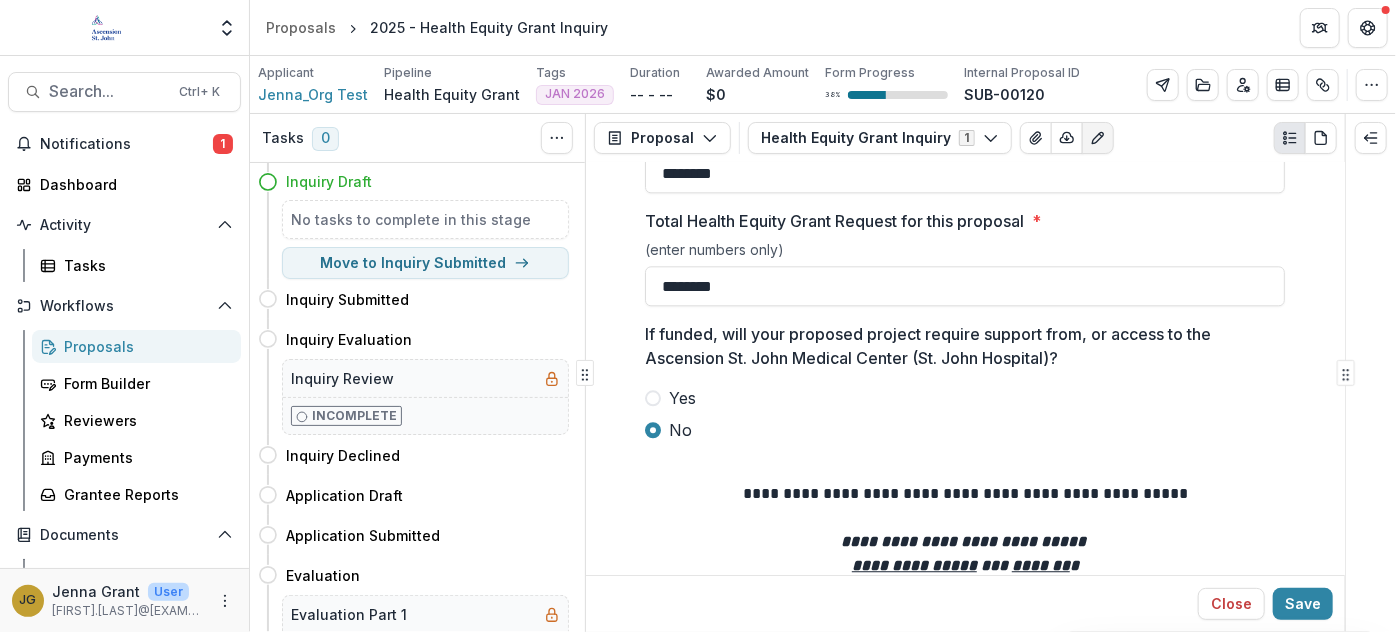 scroll, scrollTop: 6433, scrollLeft: 0, axis: vertical 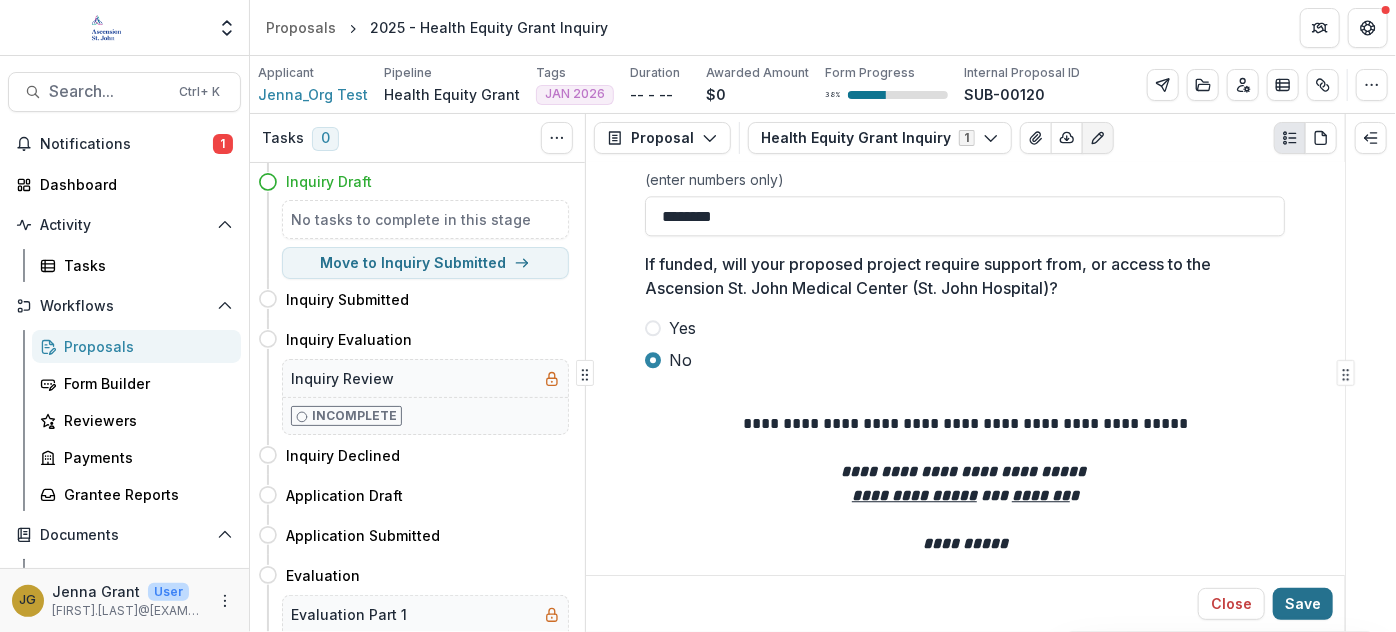 click on "Save" at bounding box center (1303, 604) 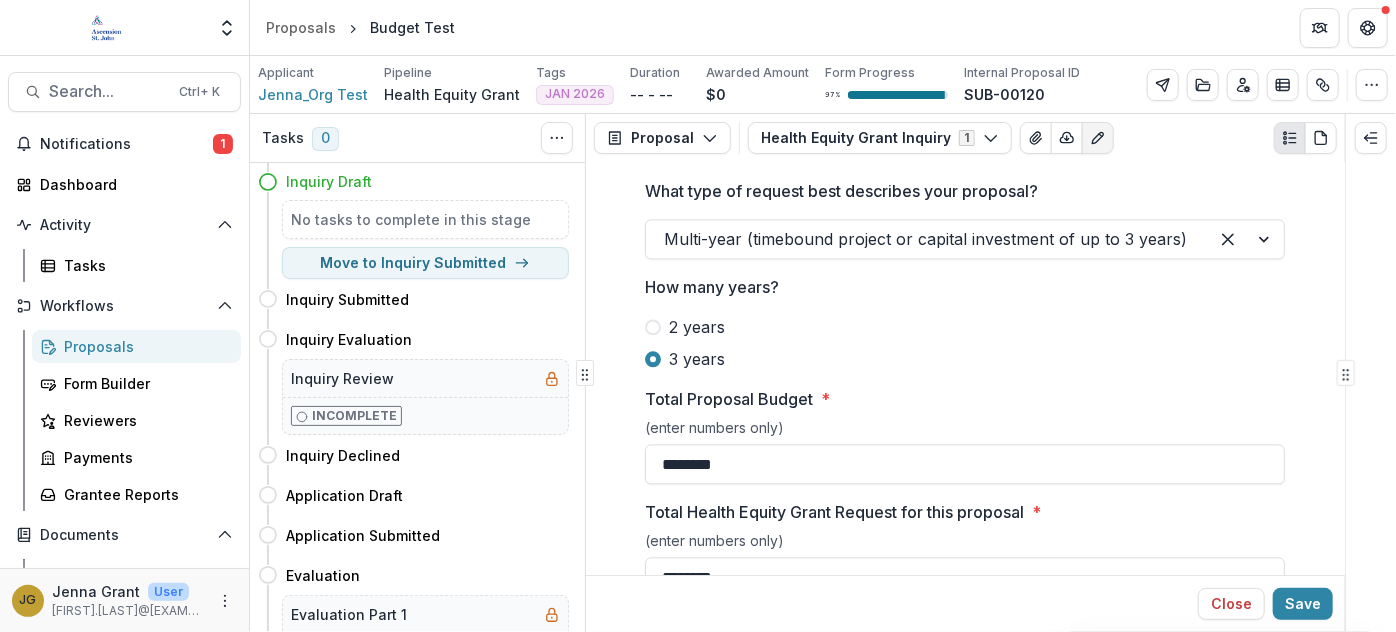 scroll, scrollTop: 6048, scrollLeft: 0, axis: vertical 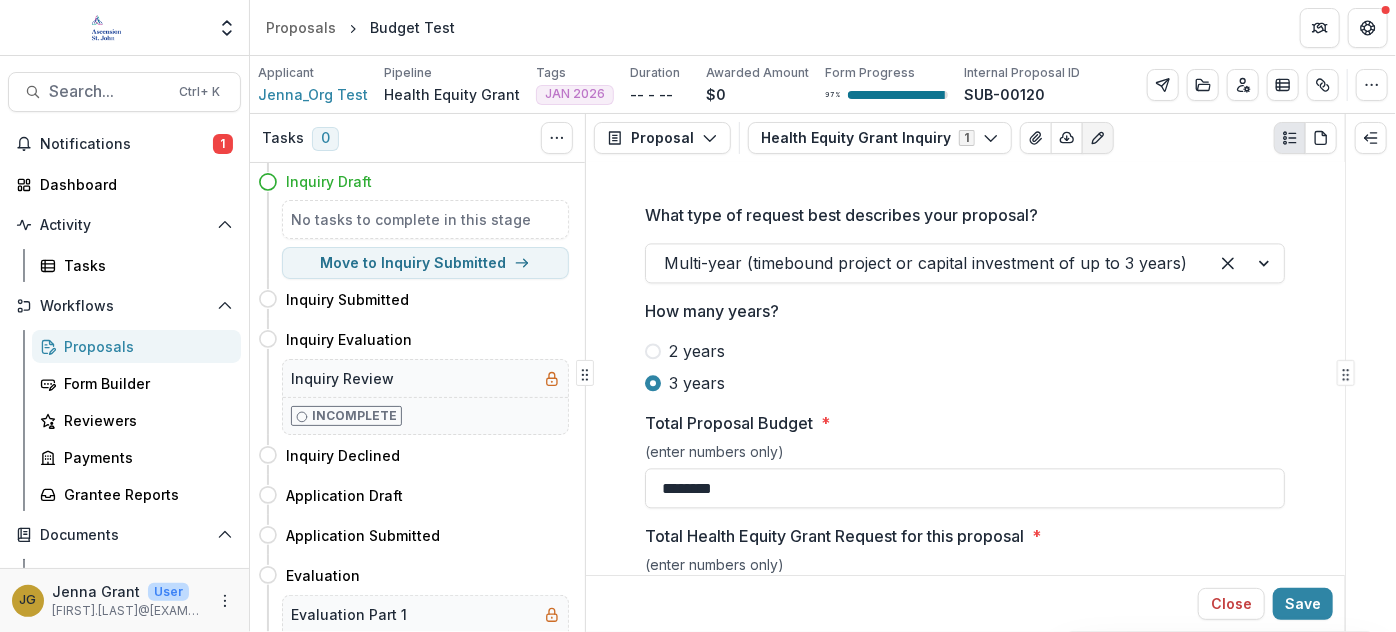 click on "Proposals" at bounding box center [144, 346] 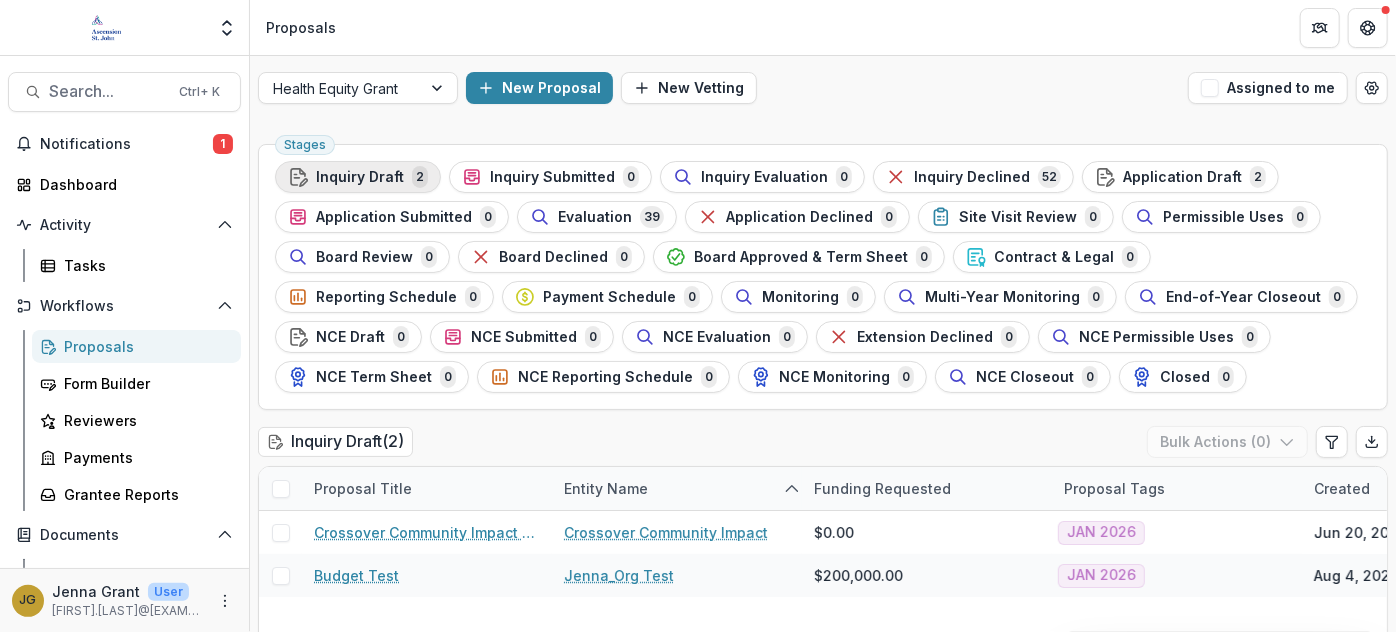 click on "Inquiry Draft" at bounding box center [360, 177] 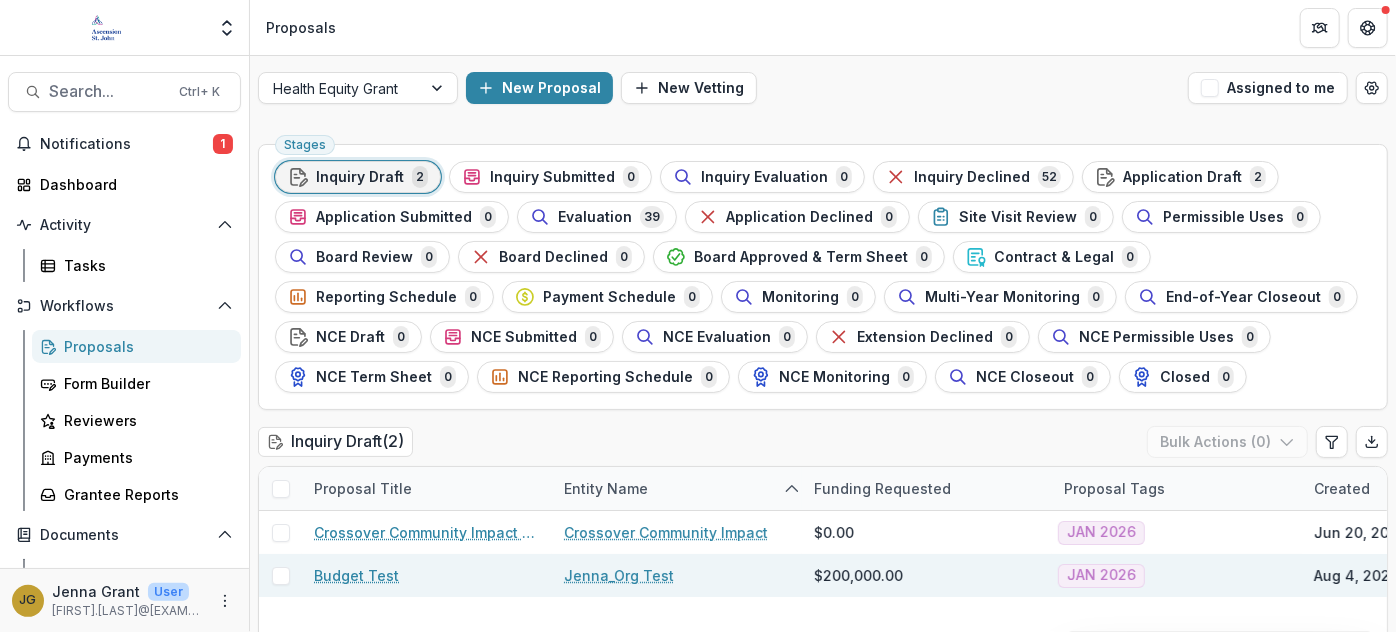 click on "Budget Test" at bounding box center [356, 575] 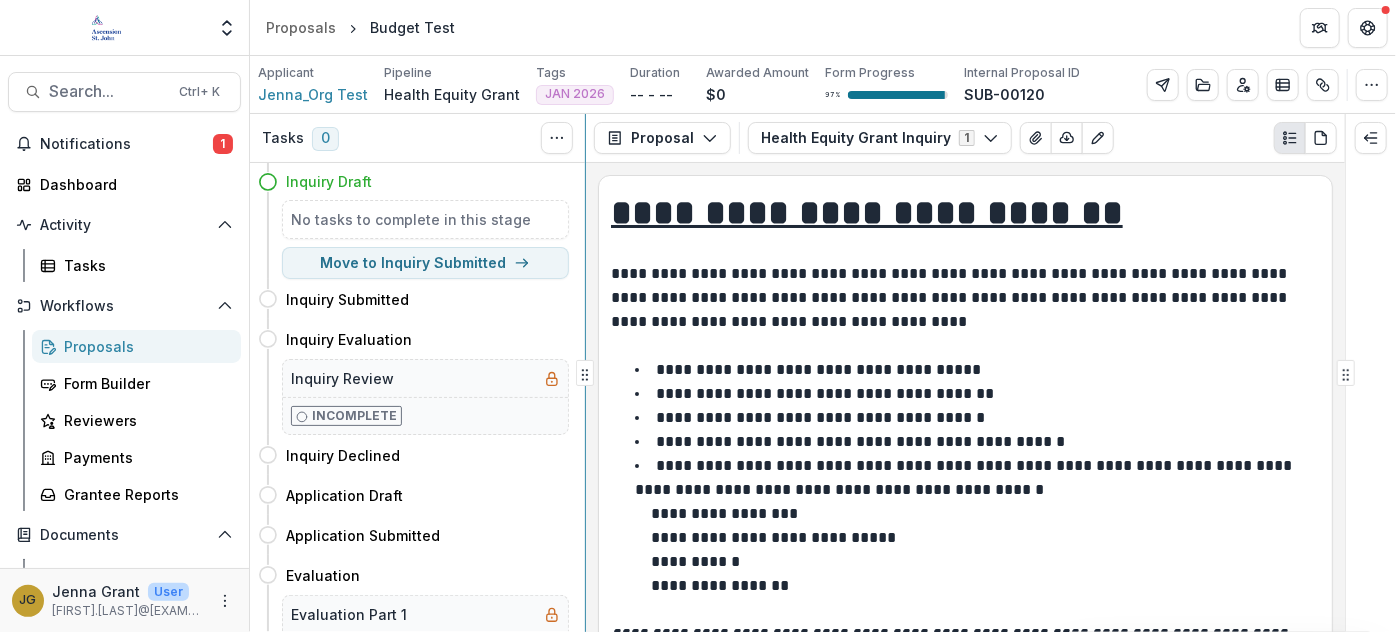 click on "Tasks 0 Show Cancelled Tasks Expand Previous 0 Stages Inquiry Draft No tasks to complete in this stage Move to Inquiry Submitted Inquiry Submitted Move here Inquiry Evaluation Move here Inquiry Review Incomplete Inquiry Declined Move here Application Draft Move here Application Submitted Move here Evaluation Move here Evaluation Part 1 Incomplete Application Declined Move here Site Visit Review Move here Site Visit Review Incomplete Permissible Uses Move here Permissible Uses Complete? Incomplete [NAME] PU Approval Incomplete Board Review Move here Board Outcome Incomplete Board Declined Move here Board Approved & Term Sheet Move here Terms Sheet Signature Incomplete Contract & Legal Move here Upload Signed Grant Agreements Incomplete Reporting Schedule Move here Dynamic Reporting Schedule Incomplete Payment Schedule Move here Dynamic Payment Schedule Incomplete Monitoring Move here Performance Report 1 Review Incomplete Q1 Grantee Check-in Incomplete Q2 Grantee Check-in Incomplete Q3 Grantee Check-in Closed 1" at bounding box center (823, 373) 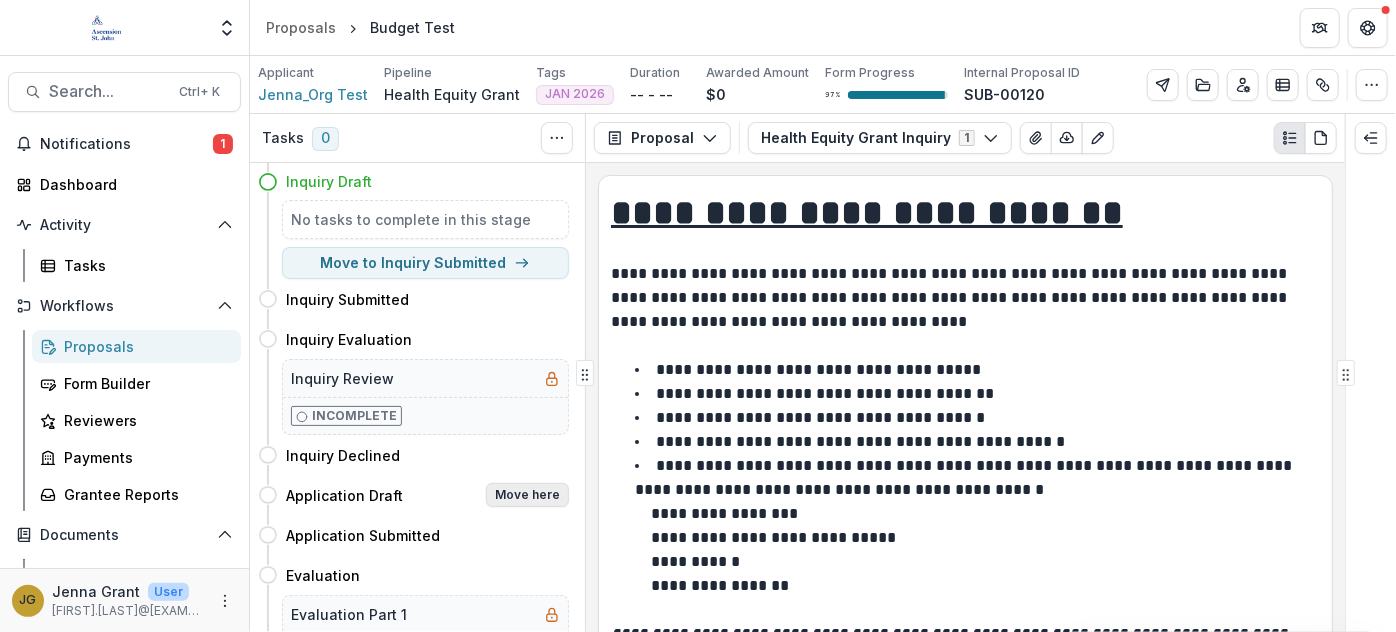 click on "Move here" at bounding box center [527, 495] 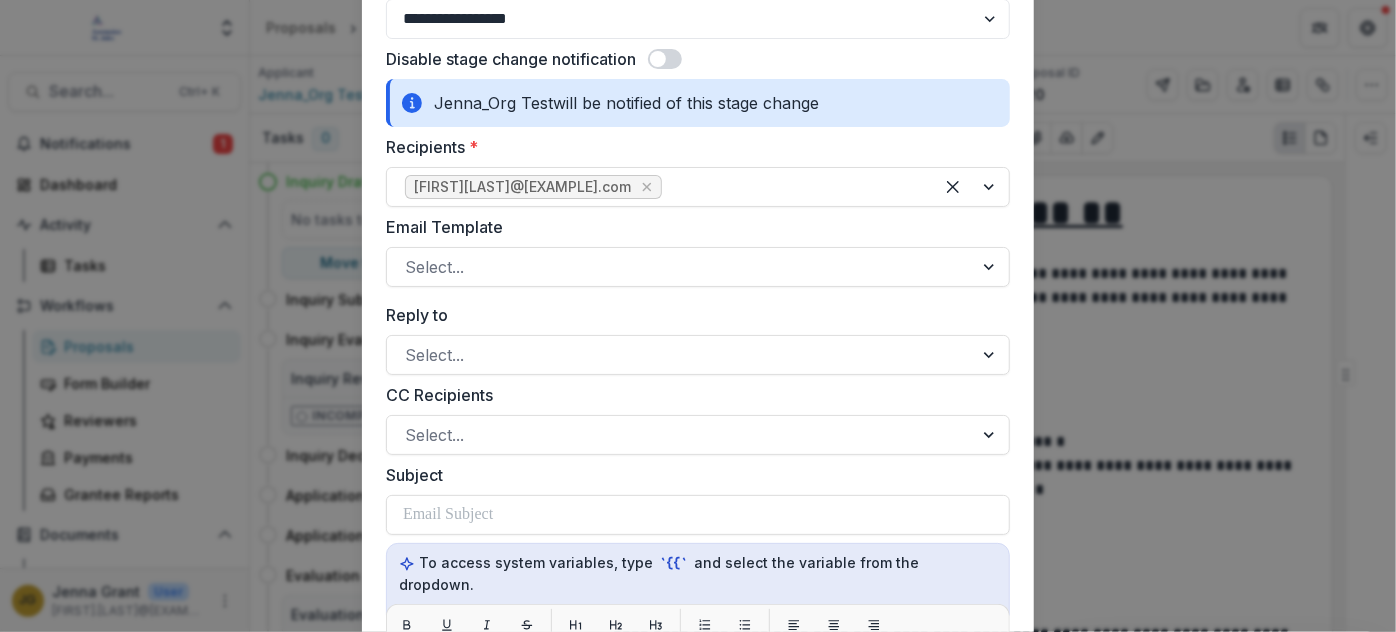 scroll, scrollTop: 90, scrollLeft: 0, axis: vertical 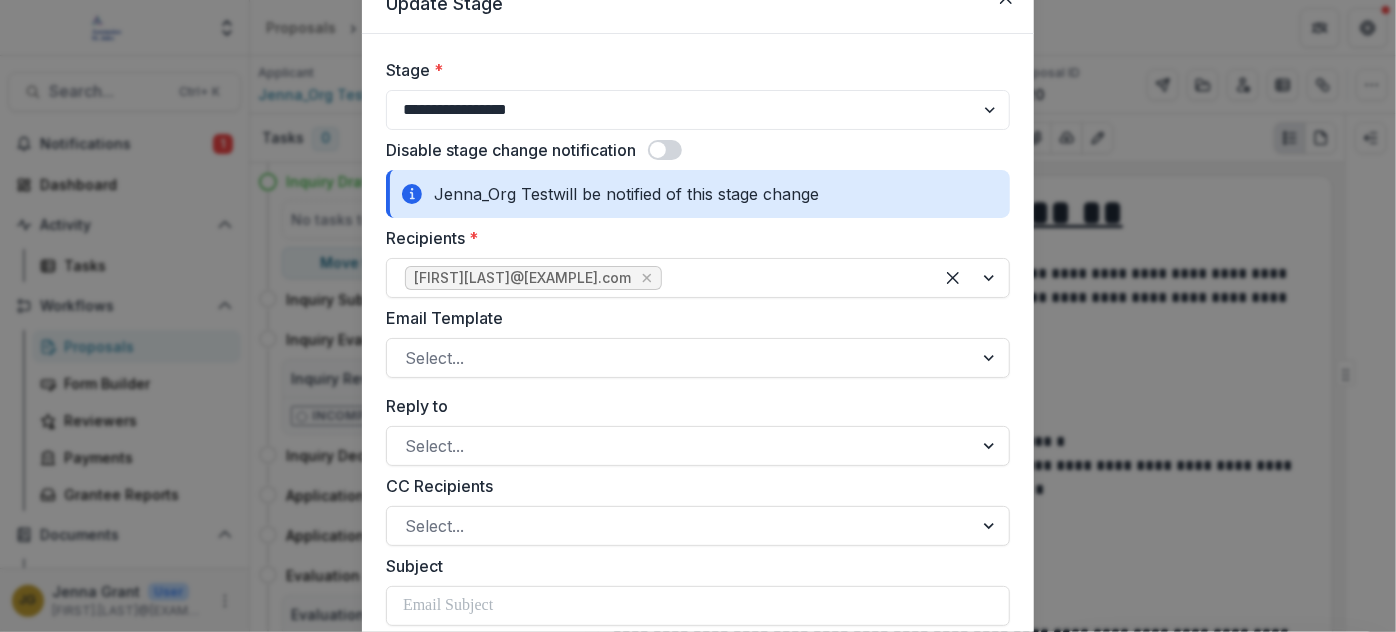 click at bounding box center [665, 150] 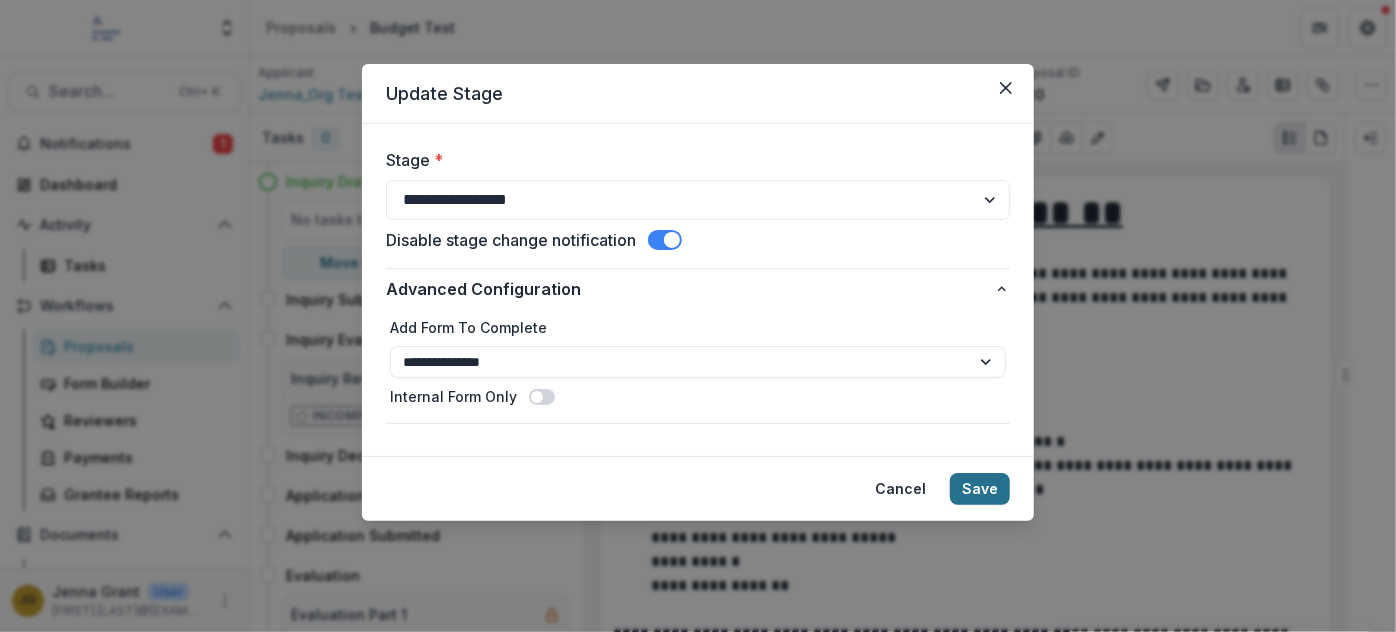 click on "Save" at bounding box center [980, 489] 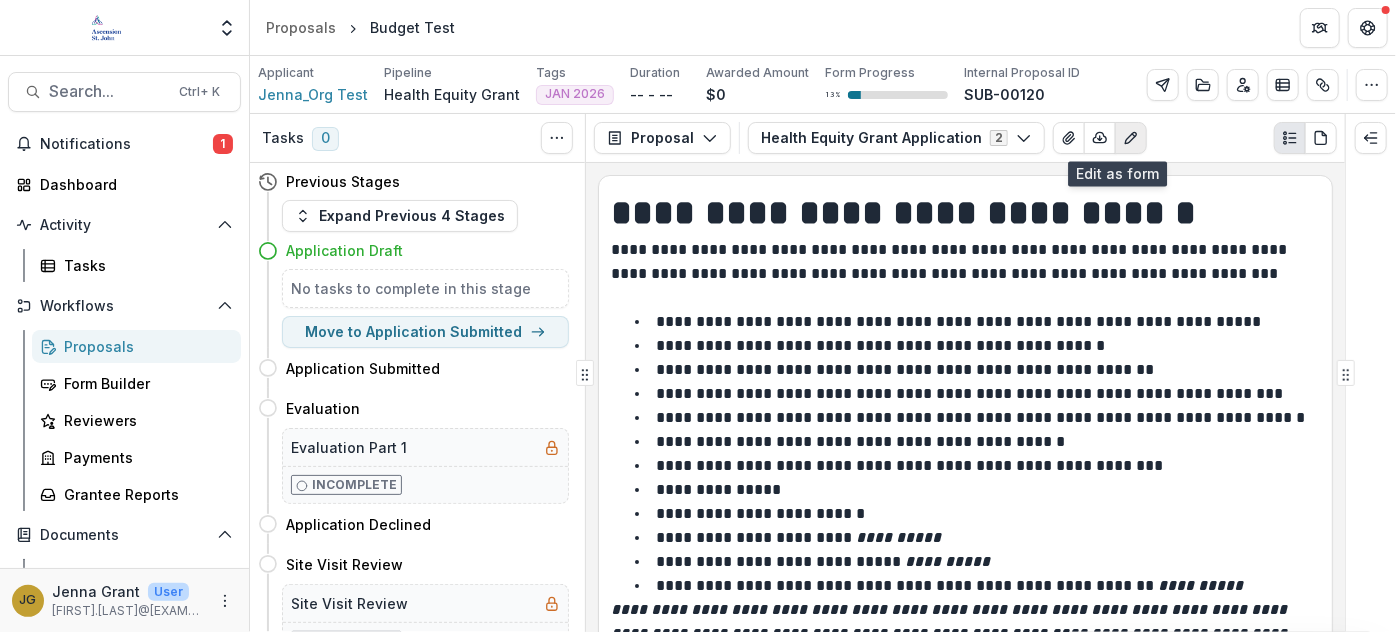 click 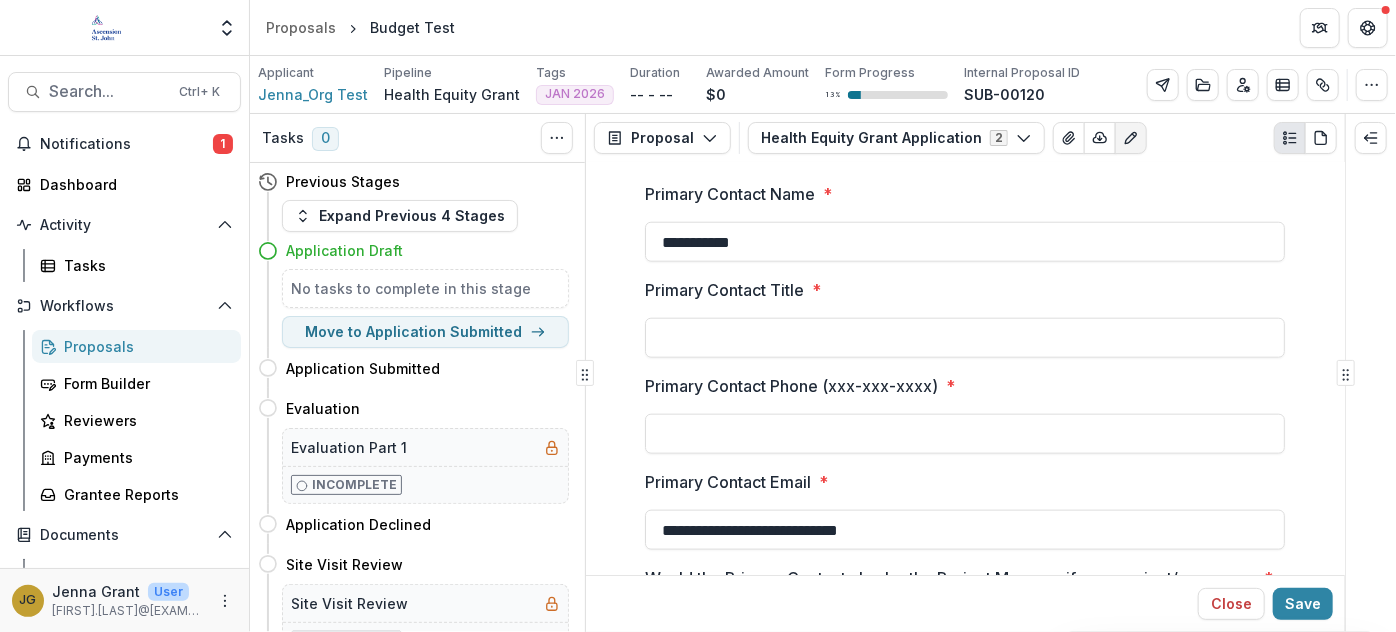 scroll, scrollTop: 1090, scrollLeft: 0, axis: vertical 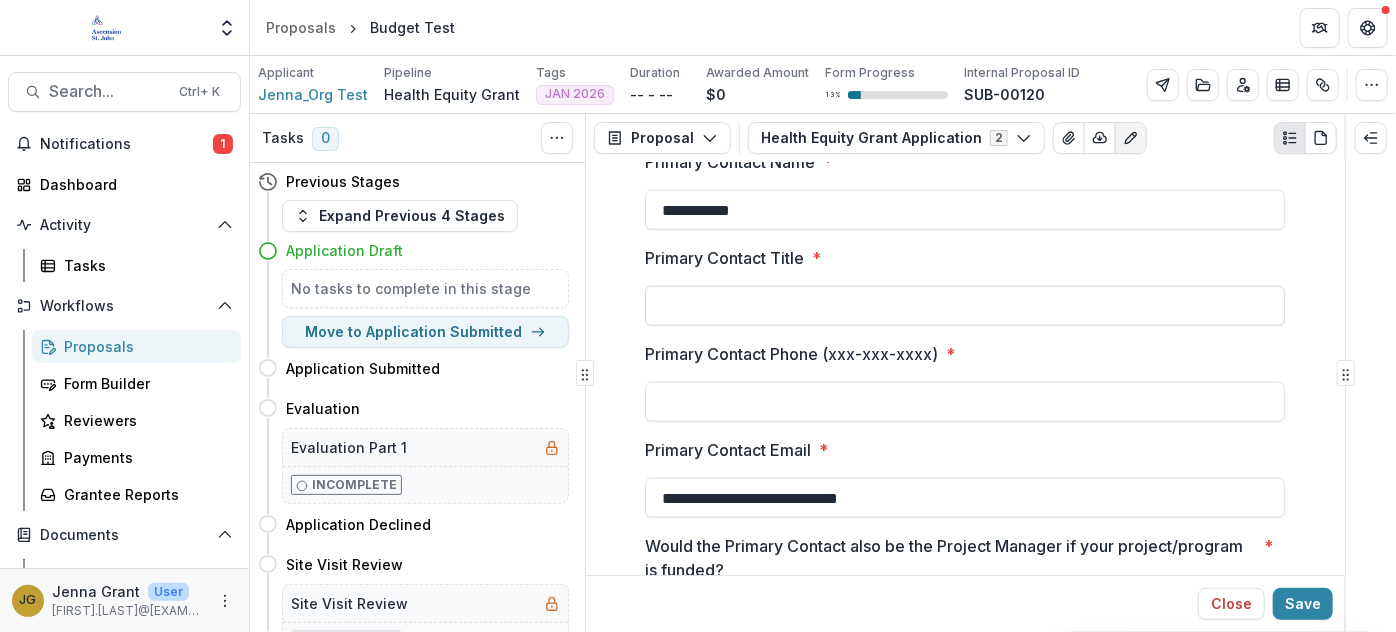 click on "Primary Contact Title *" at bounding box center [965, 306] 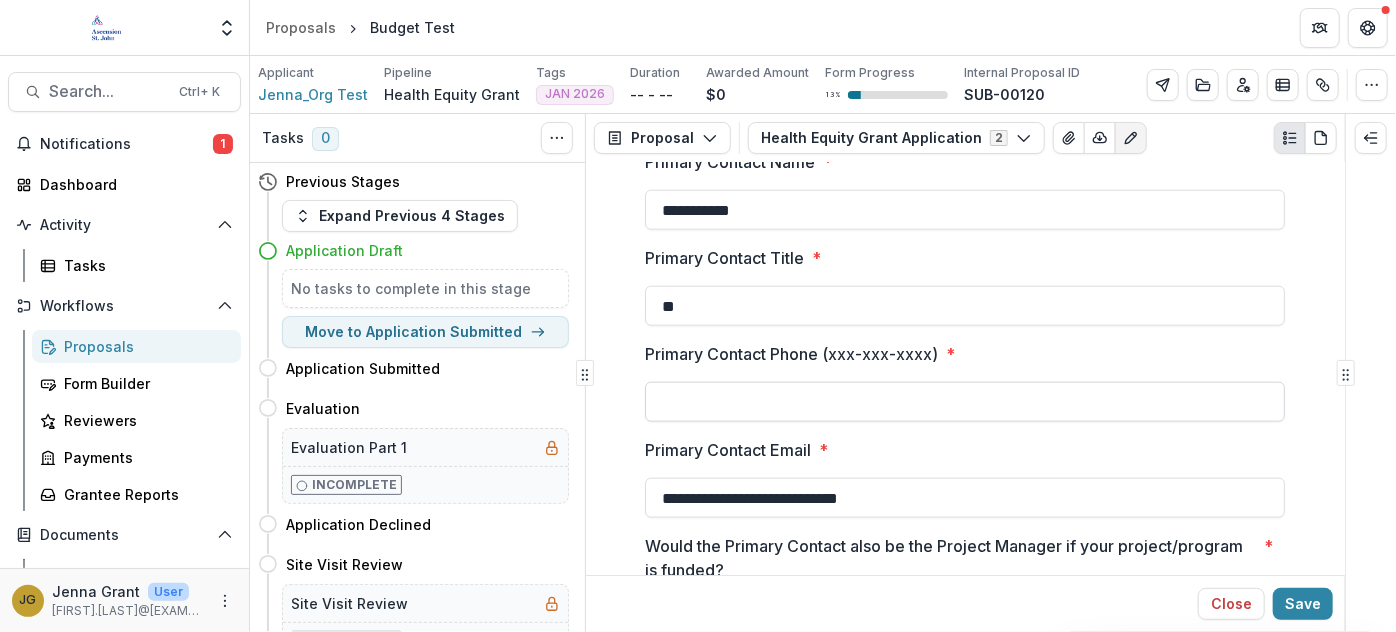 type on "**" 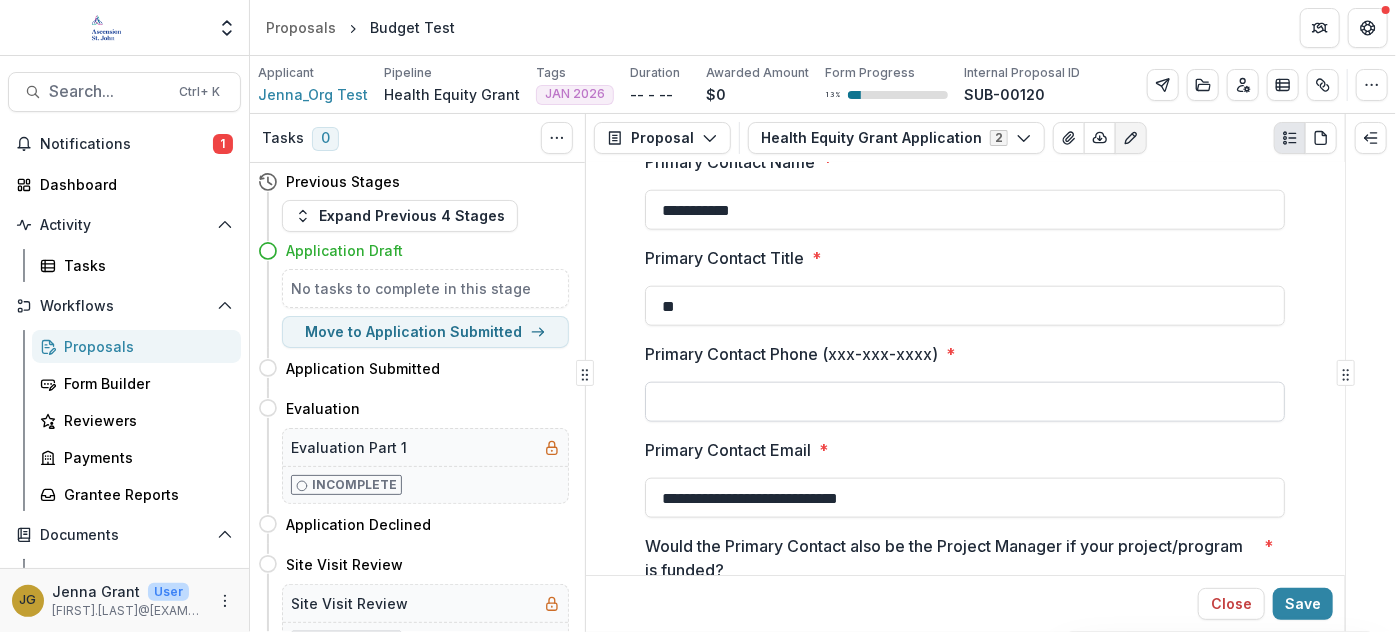 click on "Primary Contact Phone (xxx-xxx-xxxx) *" at bounding box center [965, 402] 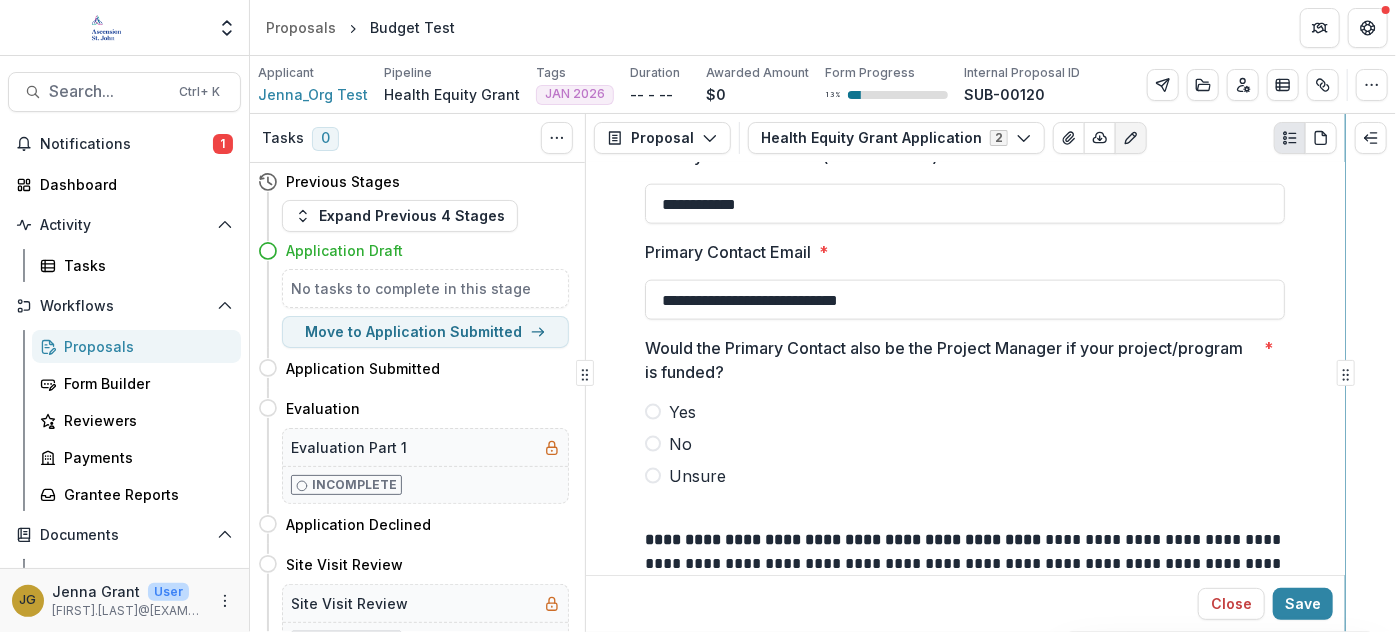 scroll, scrollTop: 1384, scrollLeft: 0, axis: vertical 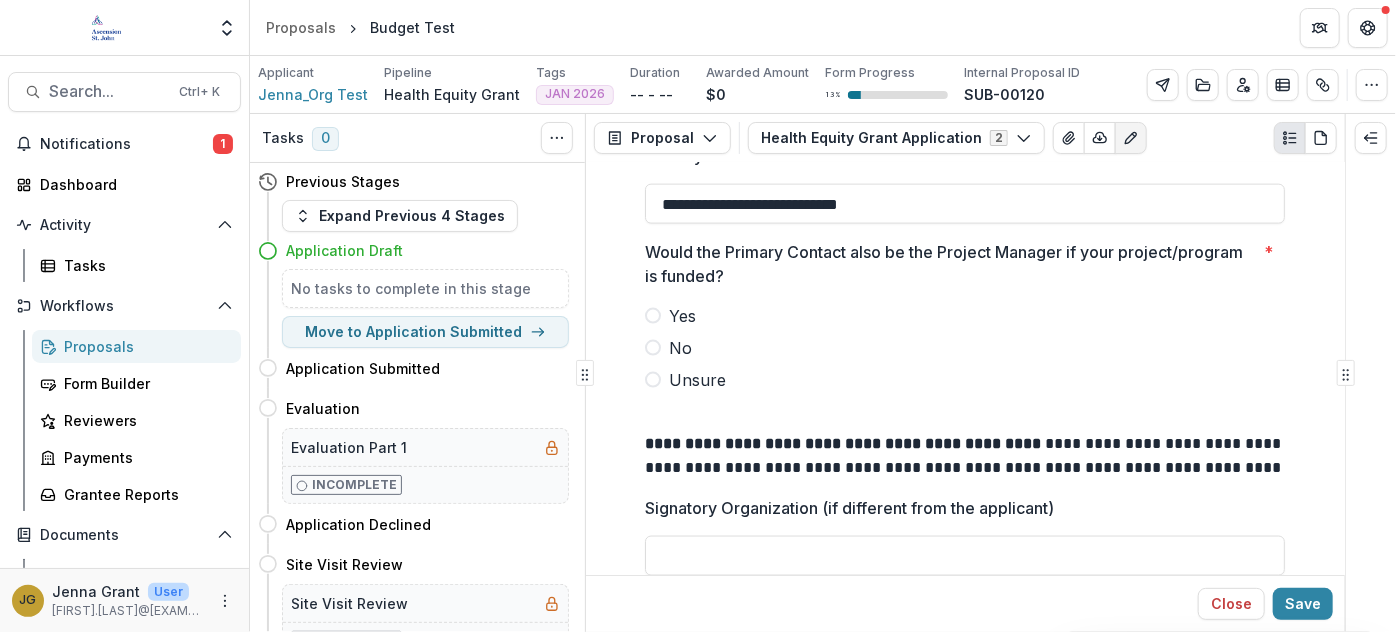 type on "**********" 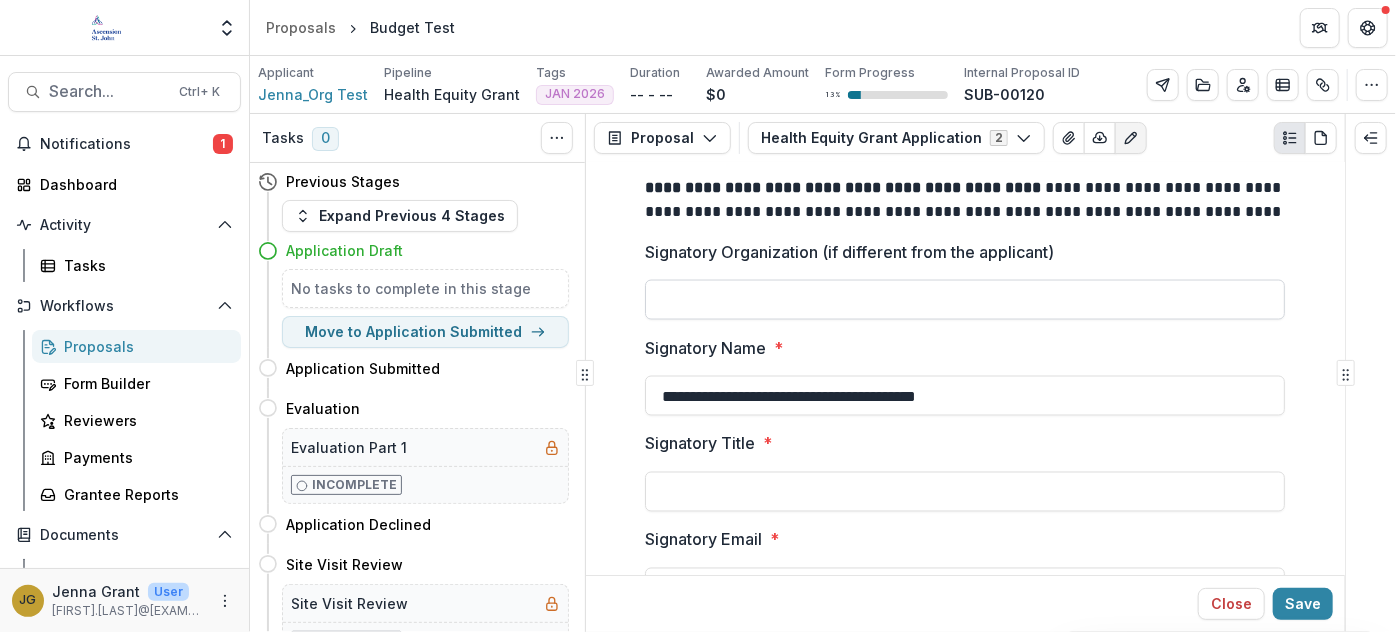 scroll, scrollTop: 1656, scrollLeft: 0, axis: vertical 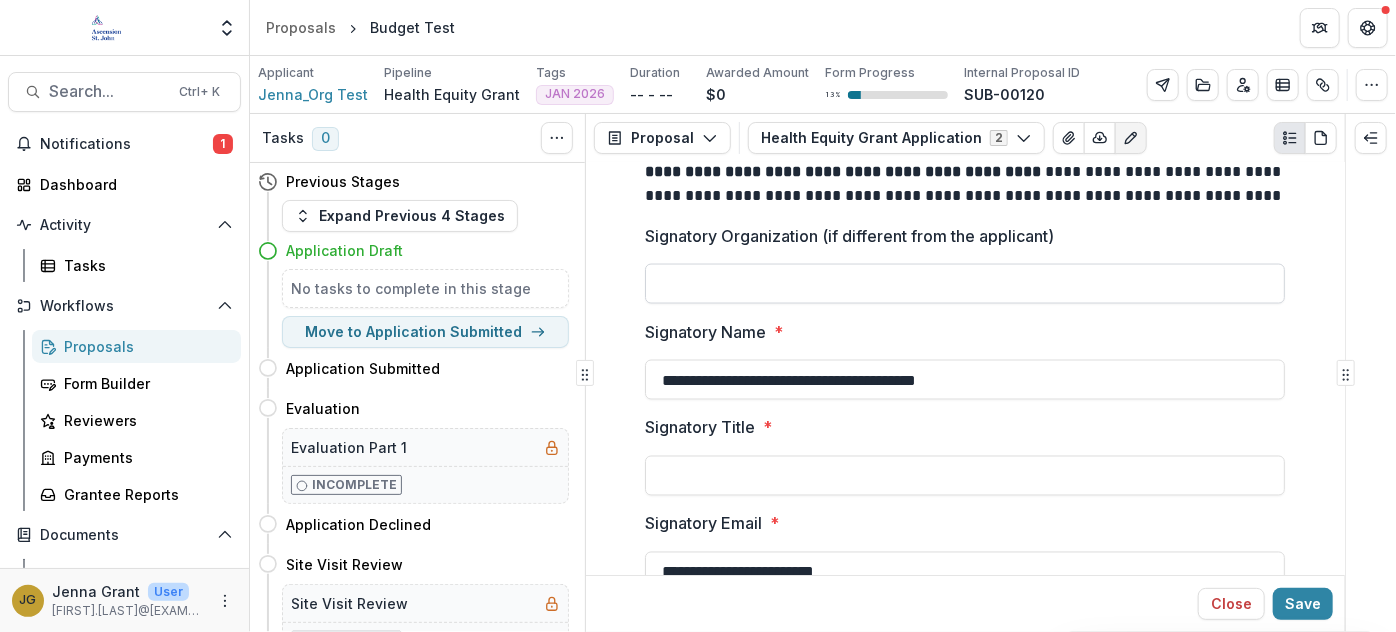 click on "Signatory Organization (if different from the applicant)" at bounding box center [965, 284] 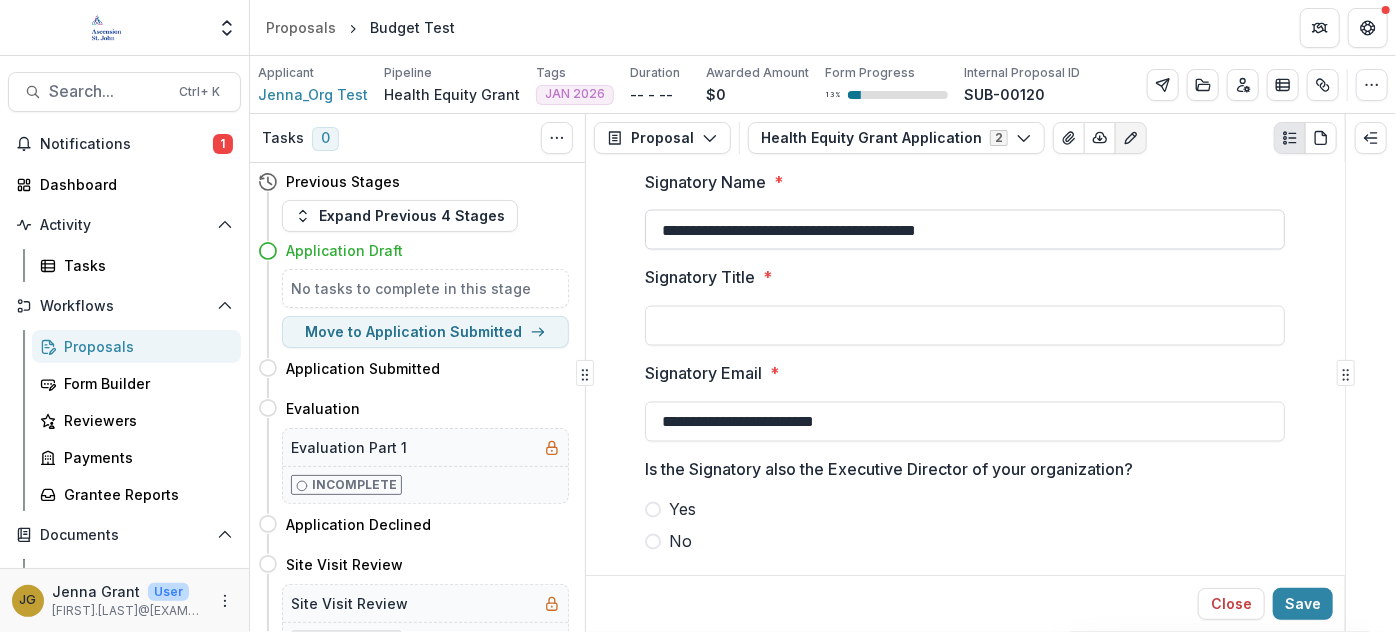 scroll, scrollTop: 1838, scrollLeft: 0, axis: vertical 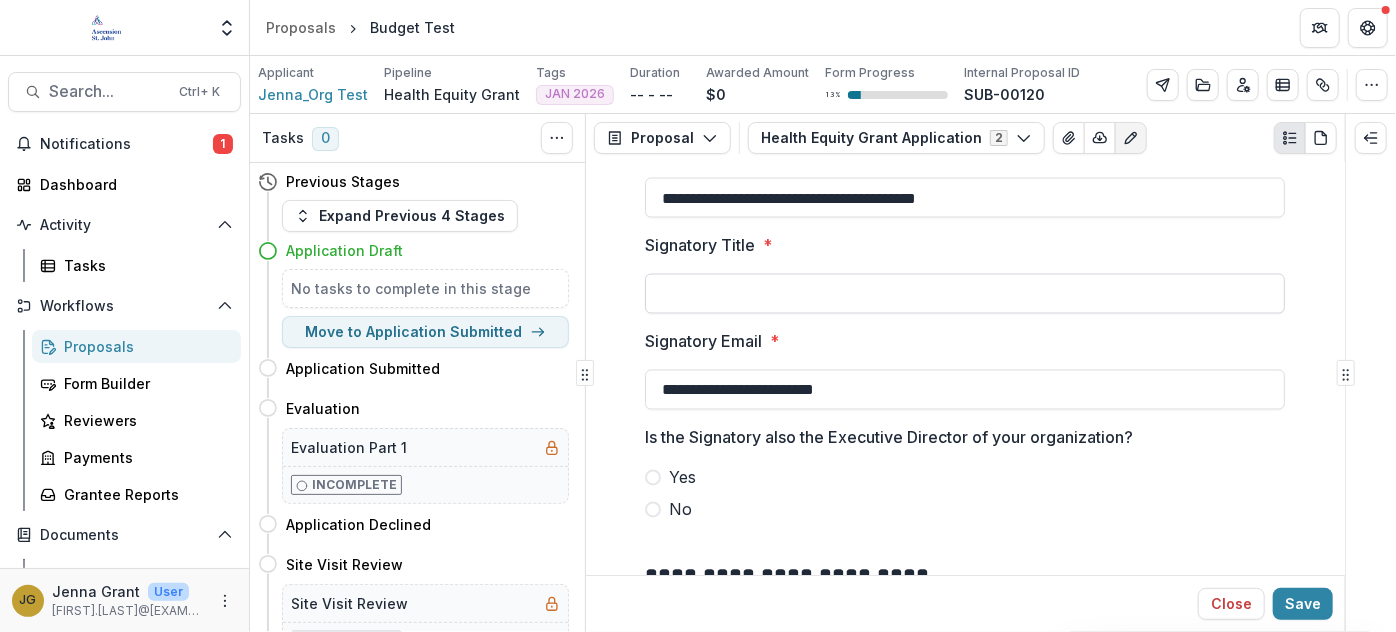 click on "Signatory Title *" at bounding box center [965, 294] 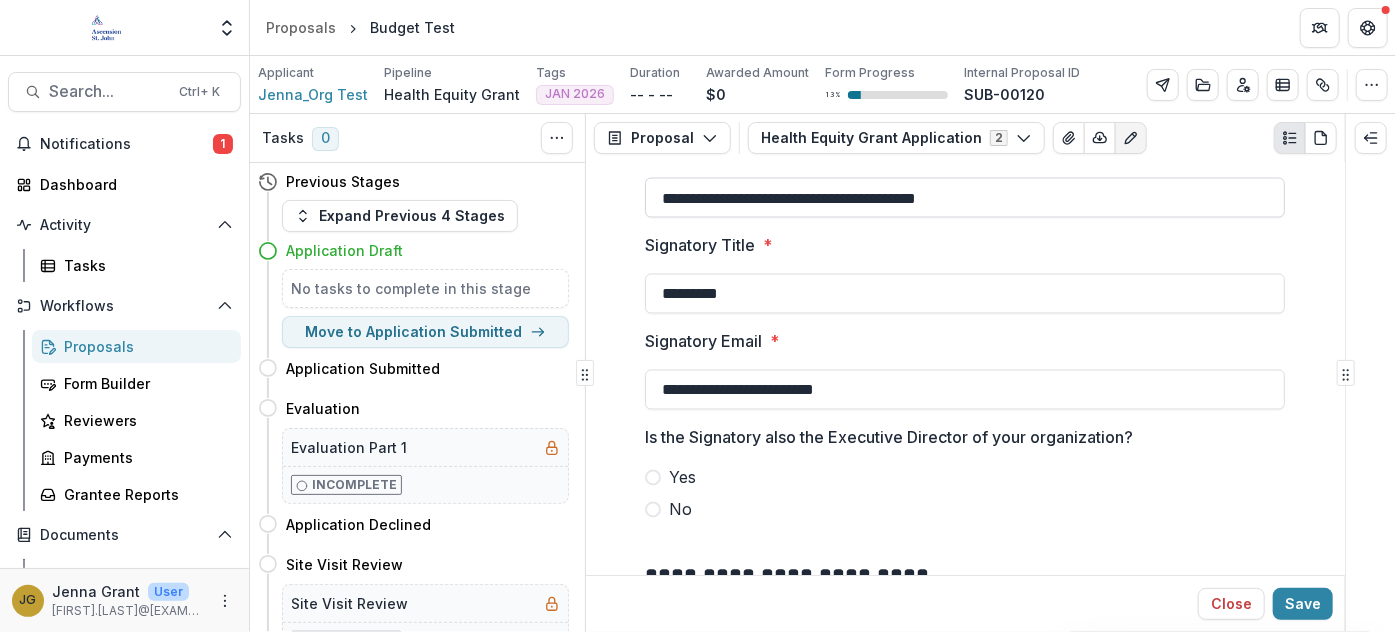 type on "*********" 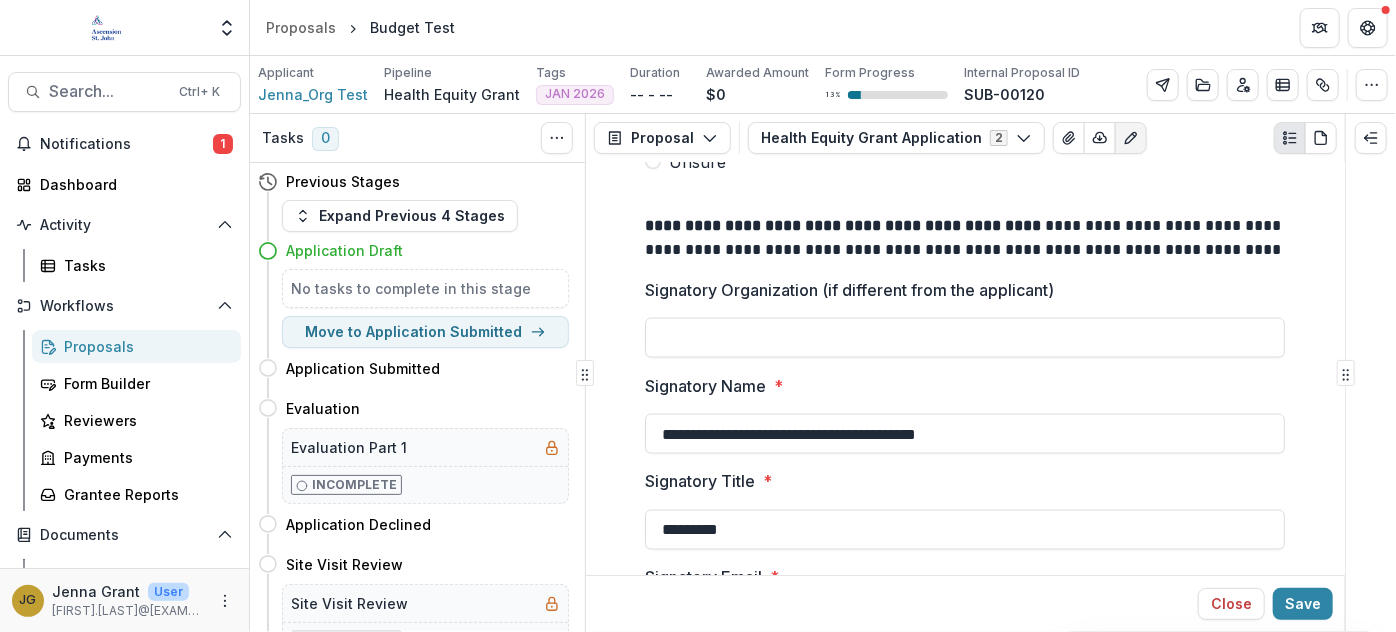 scroll, scrollTop: 1577, scrollLeft: 0, axis: vertical 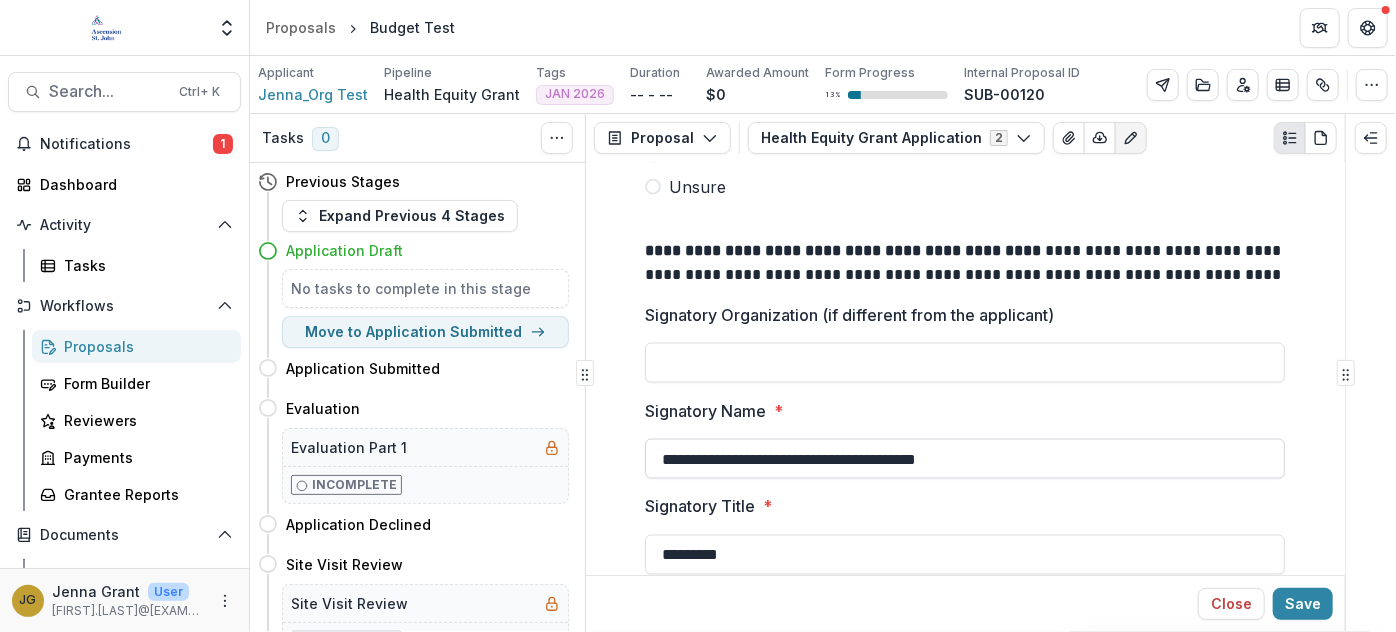 drag, startPoint x: 1040, startPoint y: 172, endPoint x: 780, endPoint y: 426, distance: 363.47766 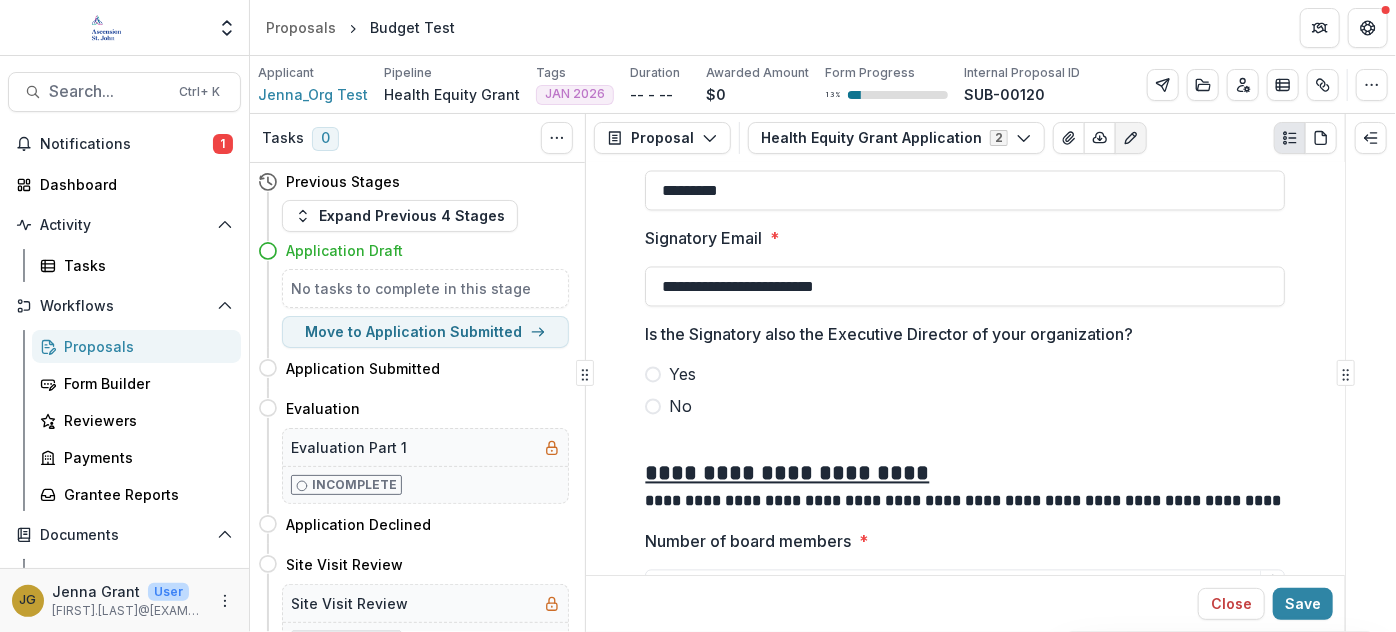 scroll, scrollTop: 2032, scrollLeft: 0, axis: vertical 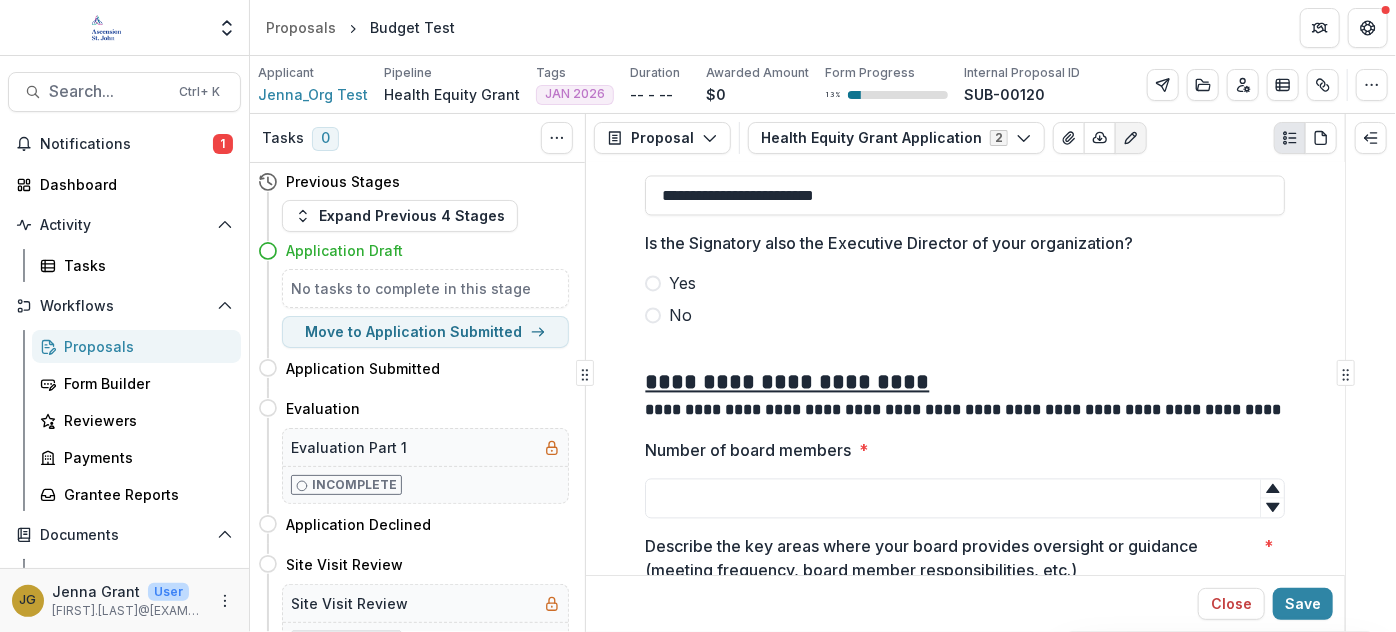 type on "**********" 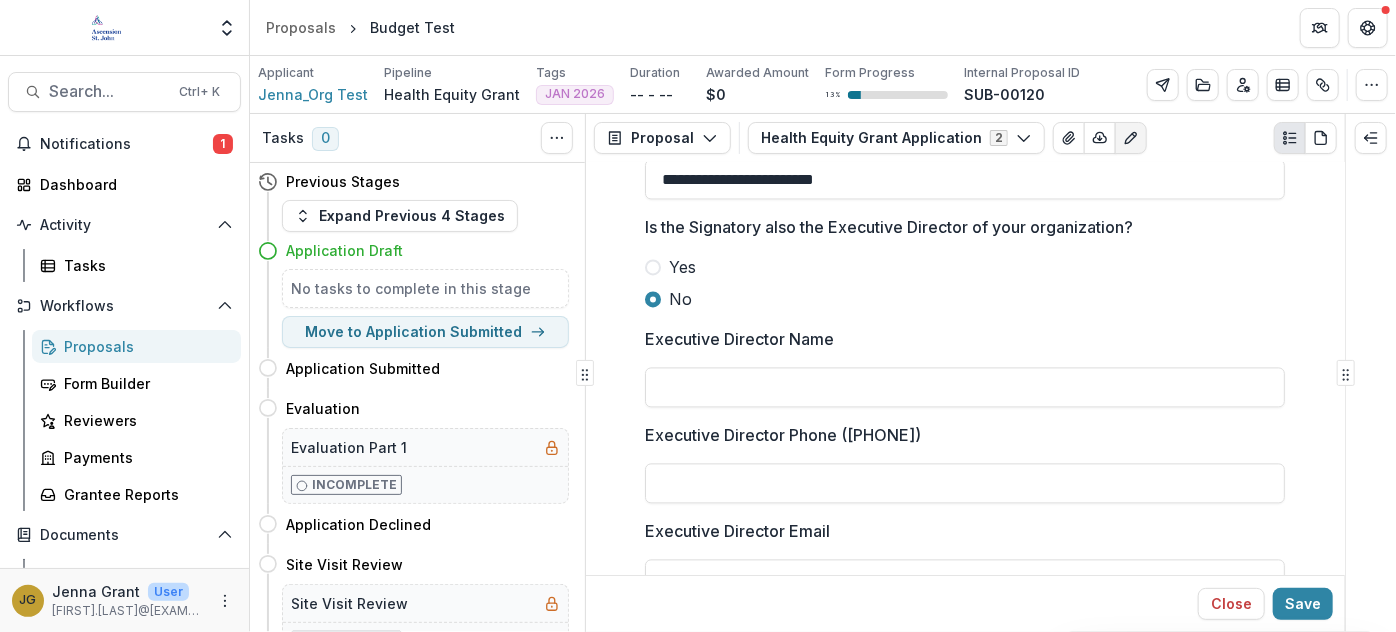 scroll, scrollTop: 2032, scrollLeft: 0, axis: vertical 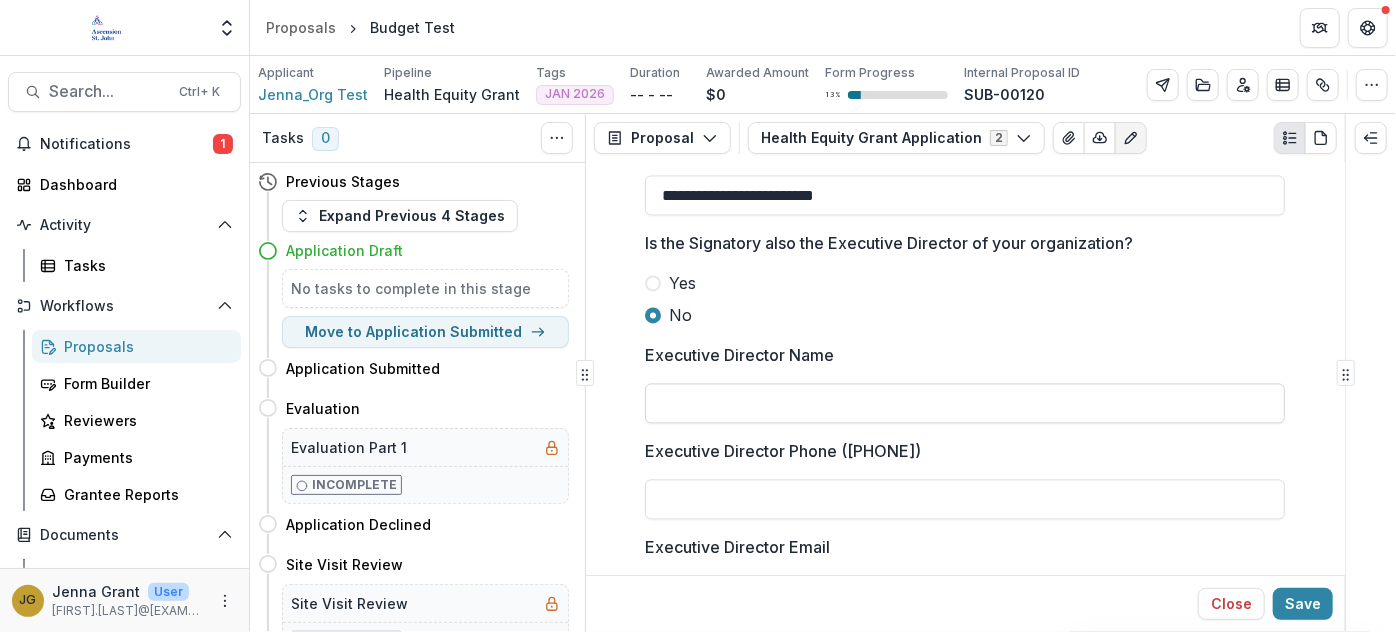 click on "Executive Director Name" at bounding box center (965, 404) 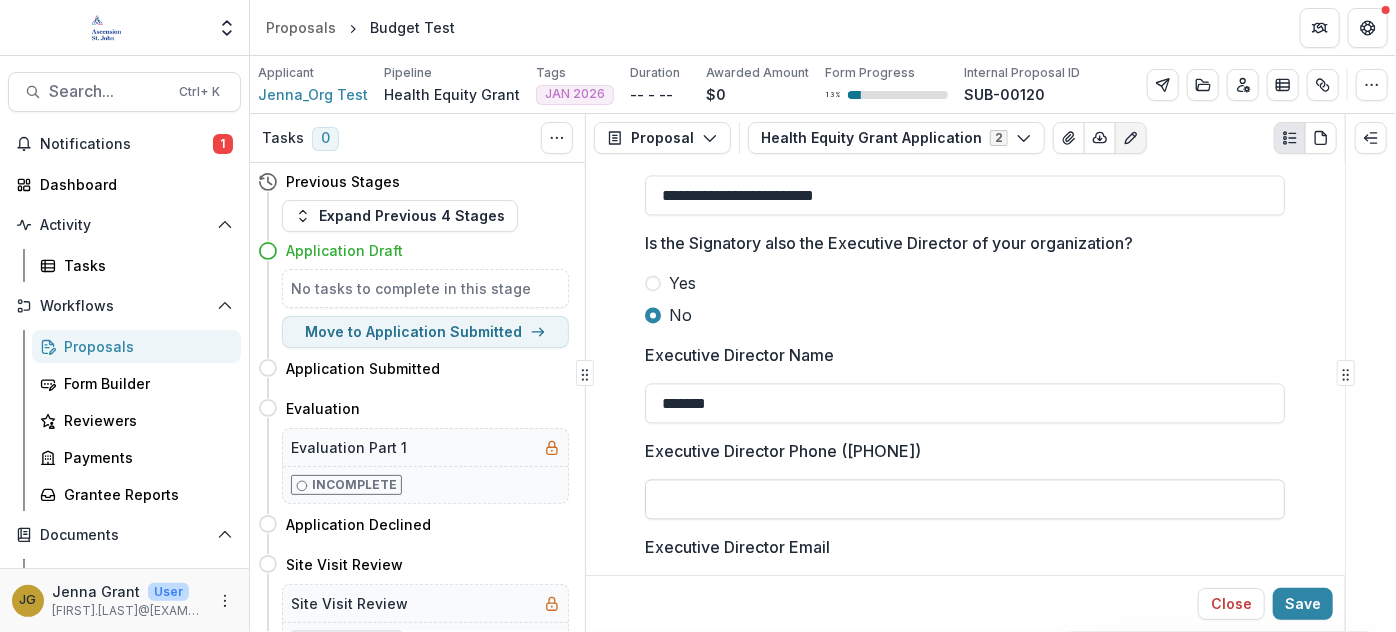 type on "*******" 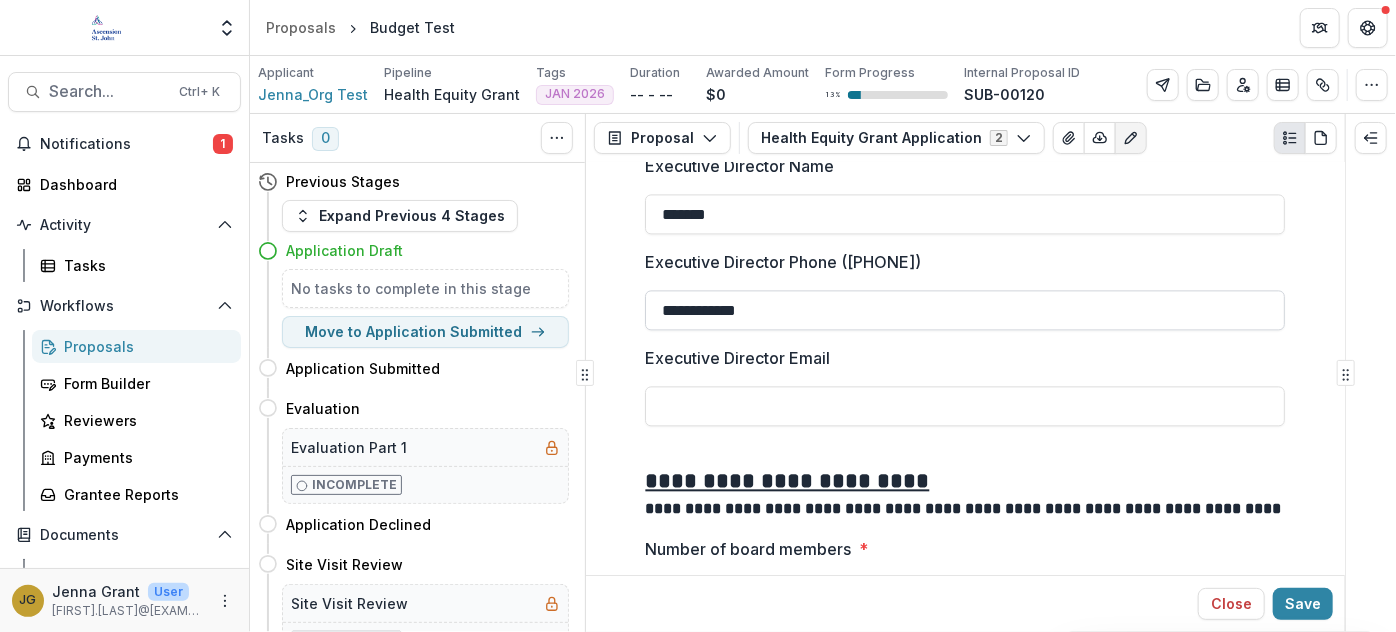 scroll, scrollTop: 2304, scrollLeft: 0, axis: vertical 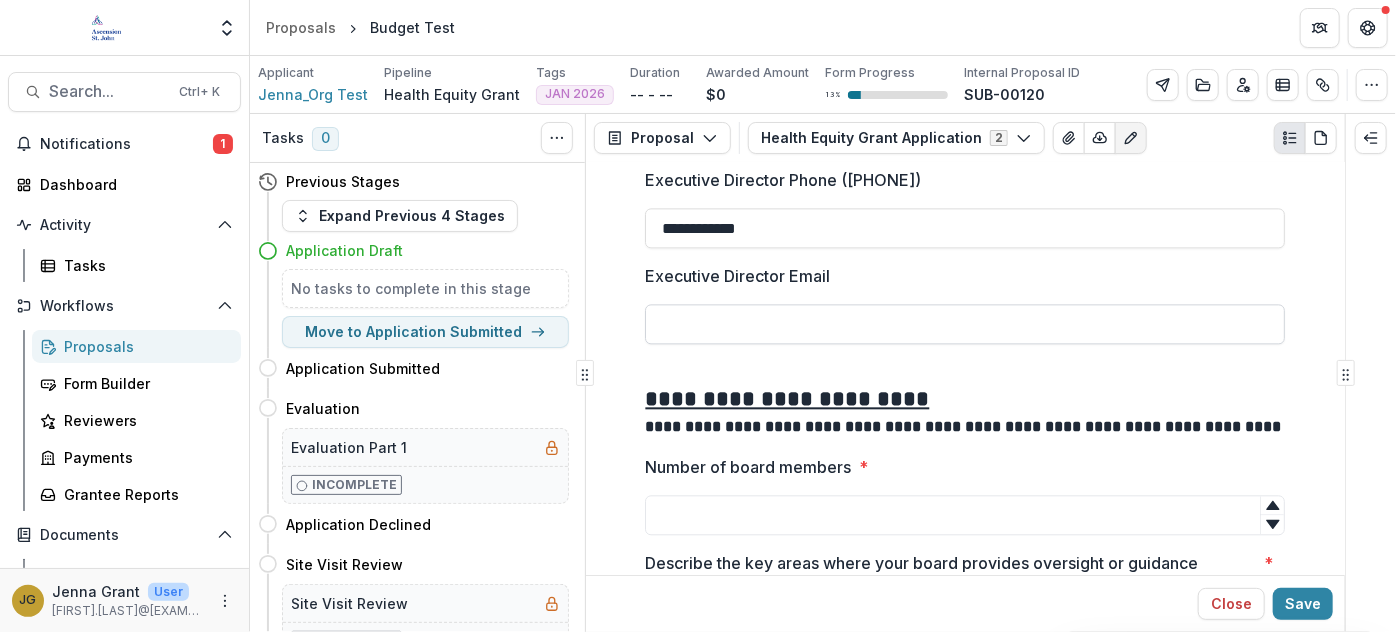 type on "**********" 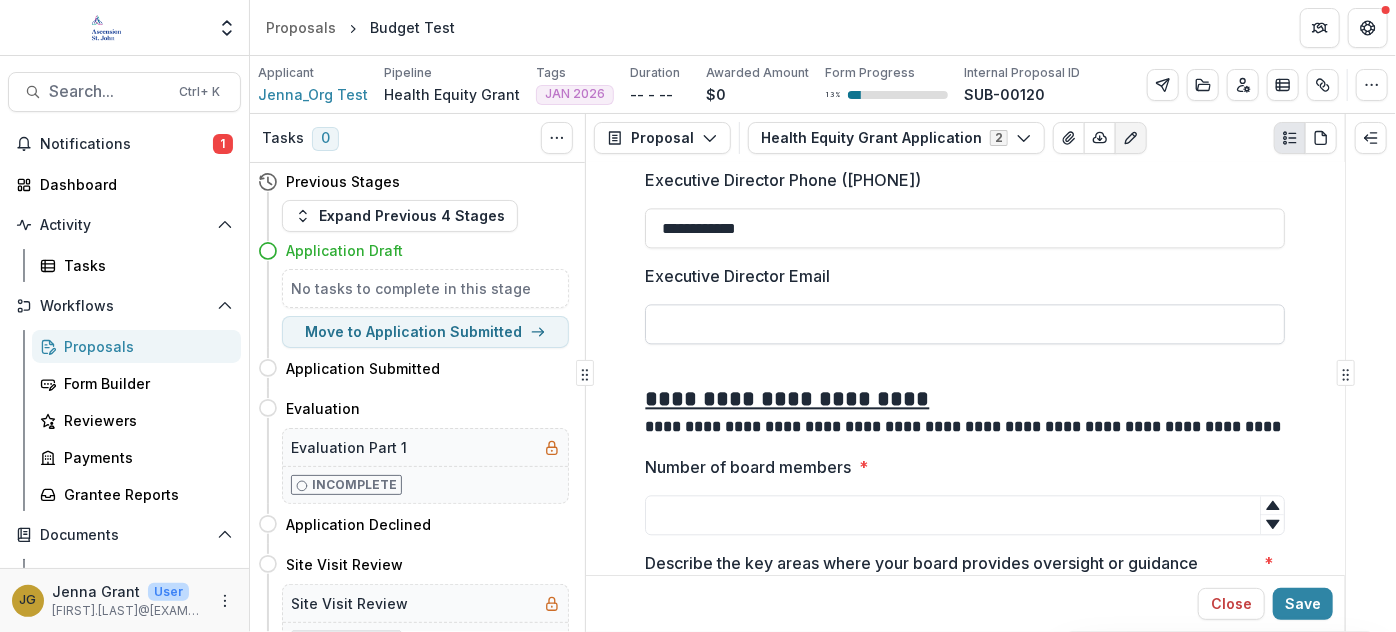 paste on "**********" 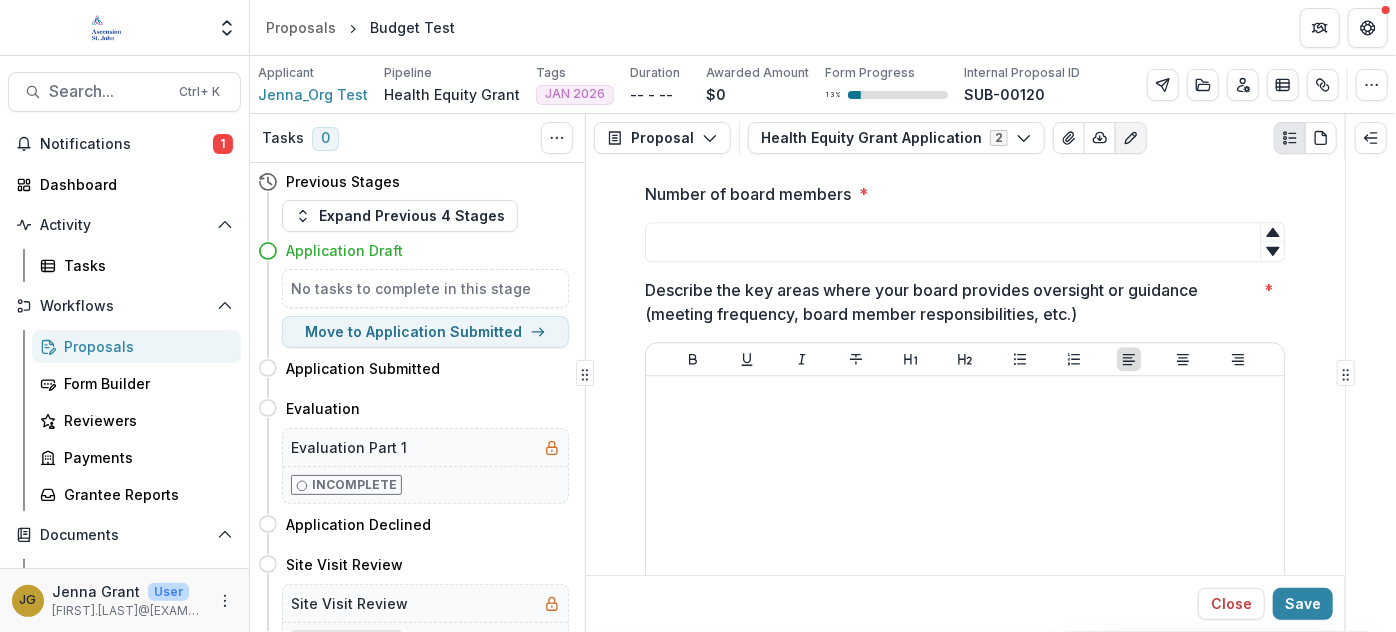 scroll, scrollTop: 2486, scrollLeft: 0, axis: vertical 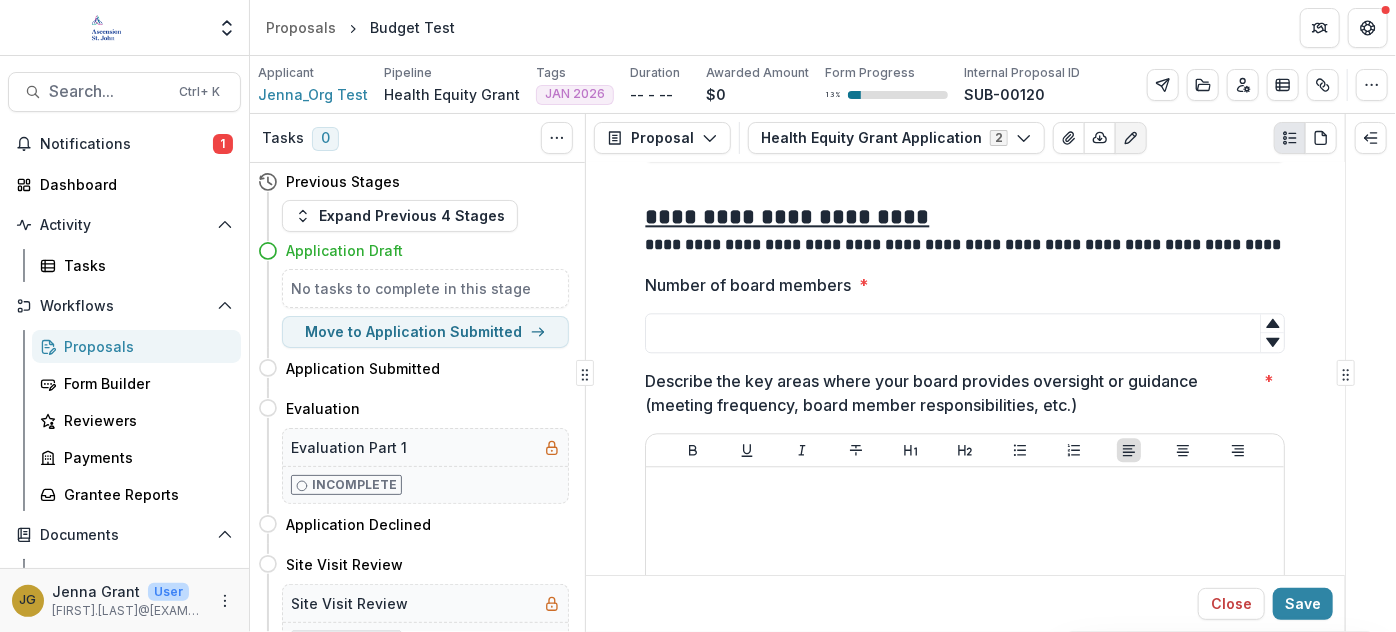 type on "**********" 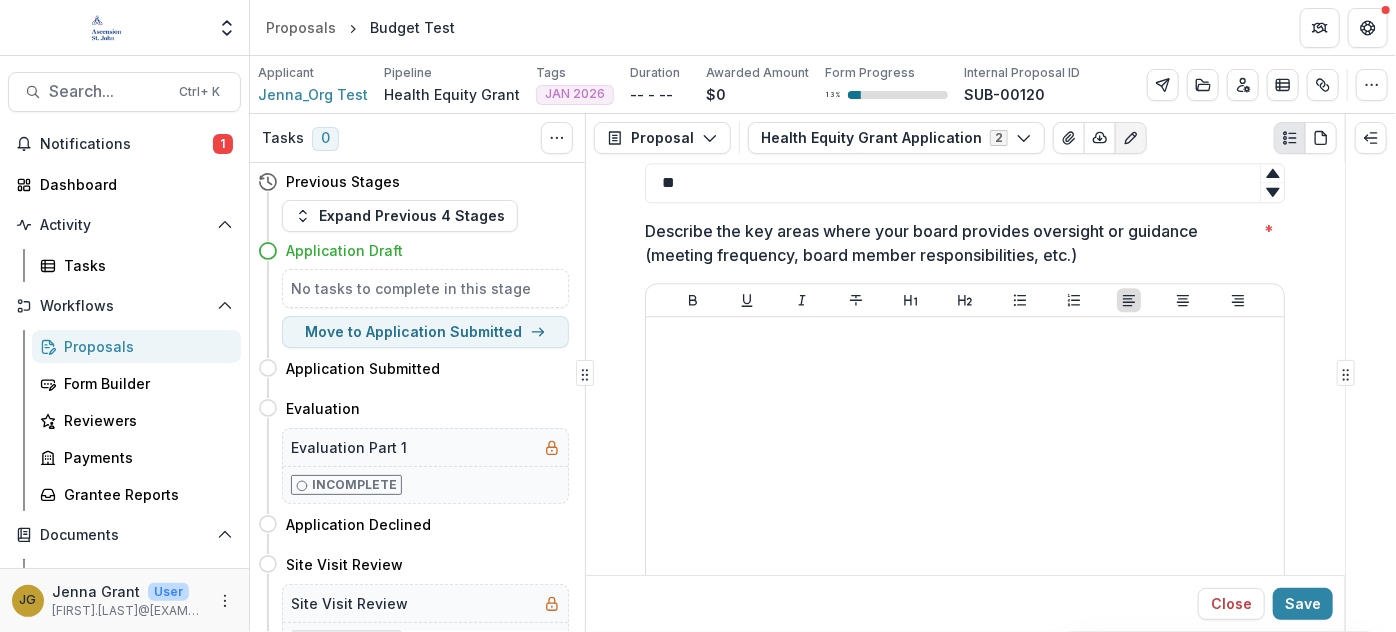 scroll, scrollTop: 2668, scrollLeft: 0, axis: vertical 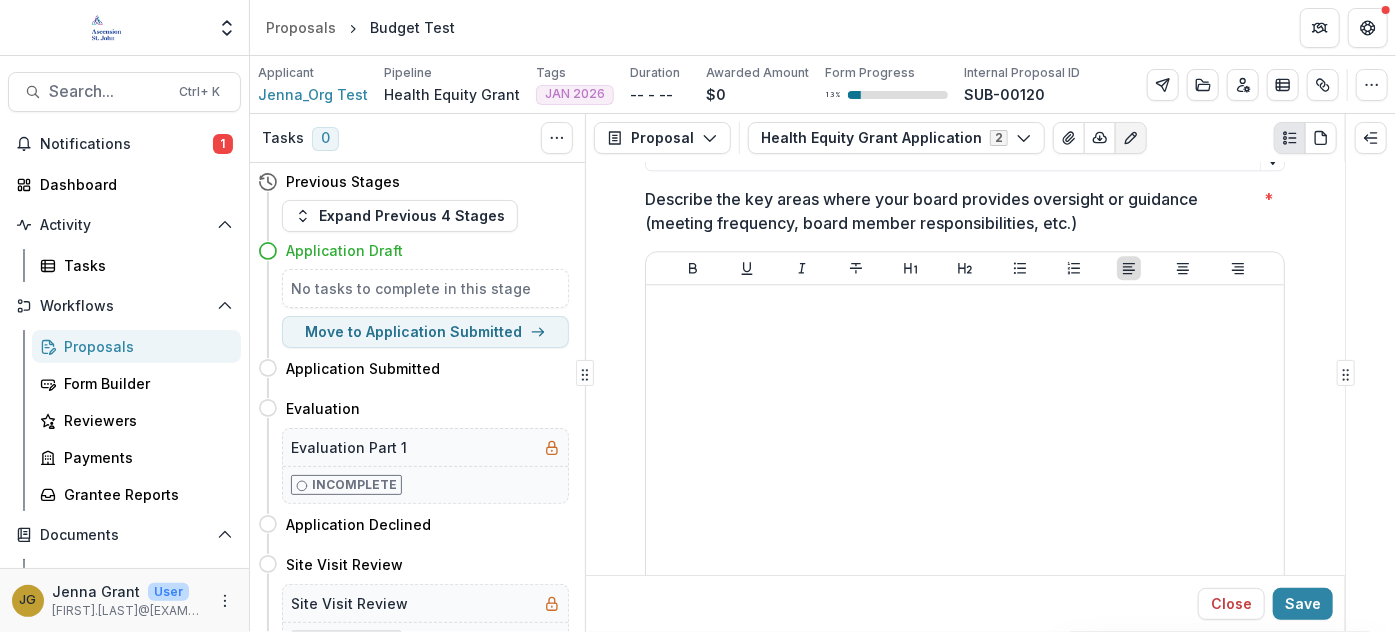 type on "**" 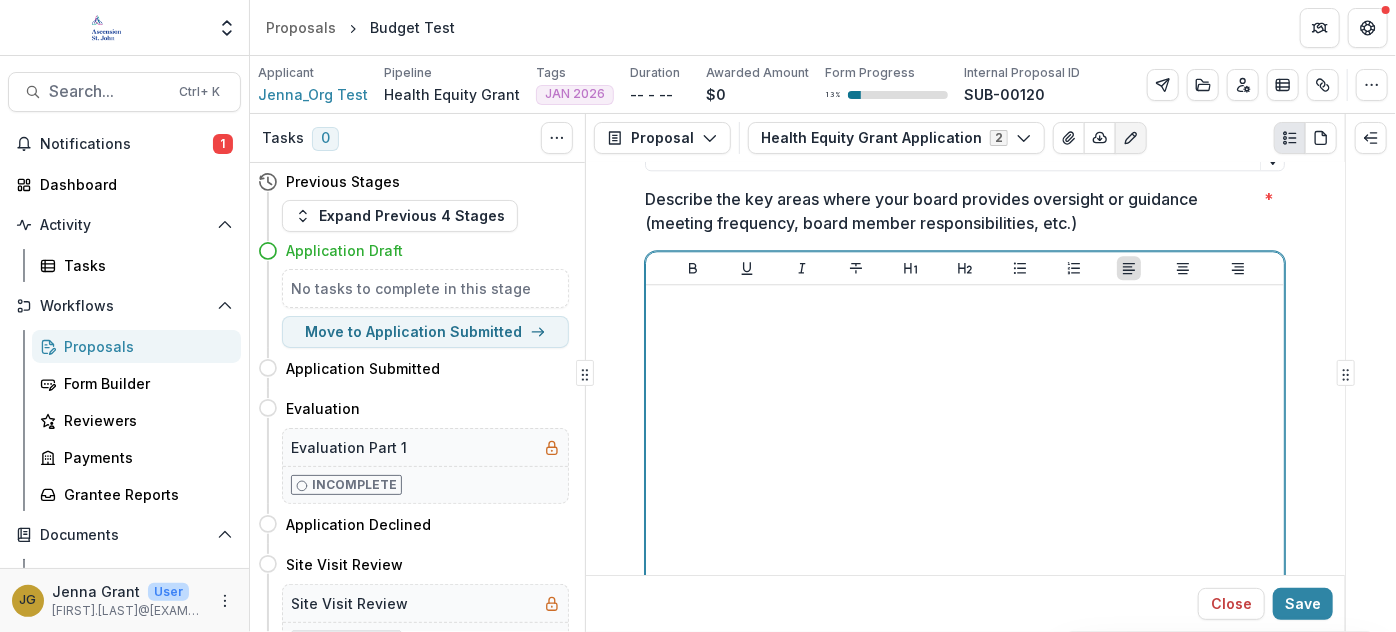 click at bounding box center [965, 443] 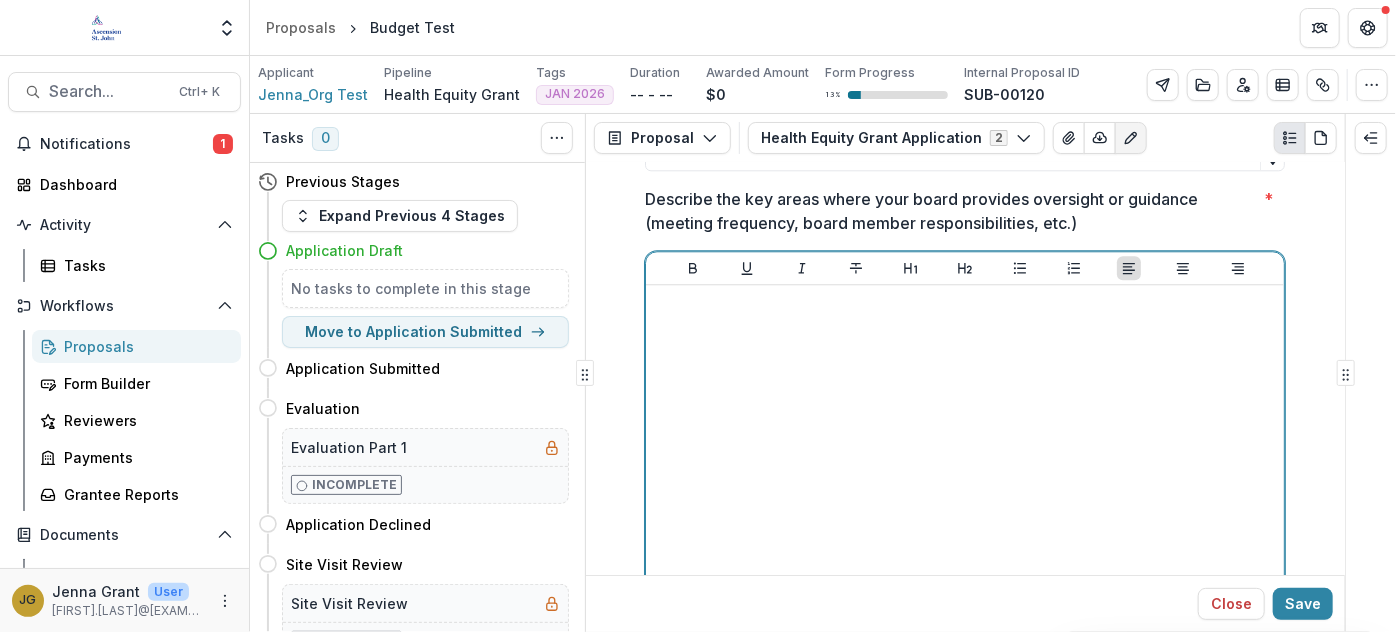 type 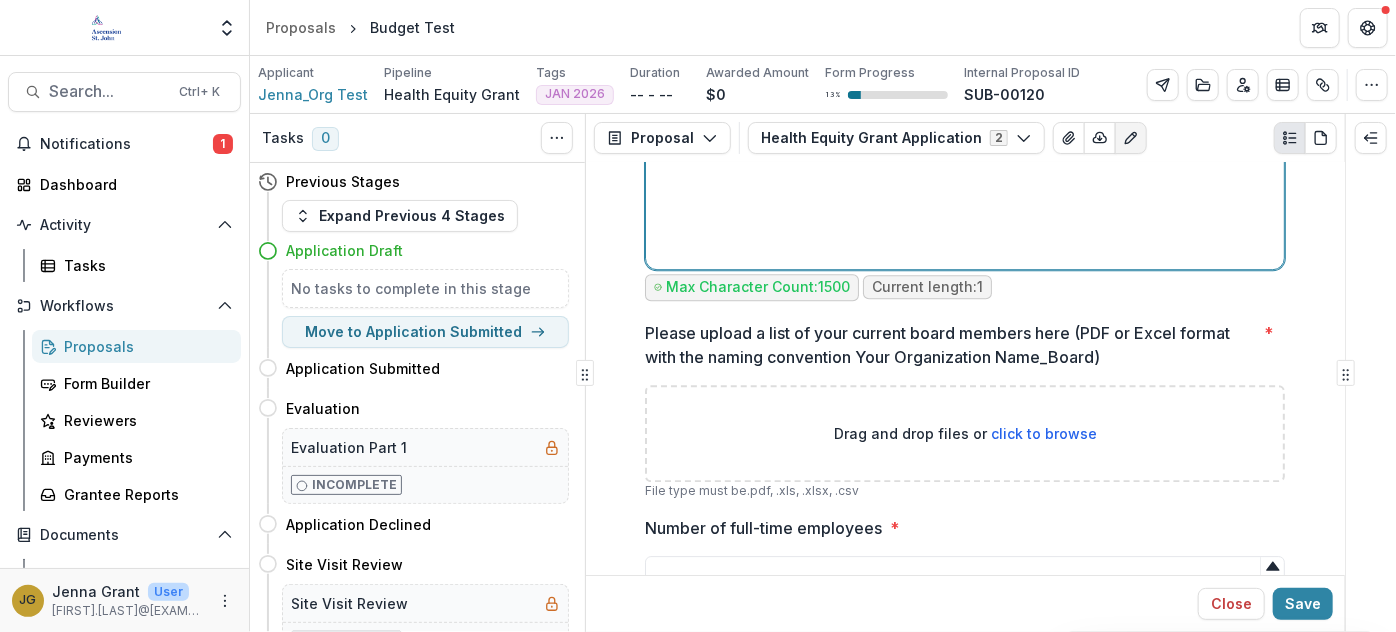 scroll, scrollTop: 3032, scrollLeft: 0, axis: vertical 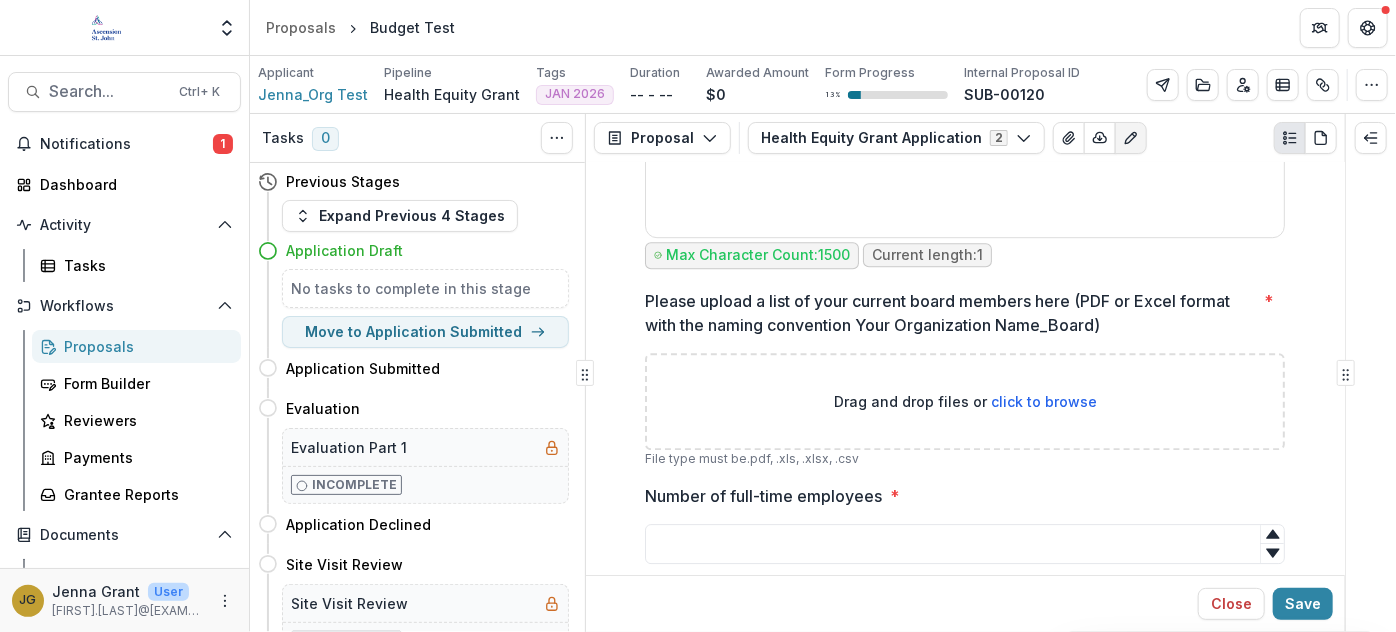 click on "click to browse" at bounding box center [1044, 401] 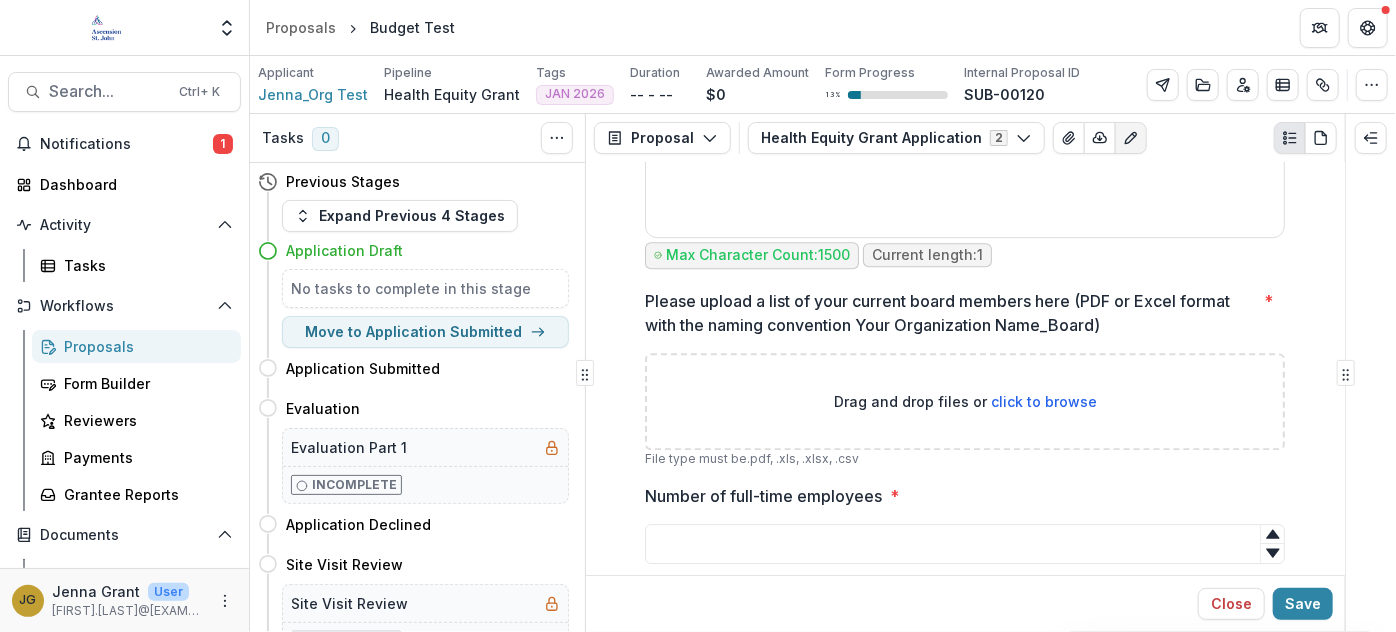 type on "**********" 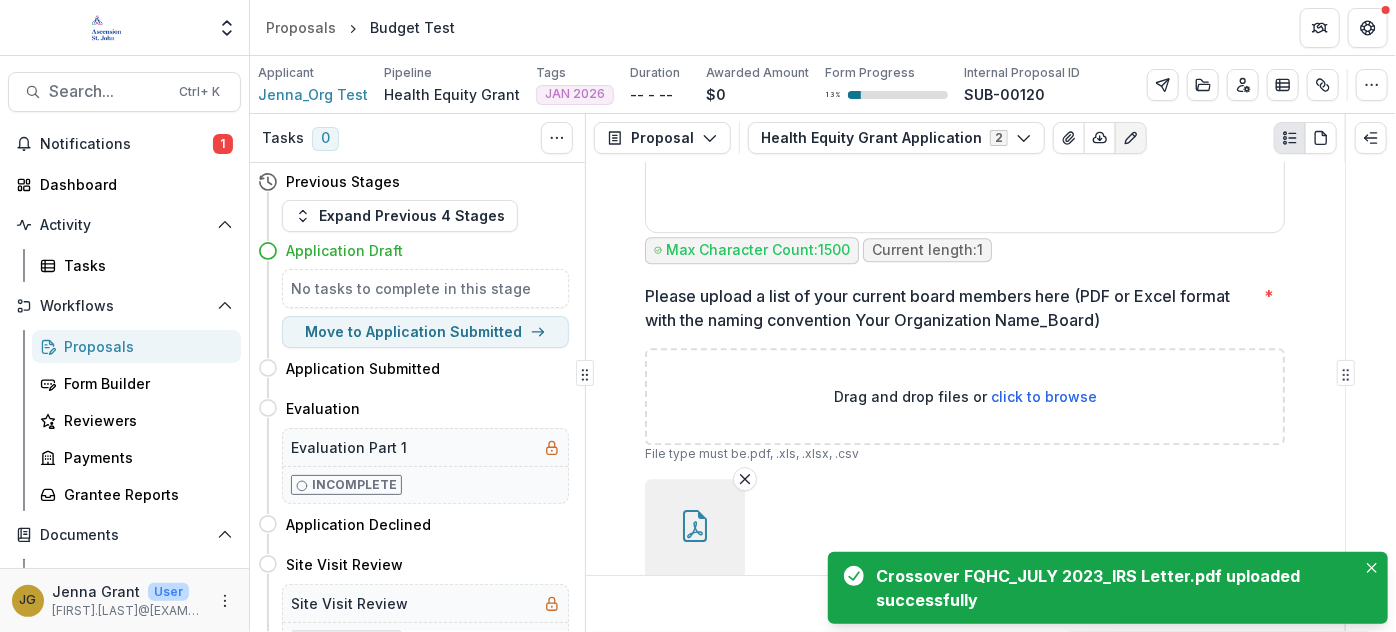 scroll, scrollTop: 3032, scrollLeft: 0, axis: vertical 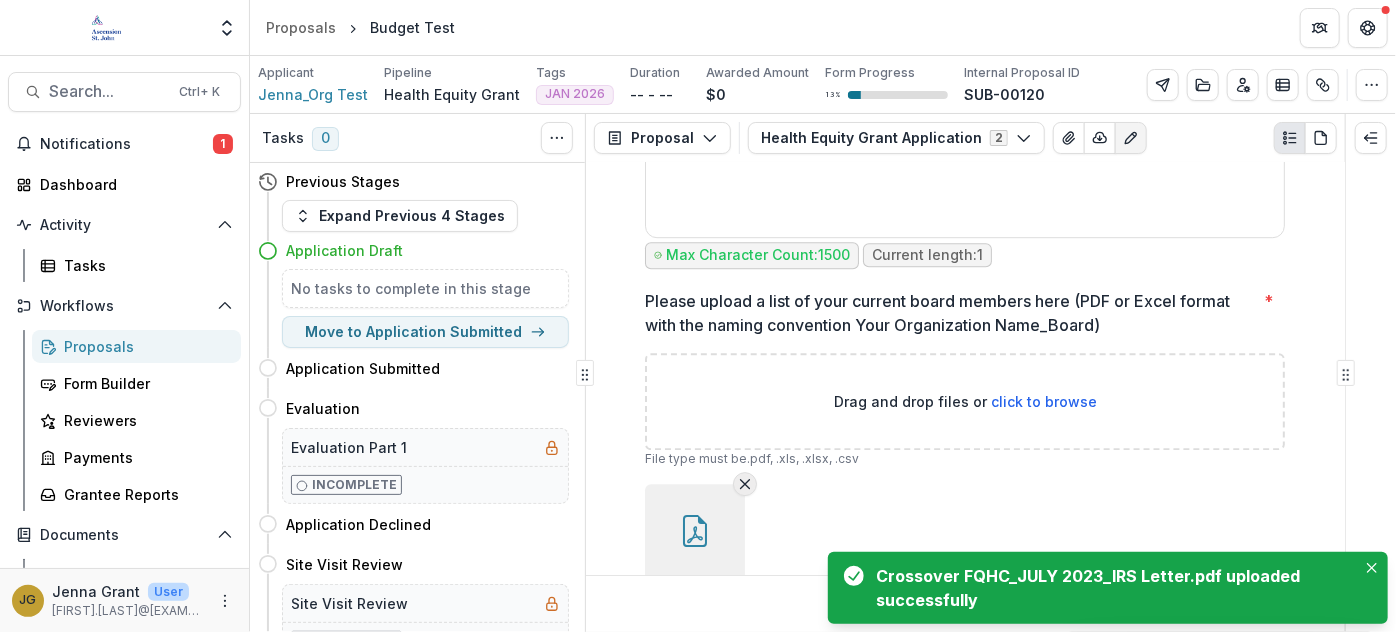 click 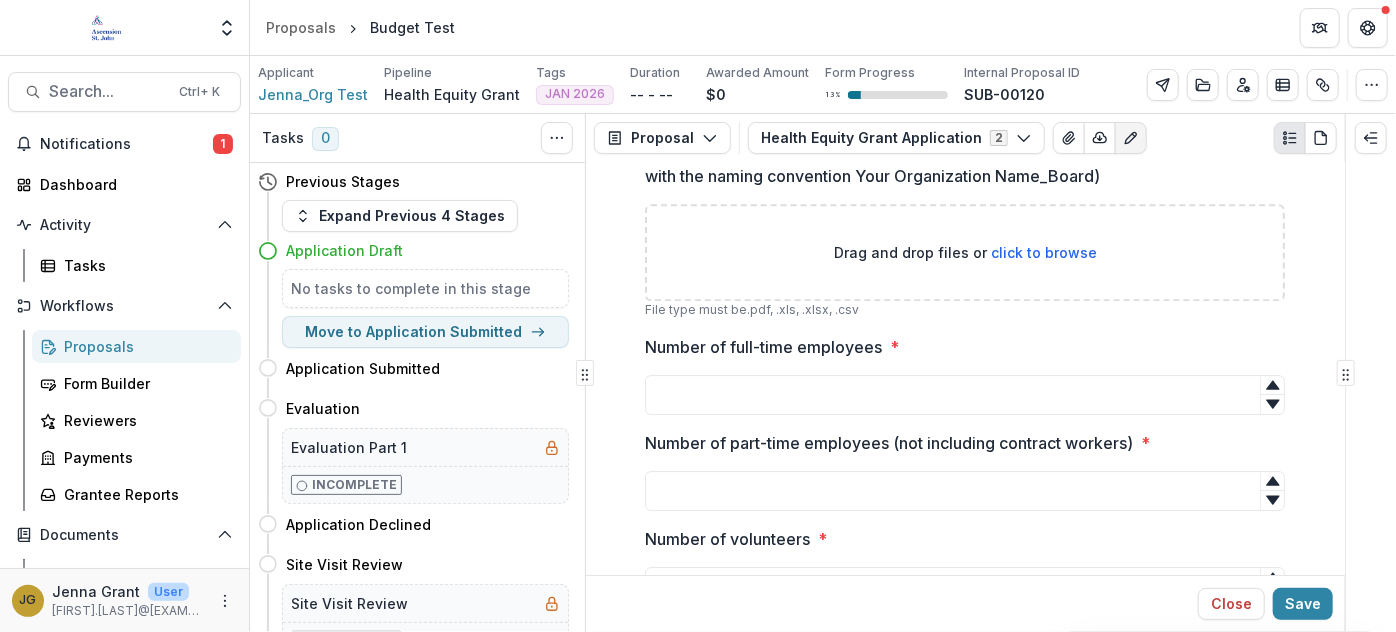 scroll, scrollTop: 3213, scrollLeft: 0, axis: vertical 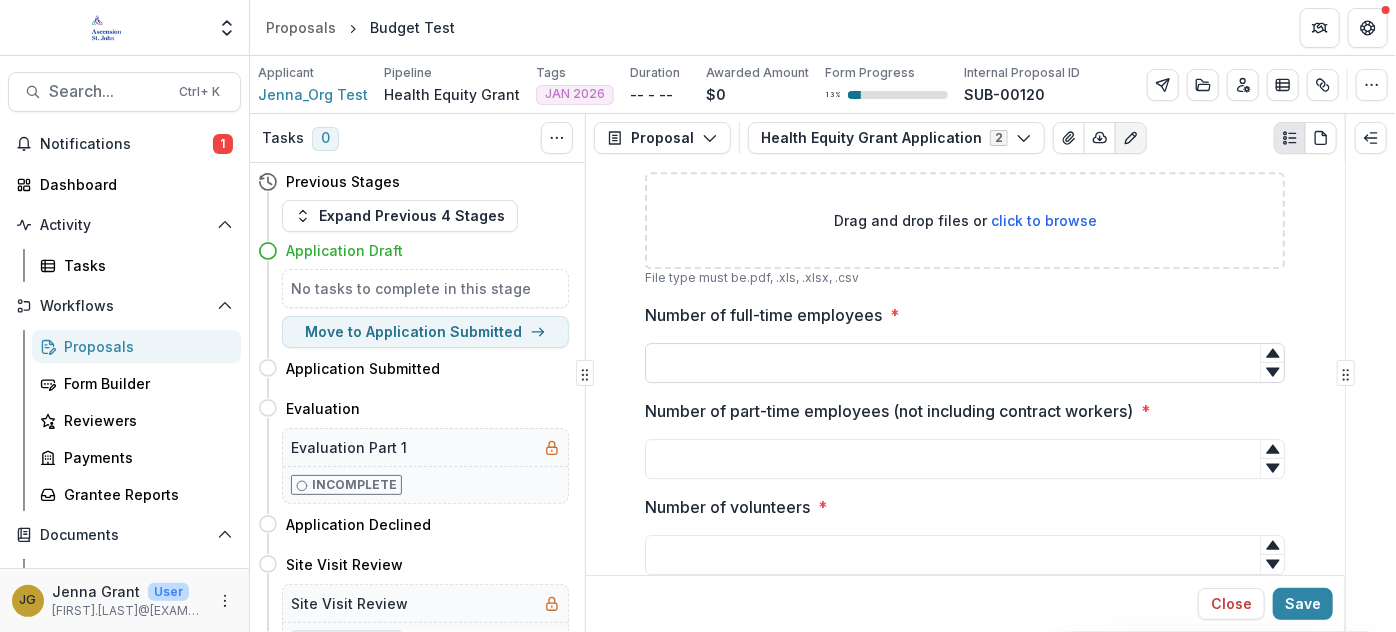 click on "Number of full-time employees *" at bounding box center [965, 363] 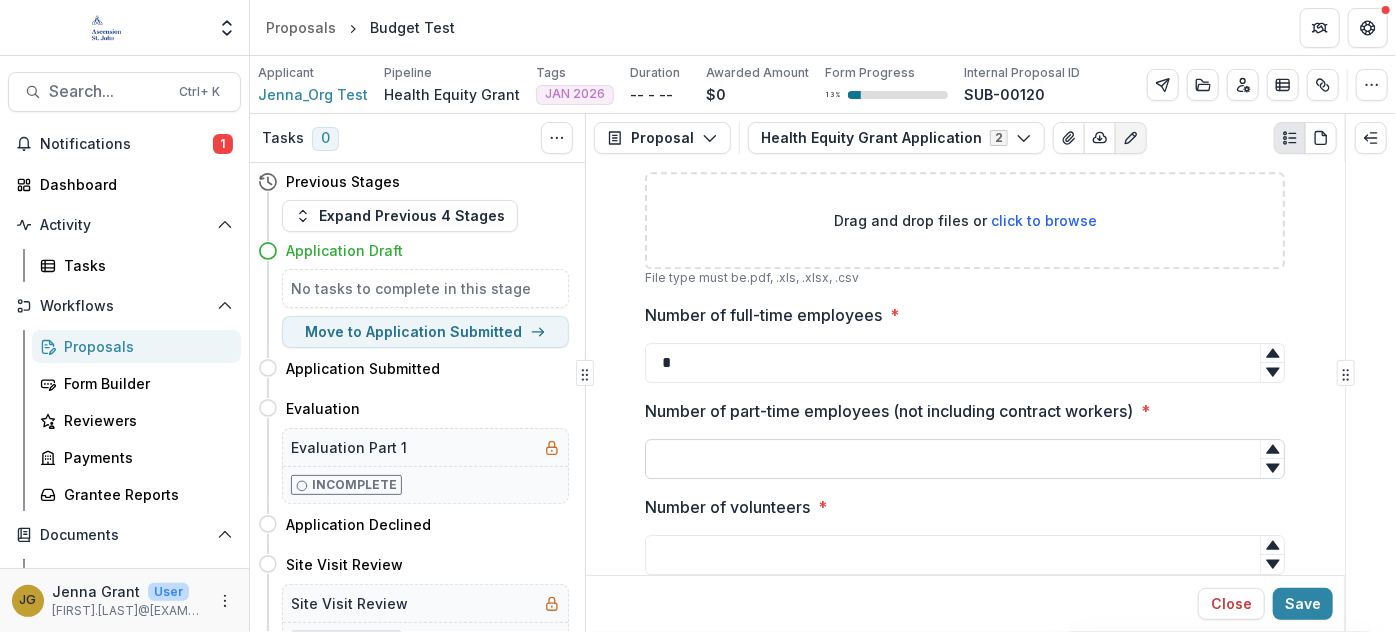 type on "*" 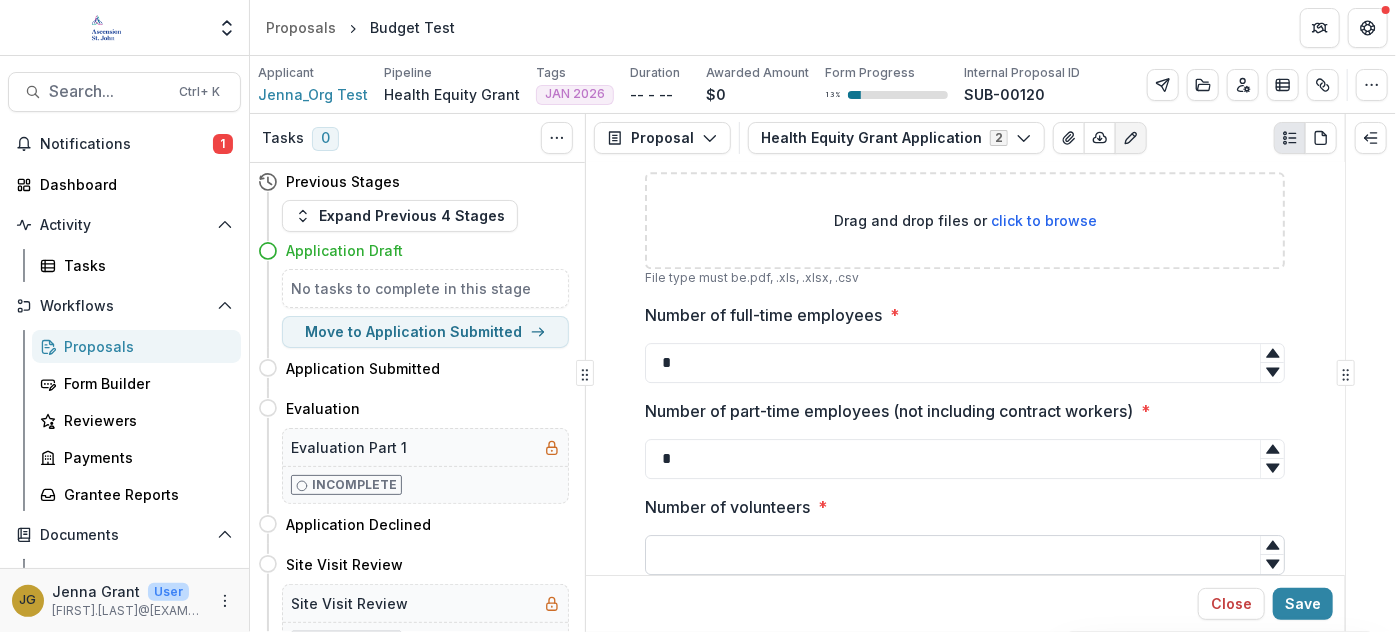 type on "*" 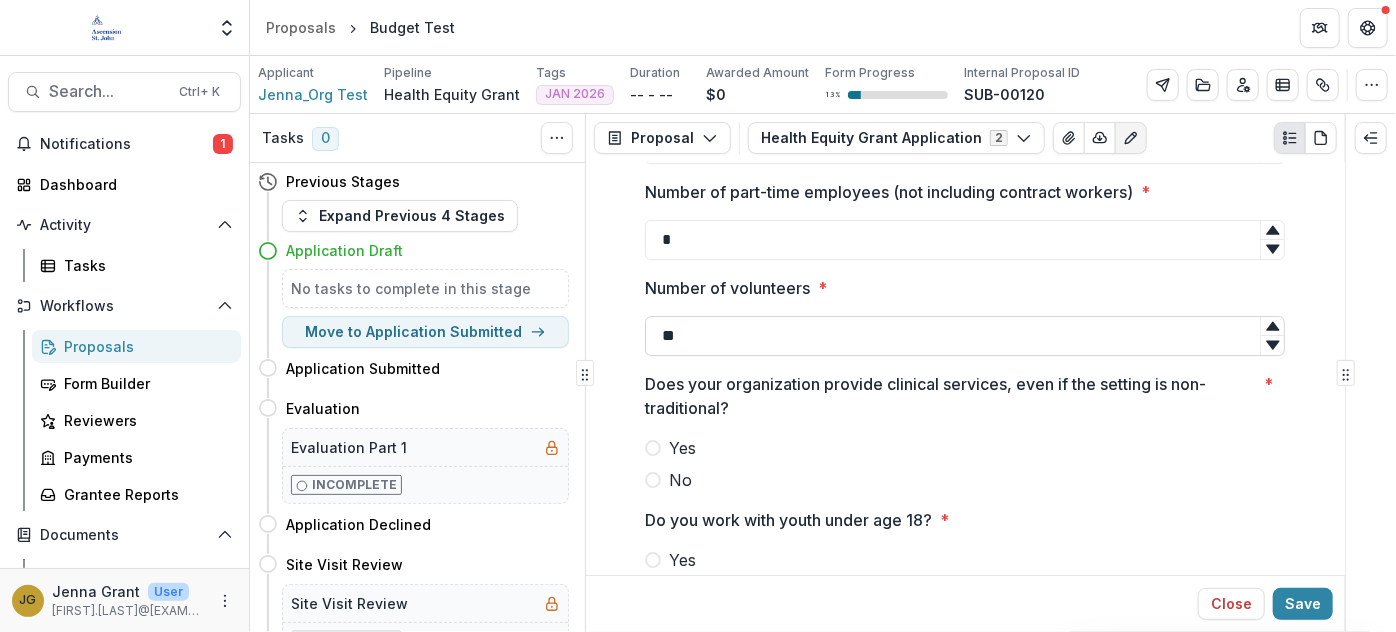 scroll, scrollTop: 3486, scrollLeft: 0, axis: vertical 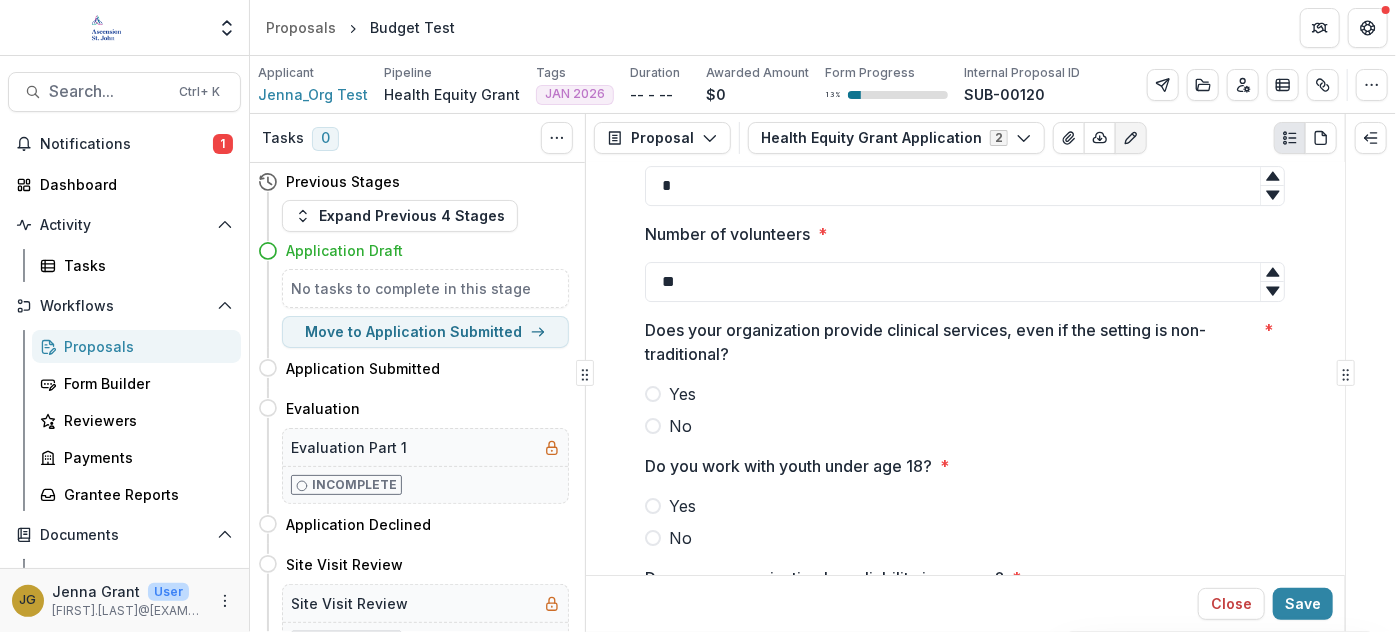 drag, startPoint x: 684, startPoint y: 255, endPoint x: 623, endPoint y: 243, distance: 62.169125 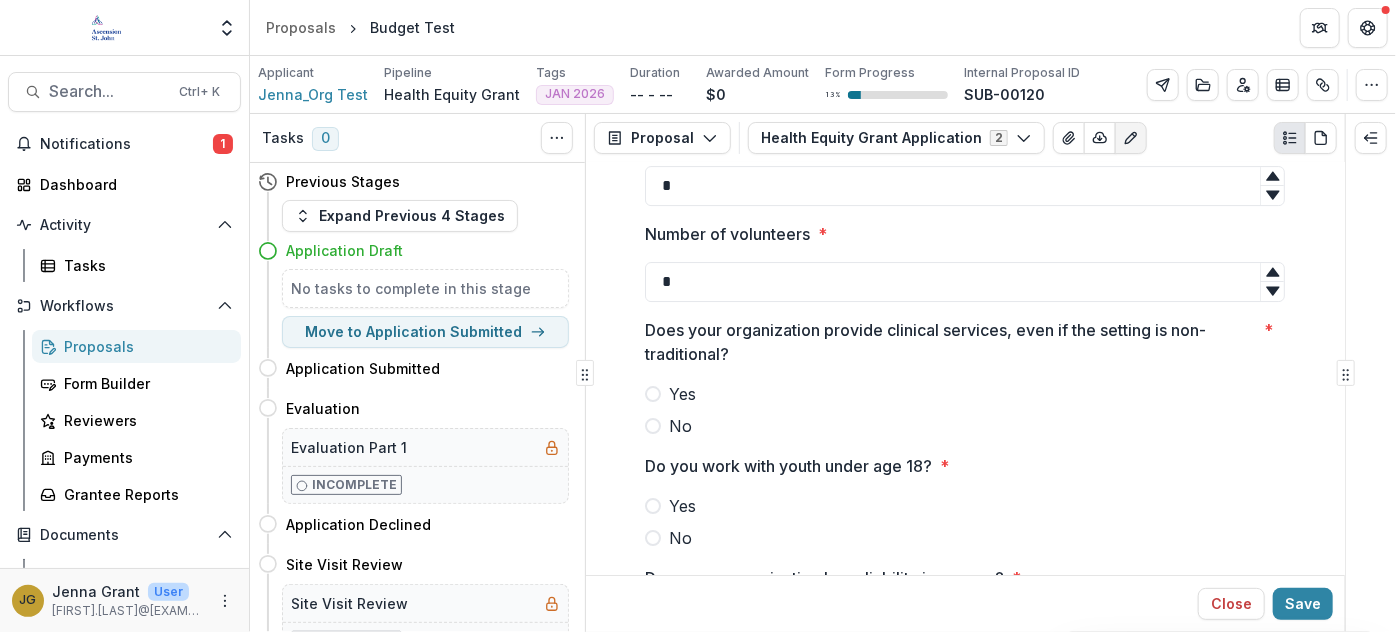 type on "*" 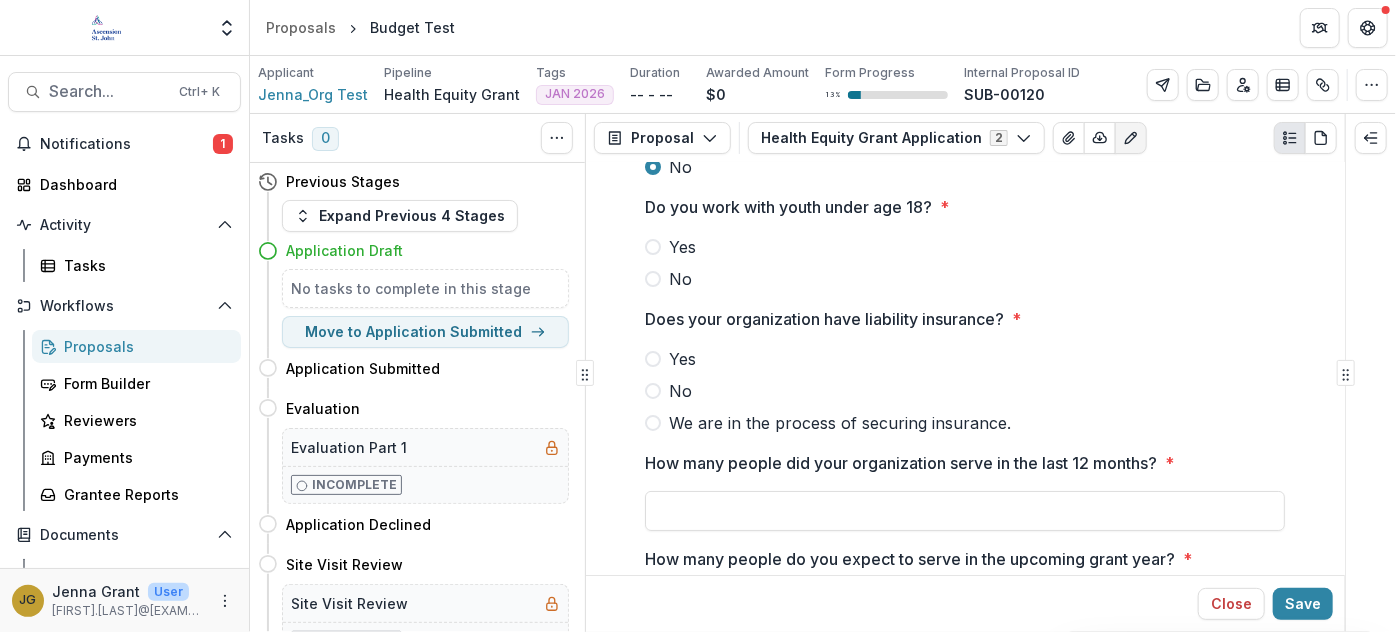 scroll, scrollTop: 3759, scrollLeft: 0, axis: vertical 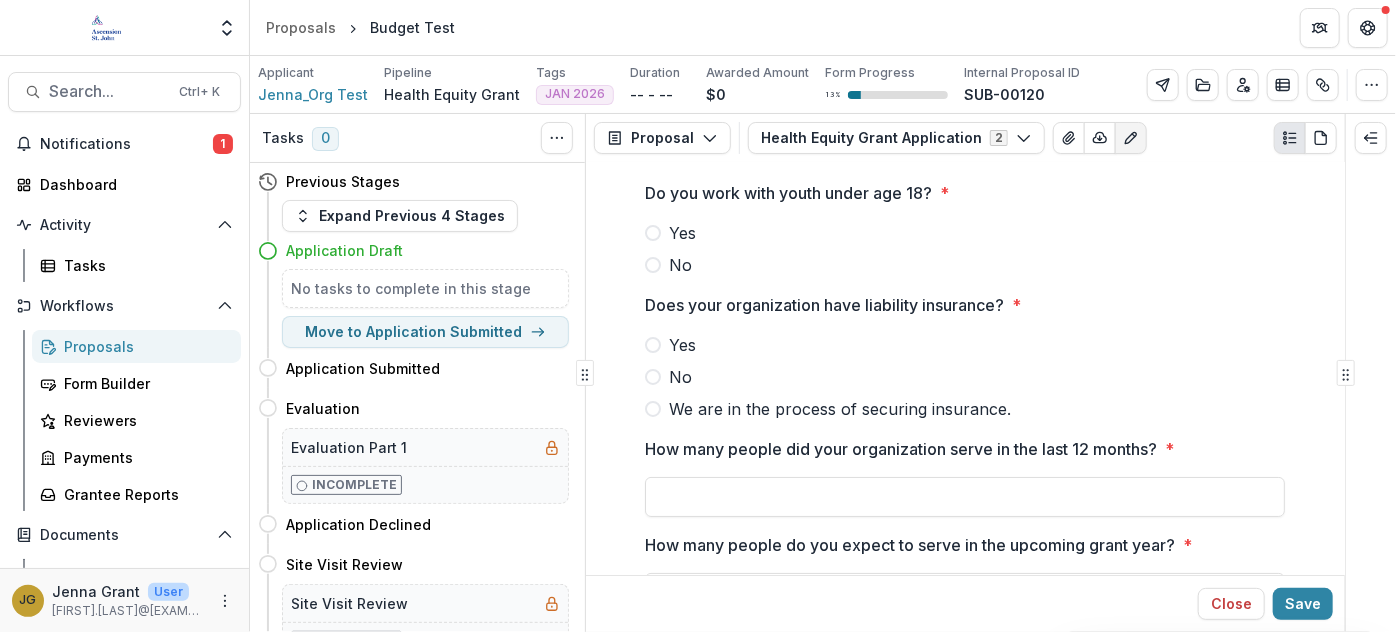 click on "No" at bounding box center [965, 265] 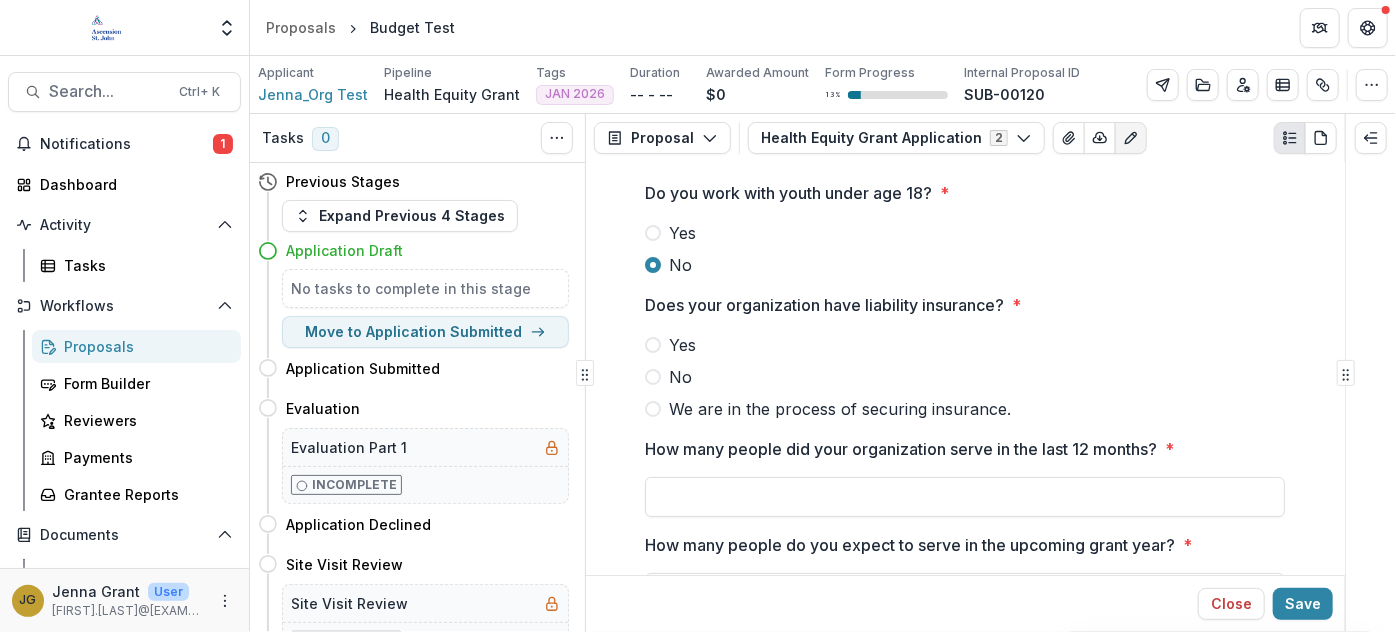 click at bounding box center [653, 345] 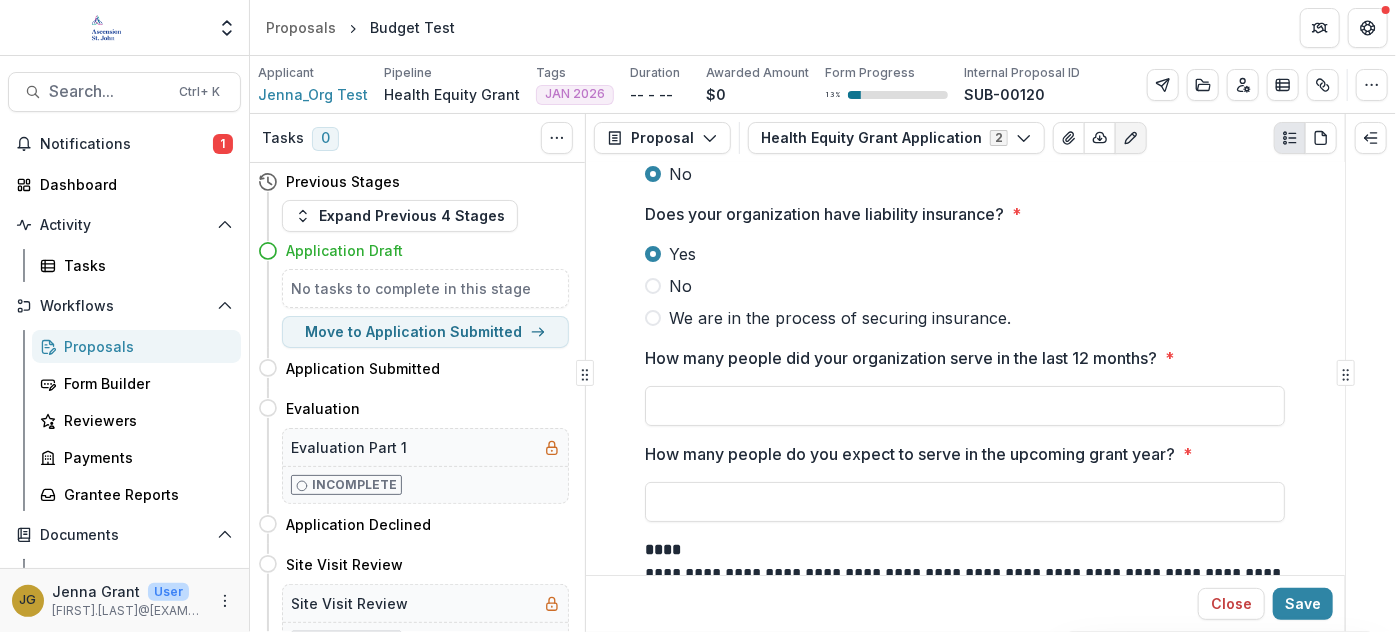scroll, scrollTop: 3941, scrollLeft: 0, axis: vertical 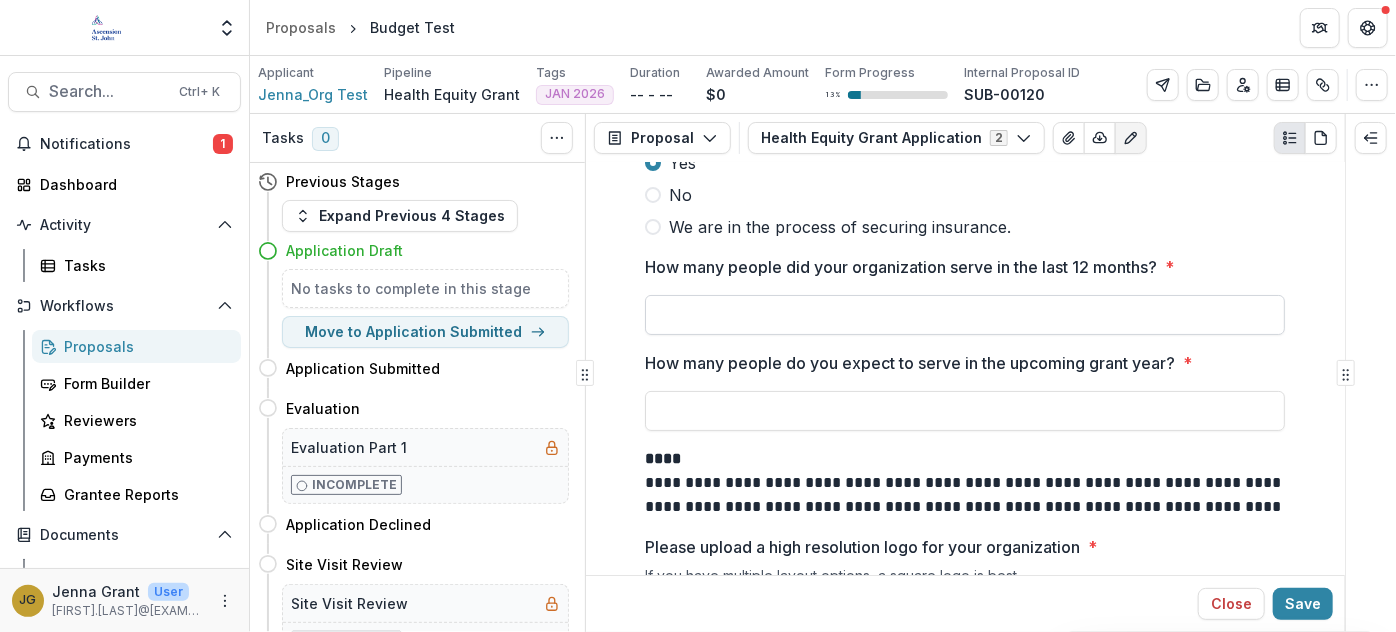 click on "How many people did your organization serve in the last 12 months?  *" at bounding box center [965, 315] 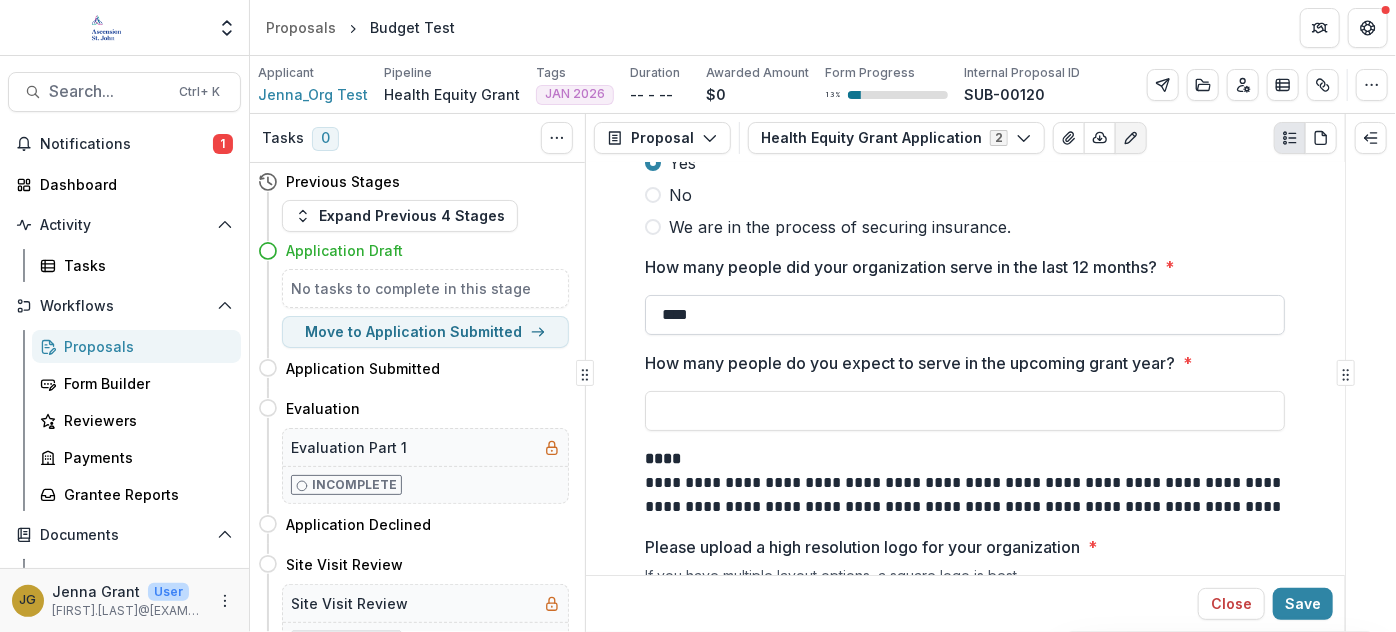 drag, startPoint x: 704, startPoint y: 289, endPoint x: 658, endPoint y: 287, distance: 46.043457 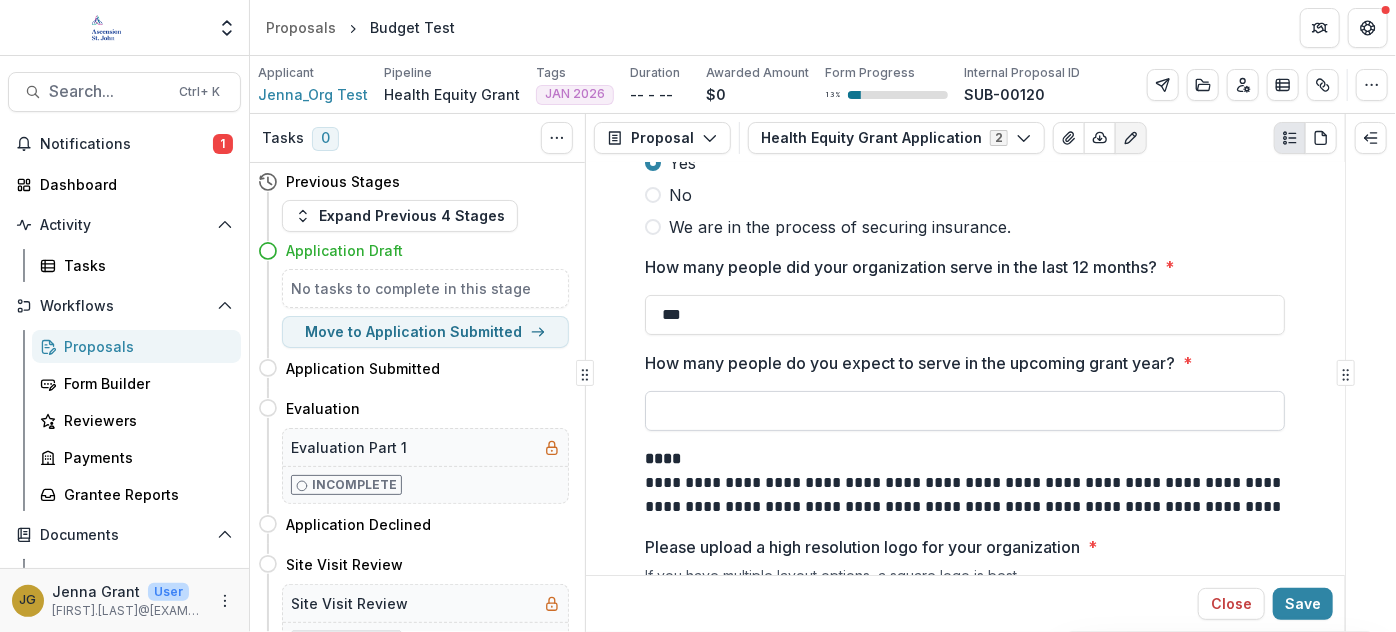 type on "***" 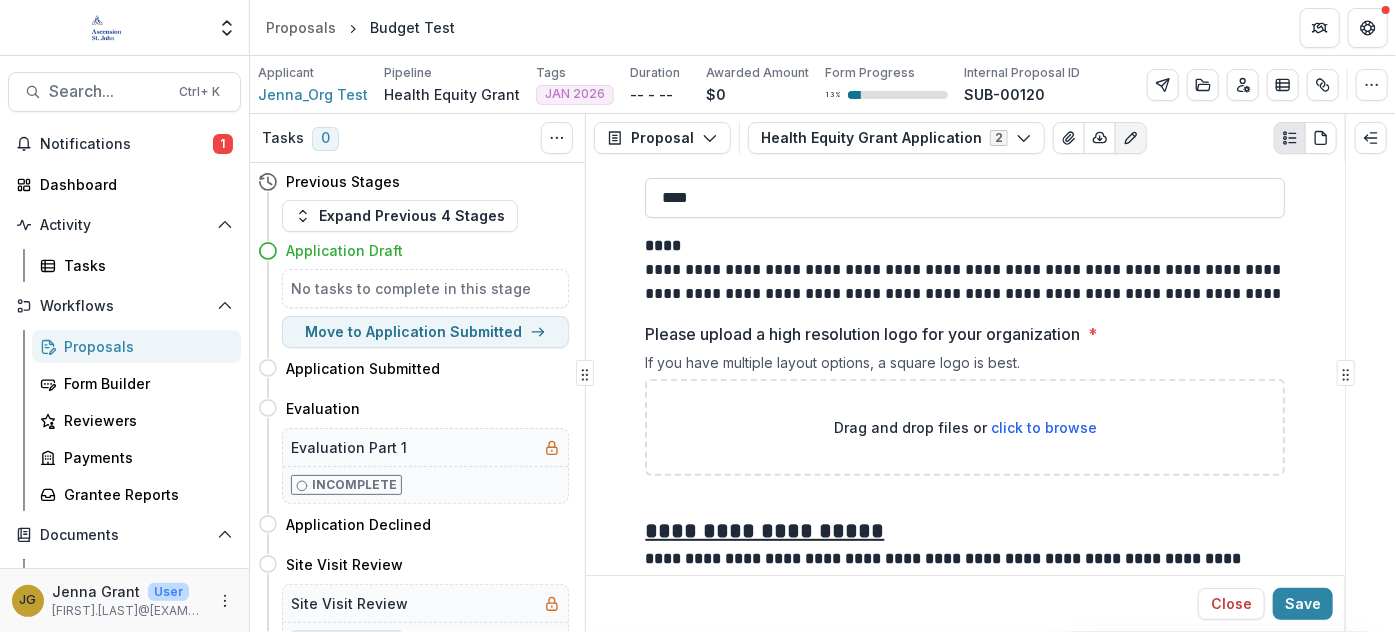 scroll, scrollTop: 4122, scrollLeft: 0, axis: vertical 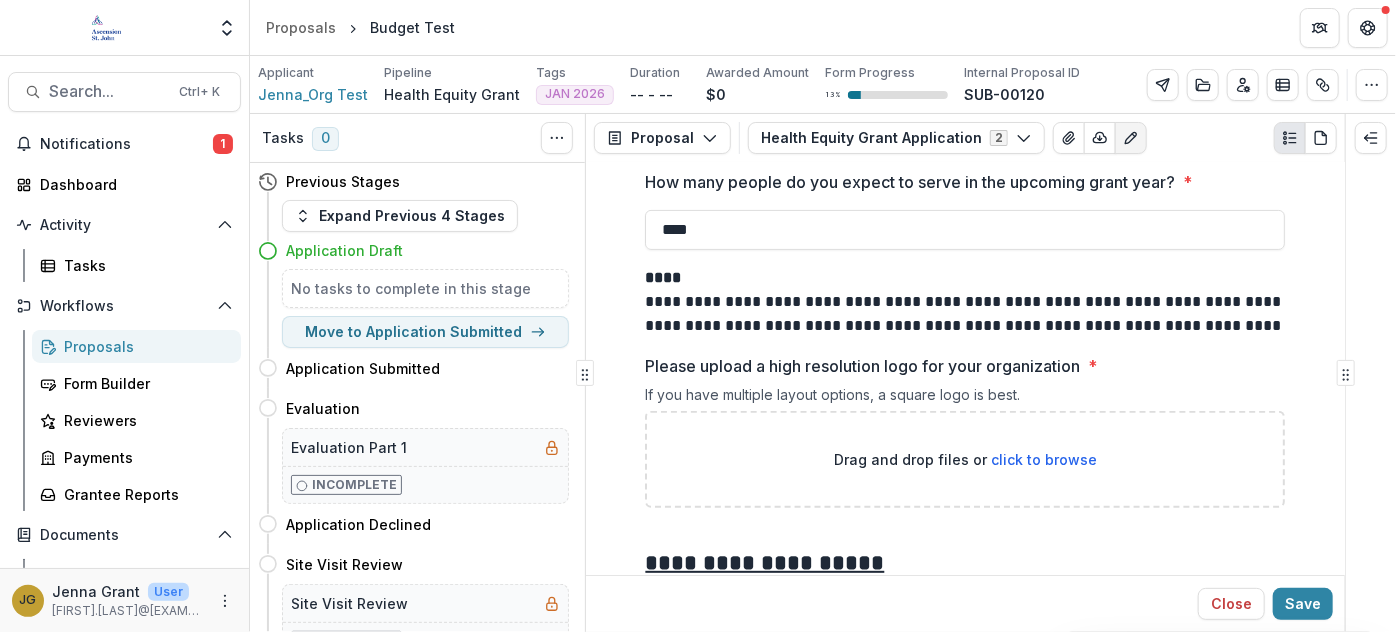 type on "****" 